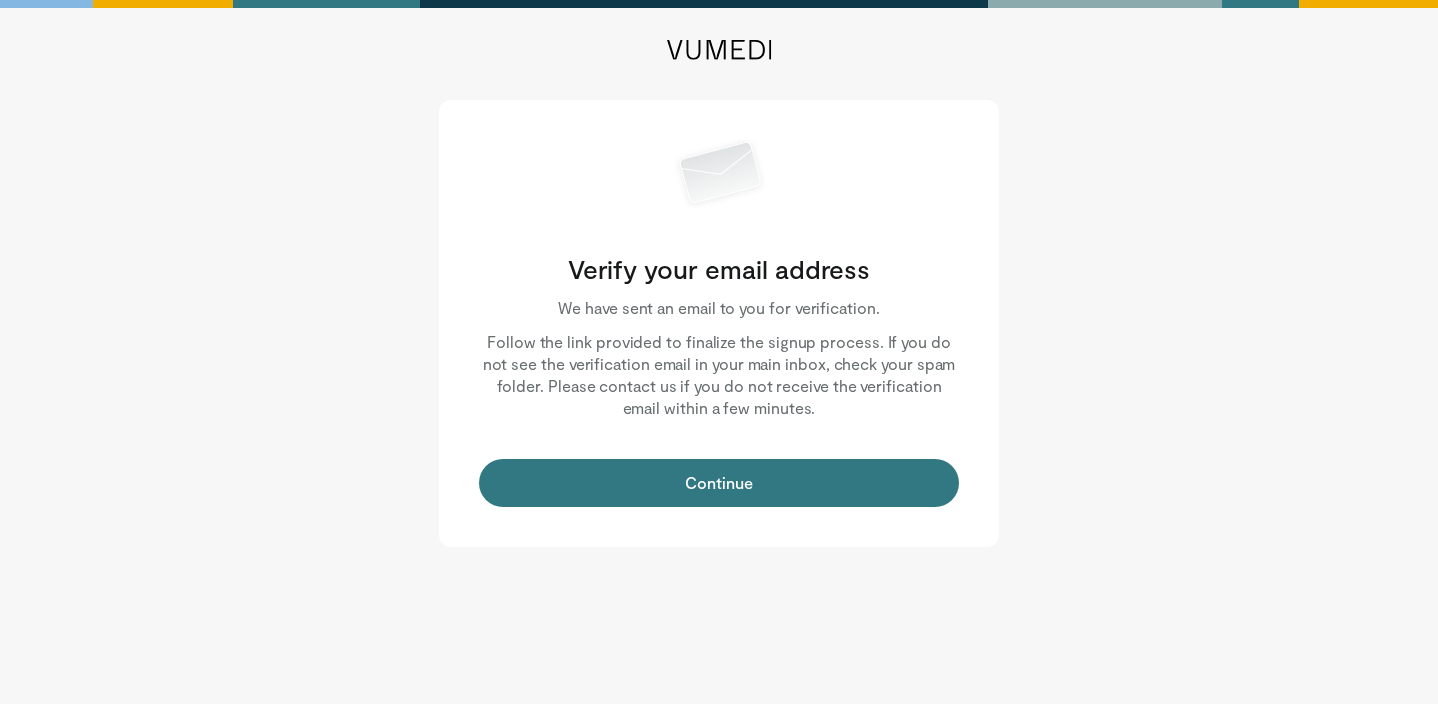 scroll, scrollTop: 0, scrollLeft: 0, axis: both 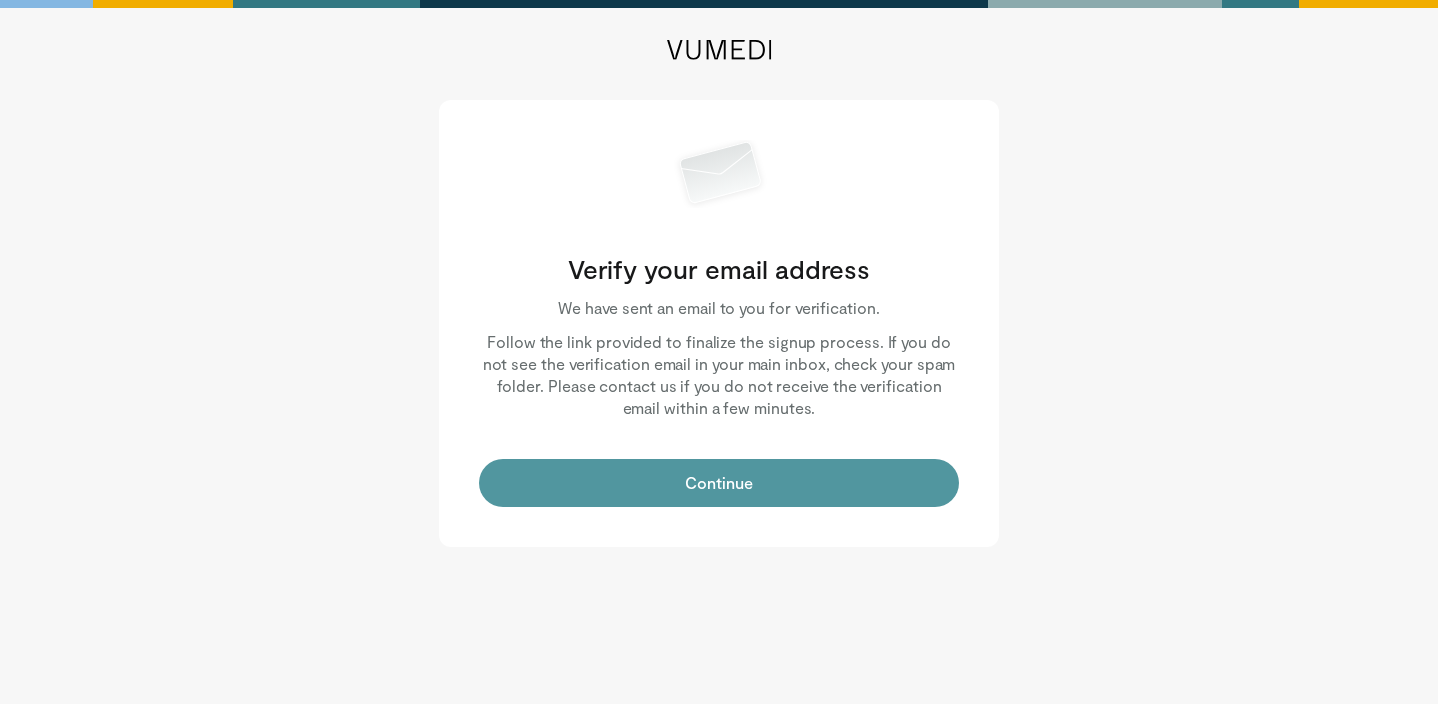 click on "Continue" at bounding box center (719, 483) 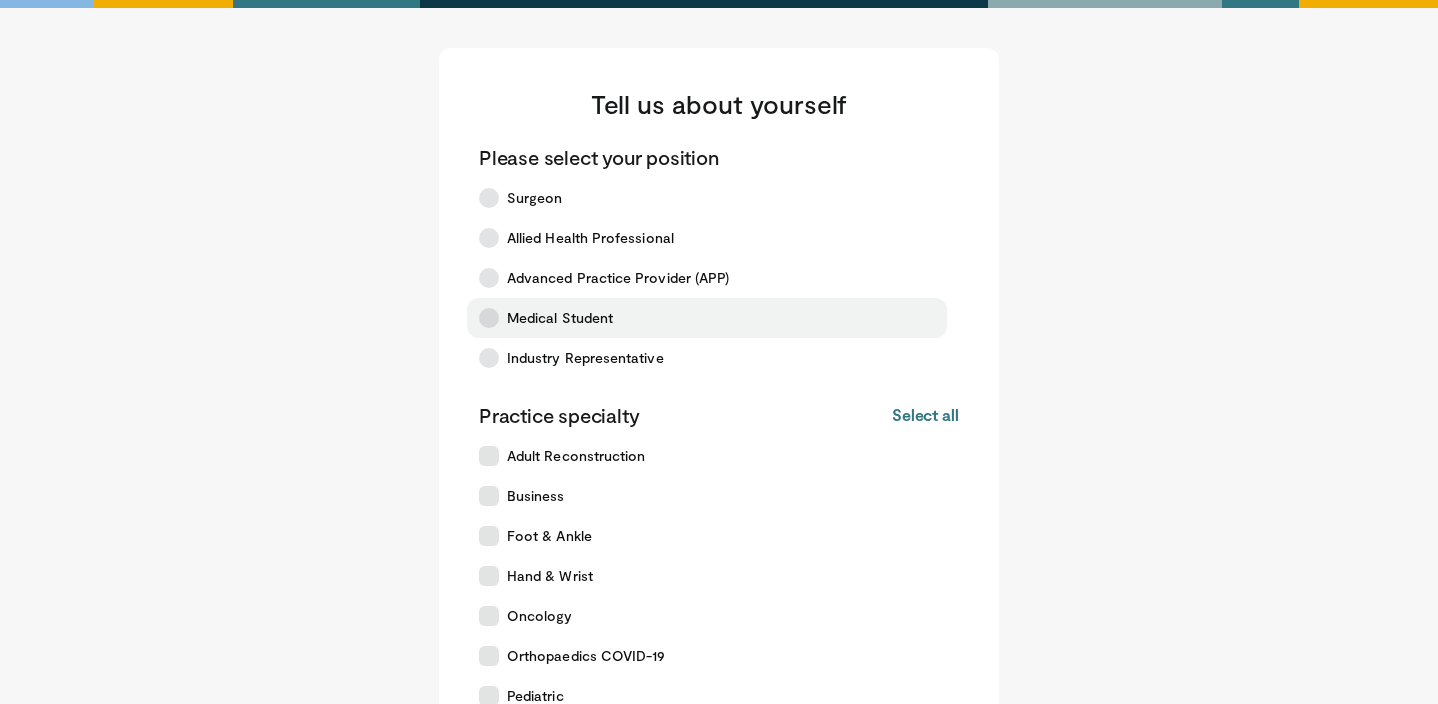 scroll, scrollTop: 0, scrollLeft: 0, axis: both 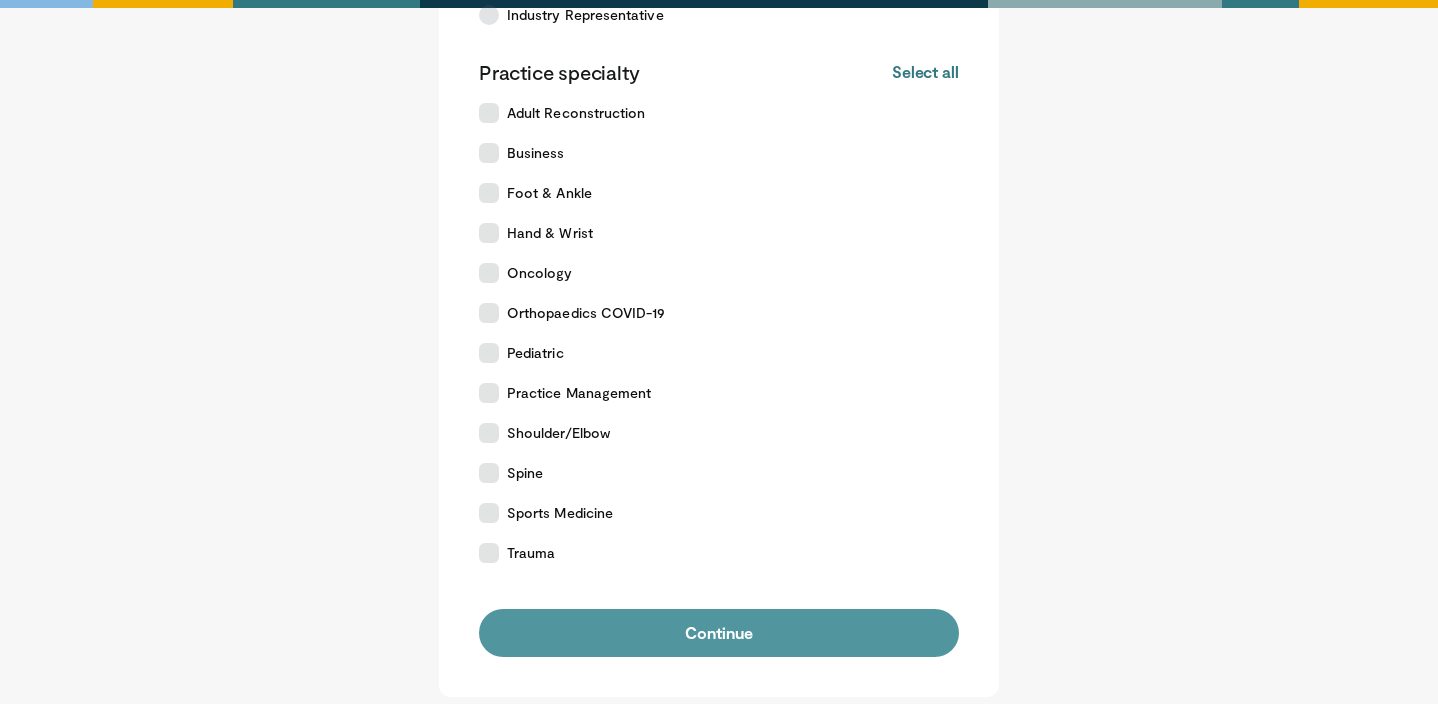 click on "Continue" at bounding box center [719, 633] 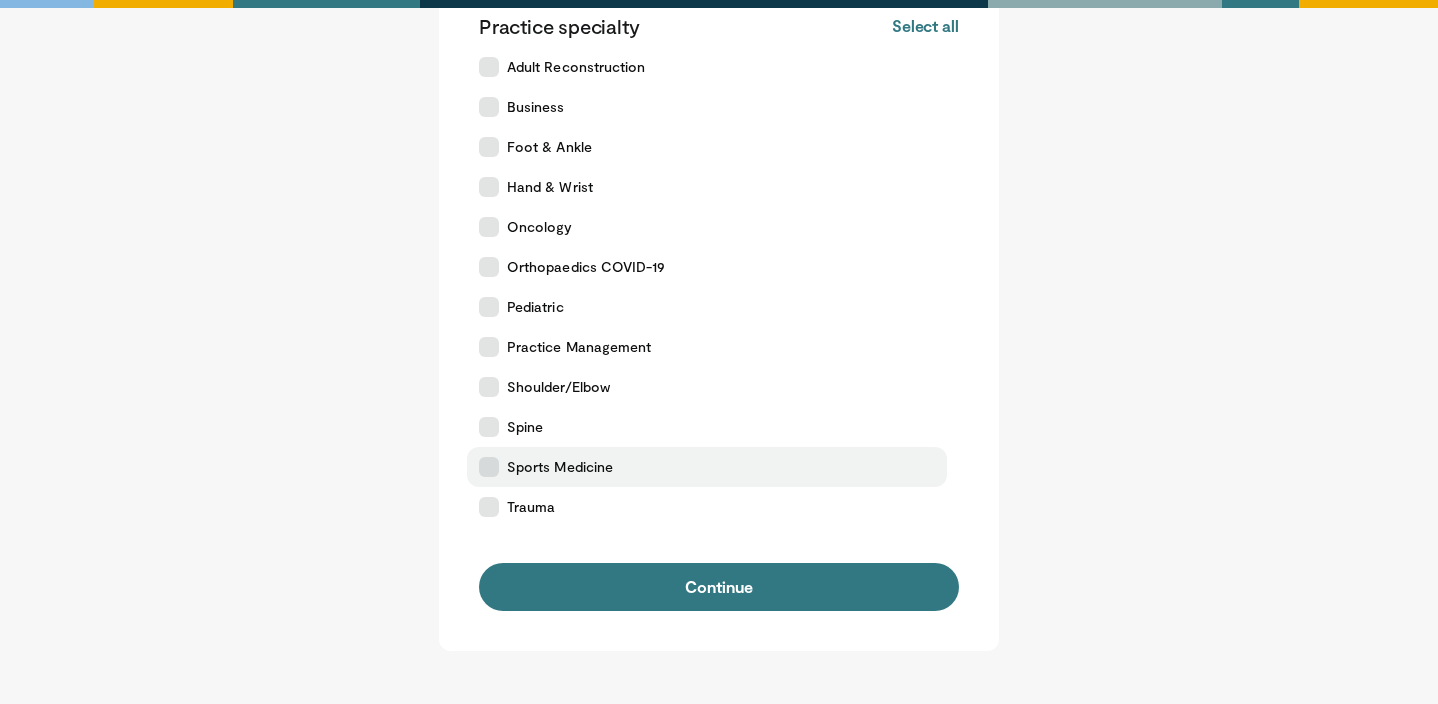 scroll, scrollTop: 385, scrollLeft: 0, axis: vertical 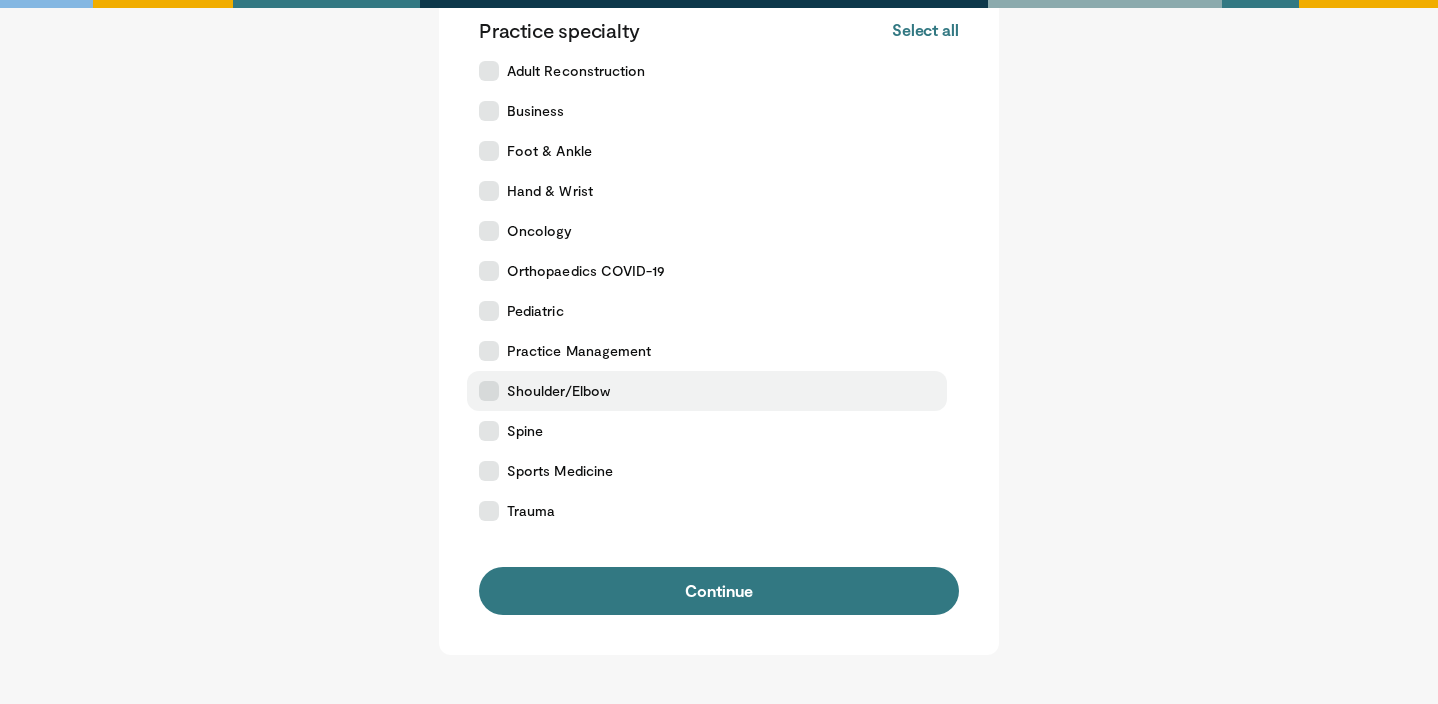 click at bounding box center (489, 391) 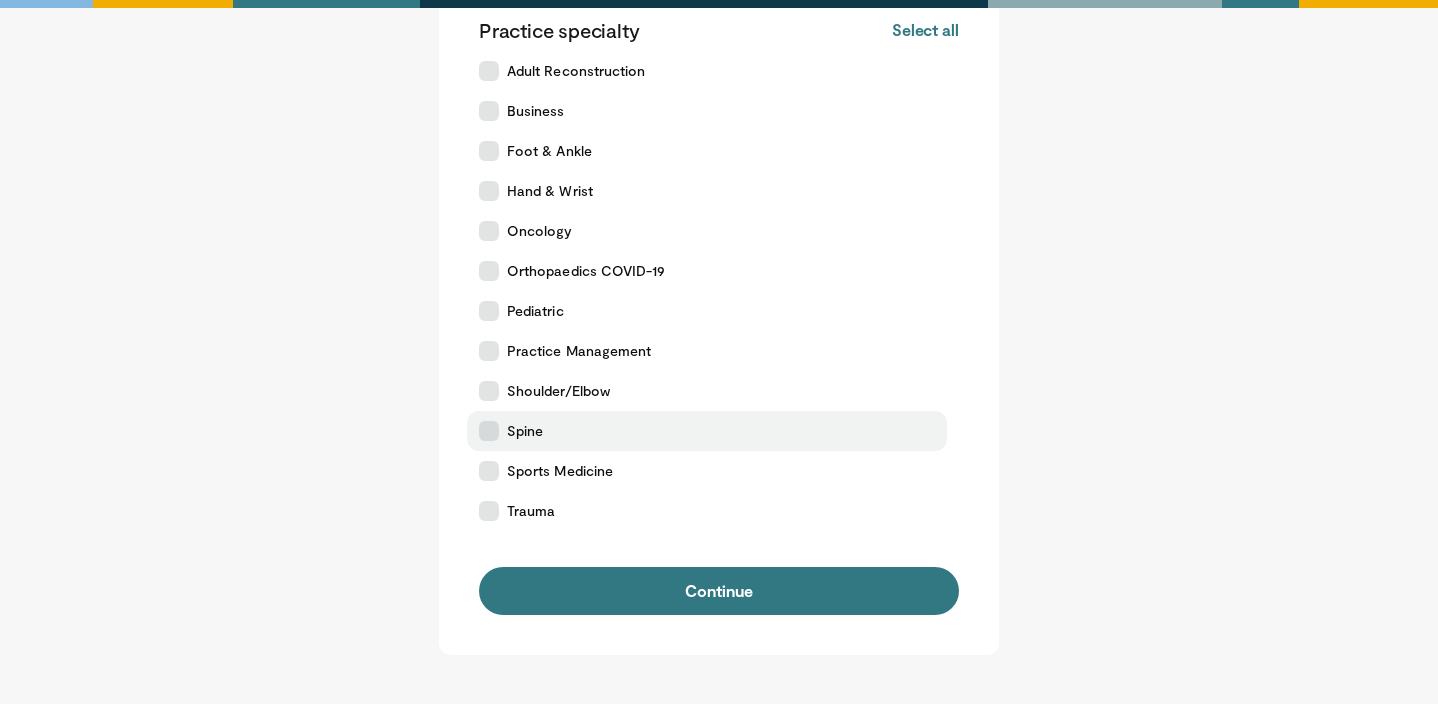 click at bounding box center (489, 431) 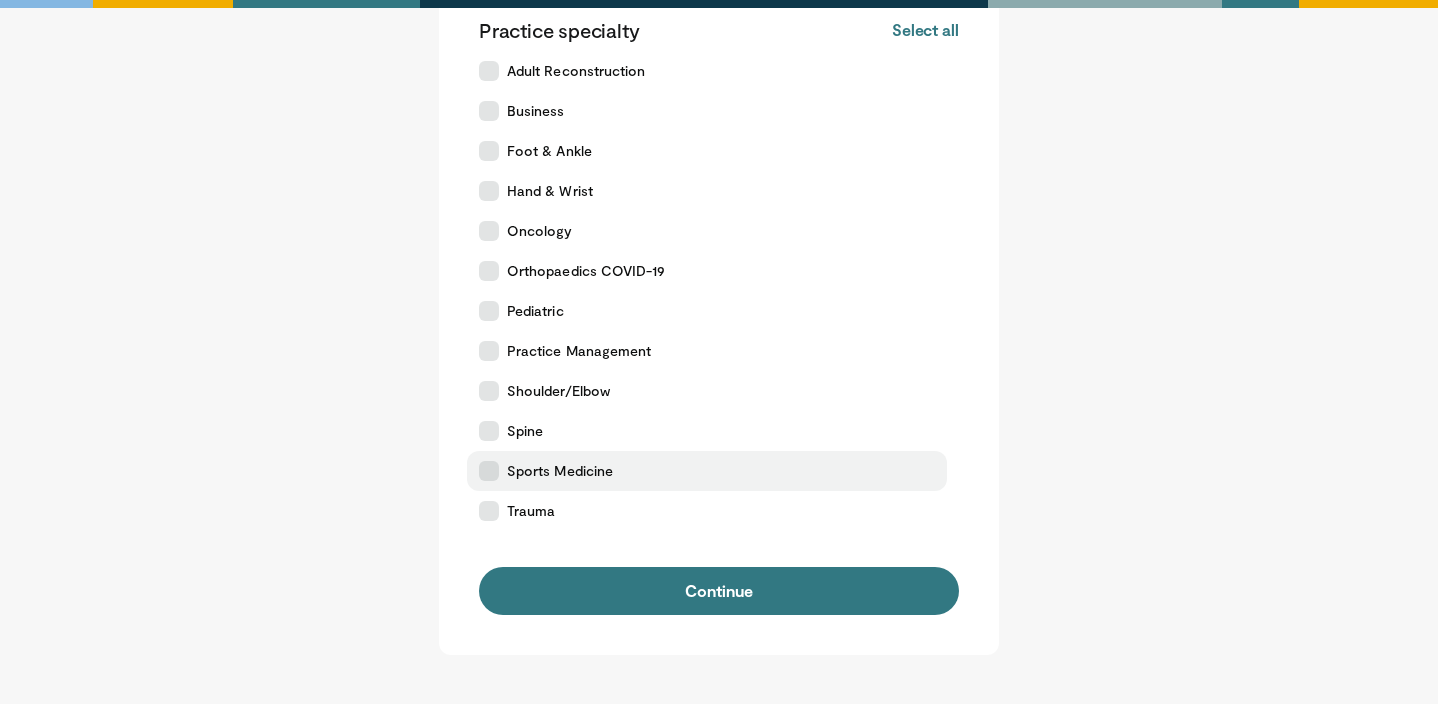 click on "Sports Medicine" at bounding box center (707, 471) 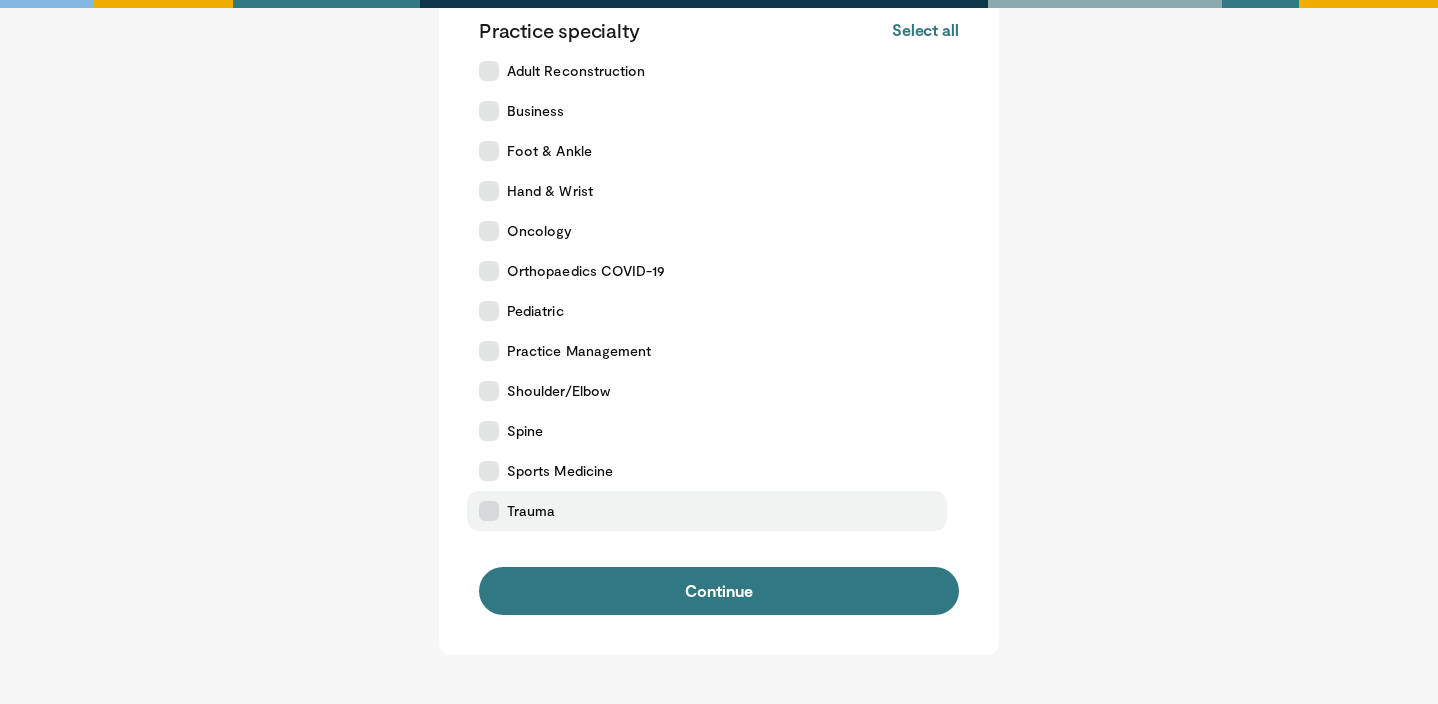 click on "Trauma" at bounding box center [707, 511] 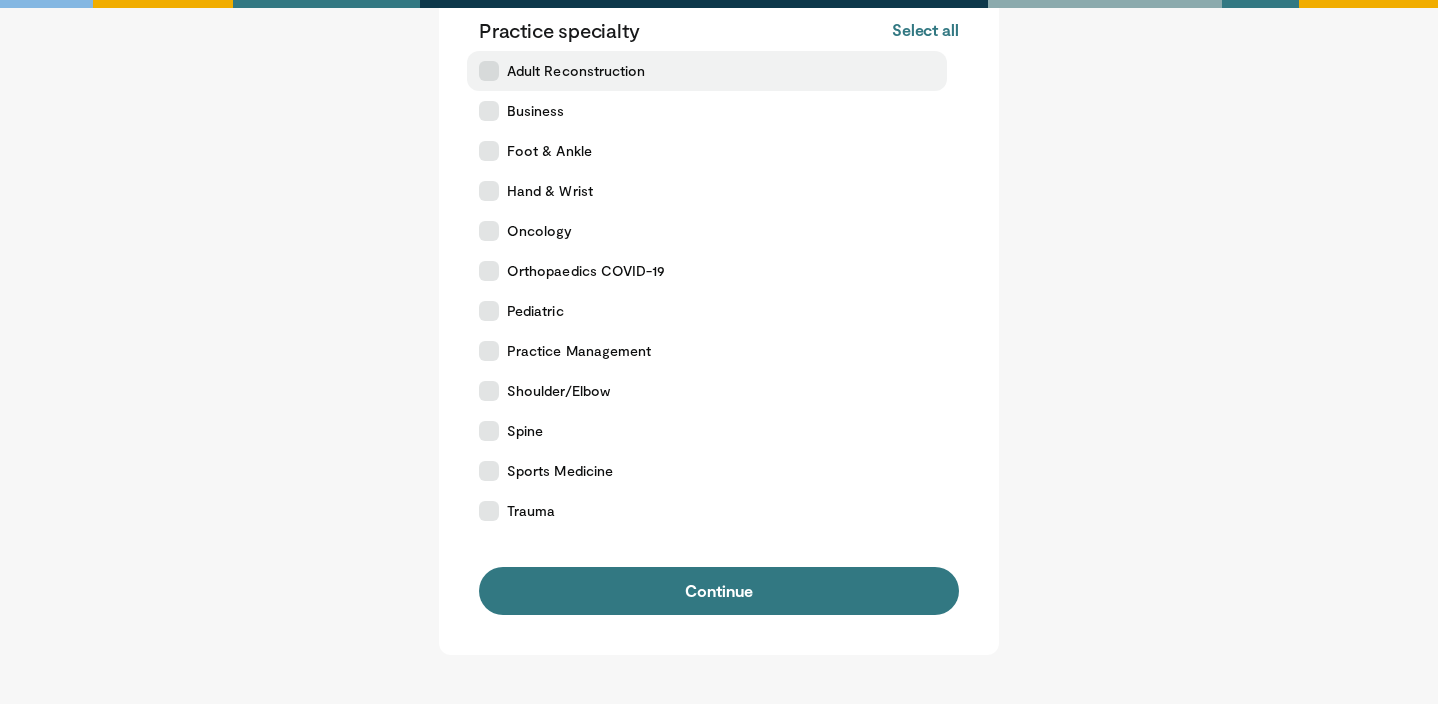 click at bounding box center [489, 71] 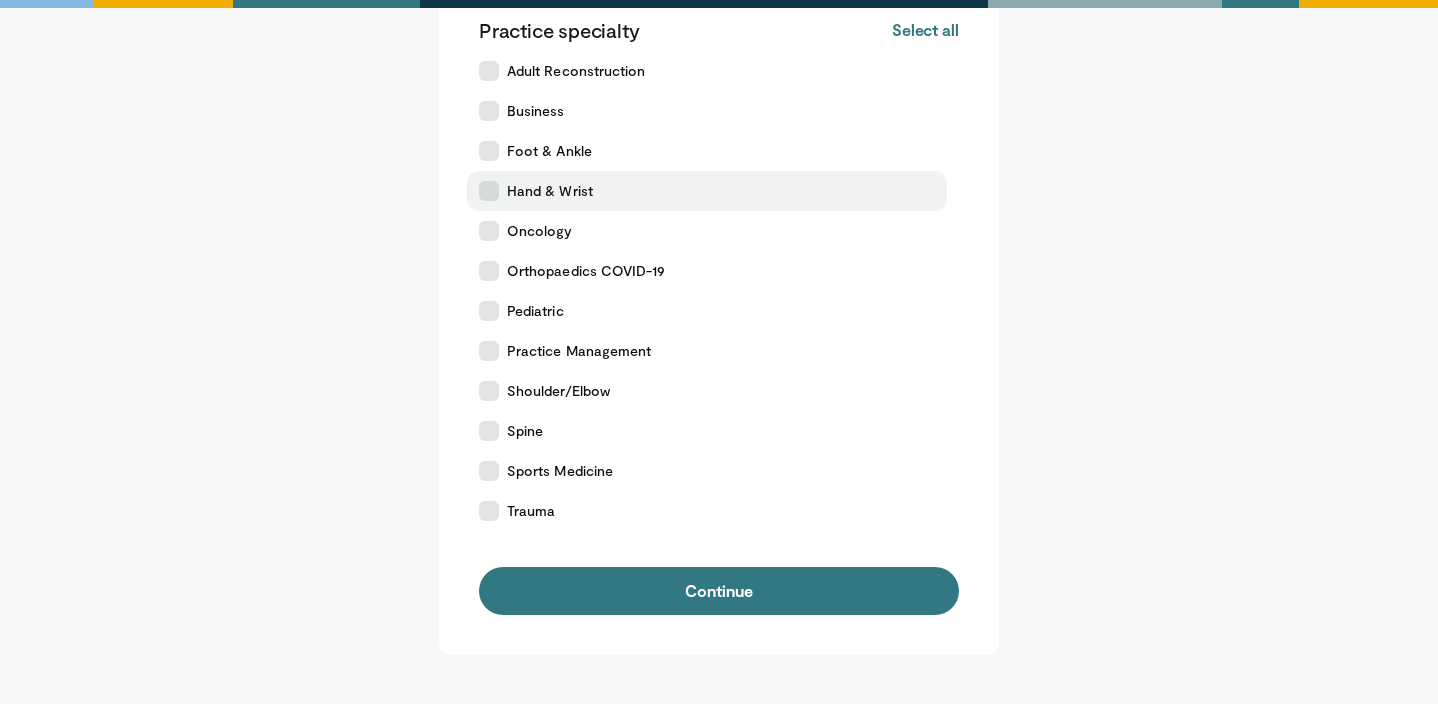 click at bounding box center (489, 191) 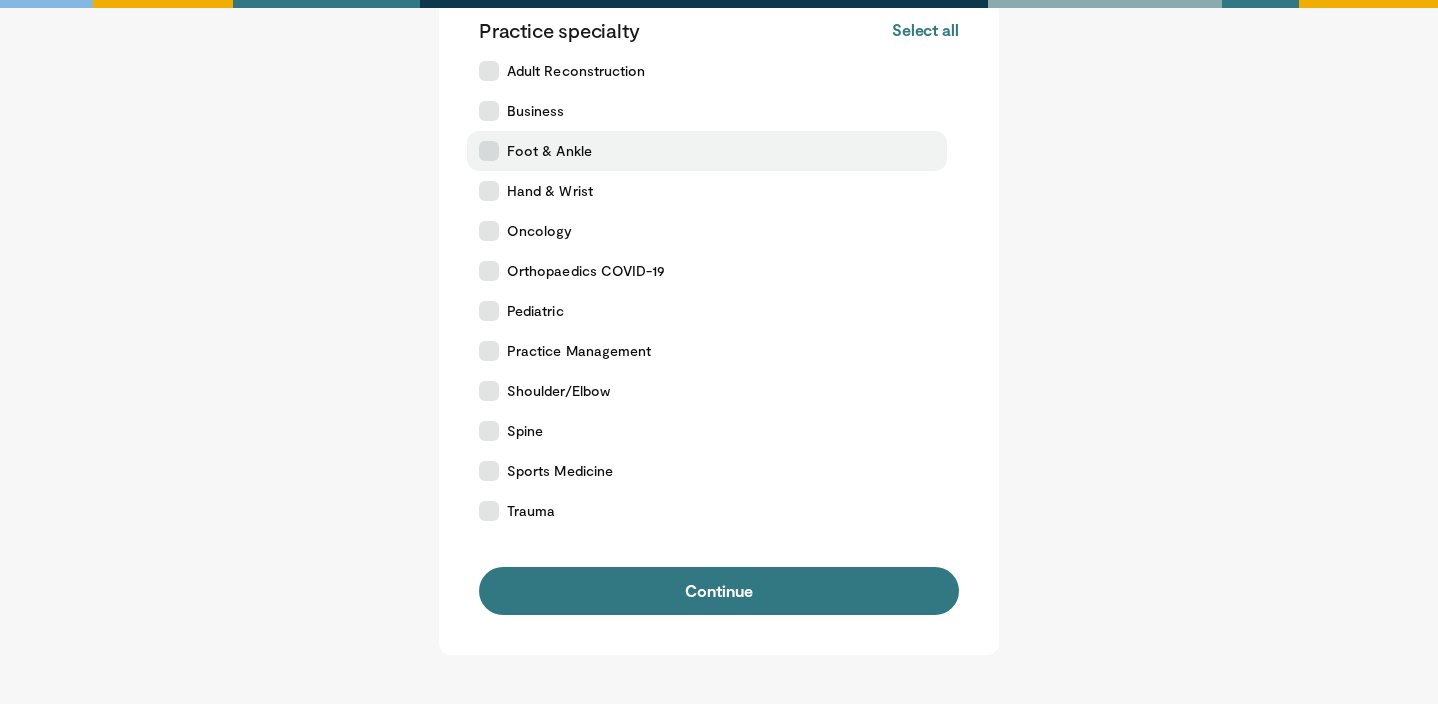 click on "Foot & Ankle" at bounding box center [707, 151] 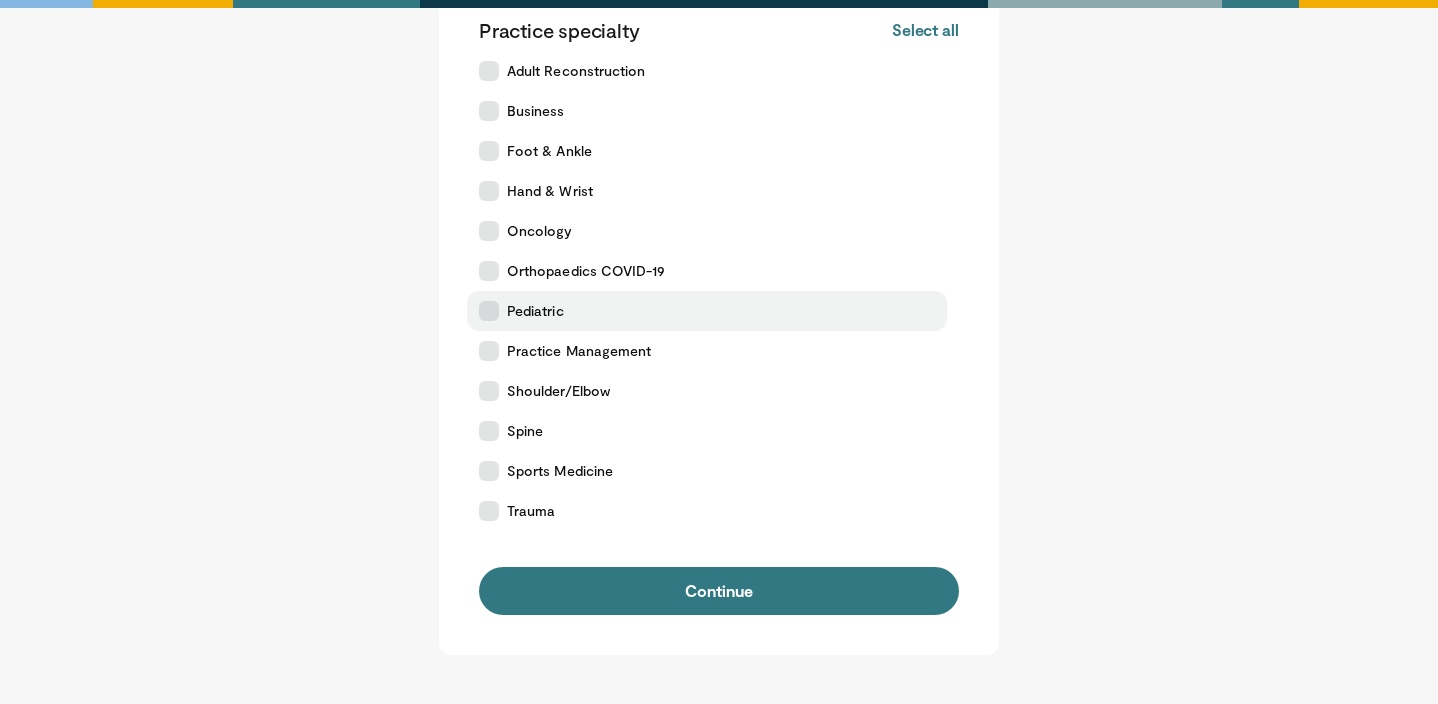 click at bounding box center (489, 311) 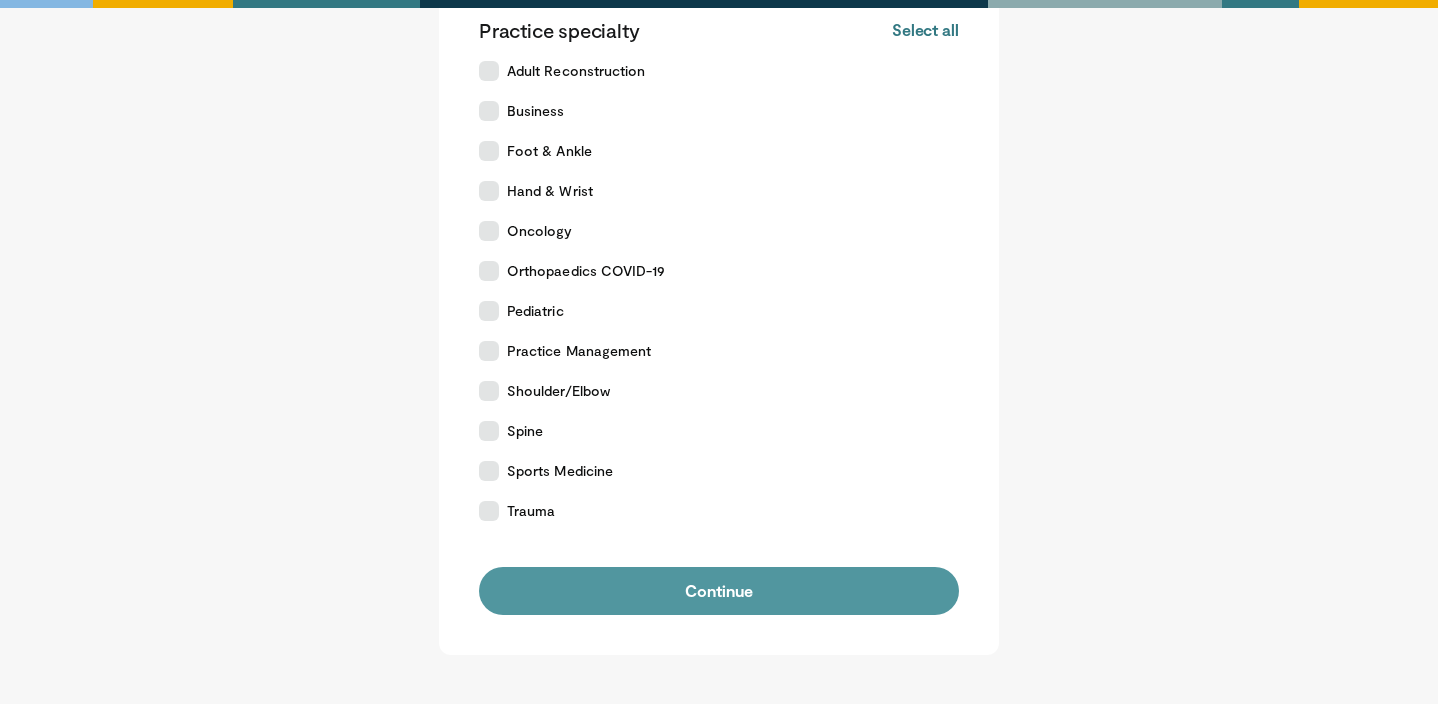 click on "Continue" at bounding box center [719, 591] 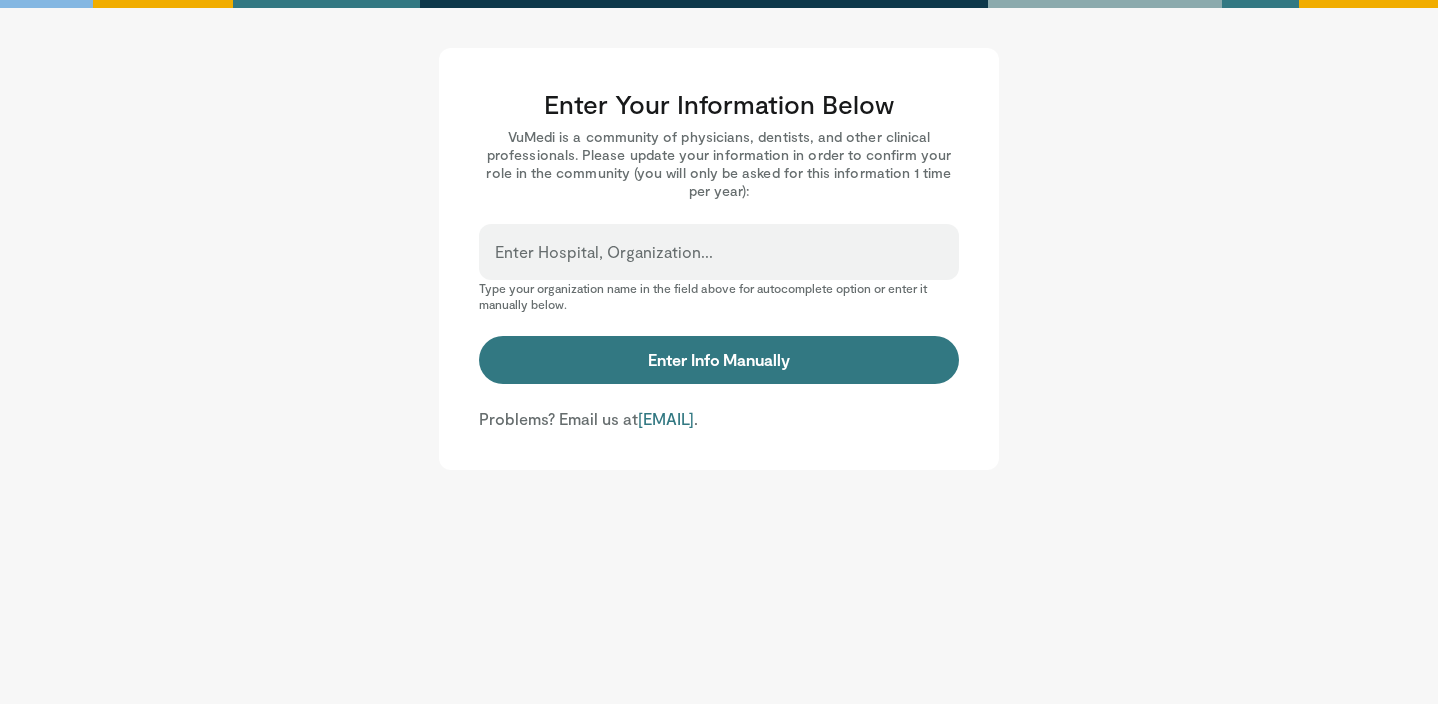 scroll, scrollTop: 0, scrollLeft: 0, axis: both 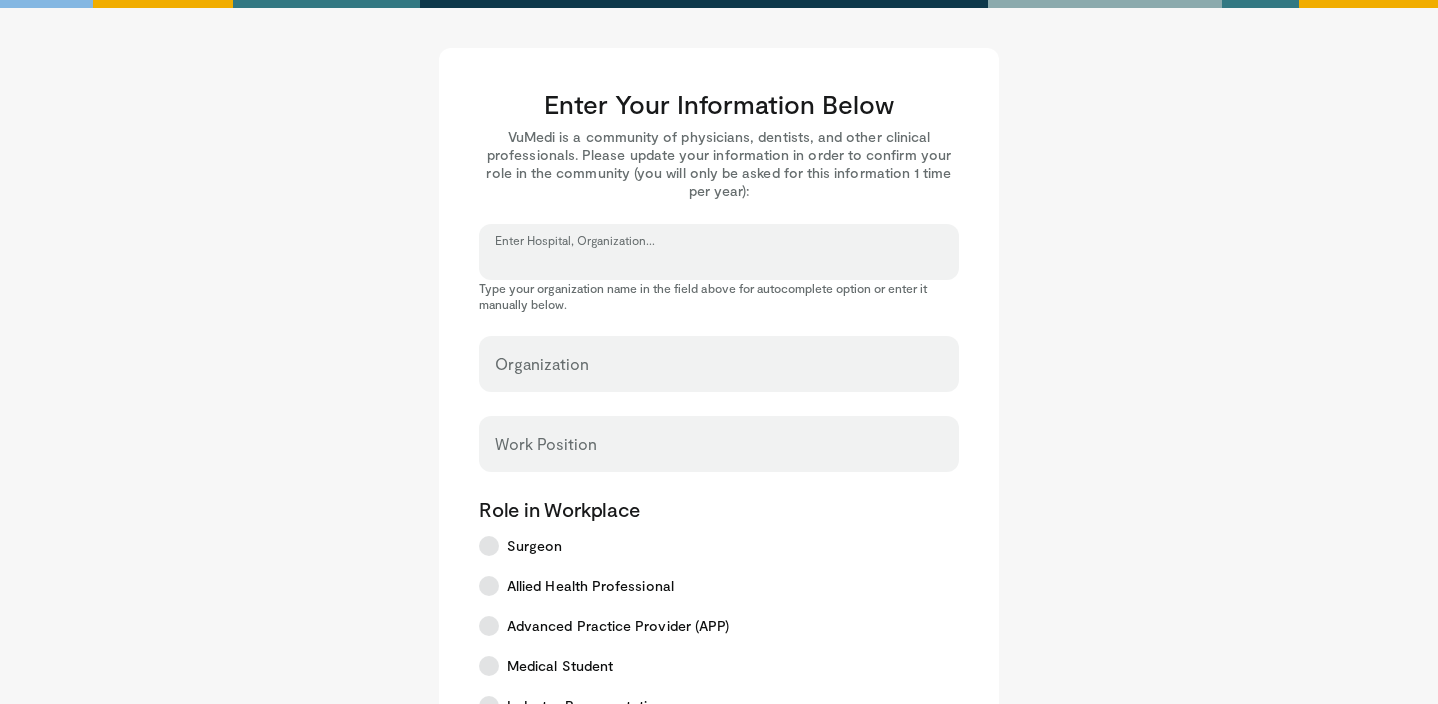 click on "Enter Hospital, Organization..." at bounding box center (719, 261) 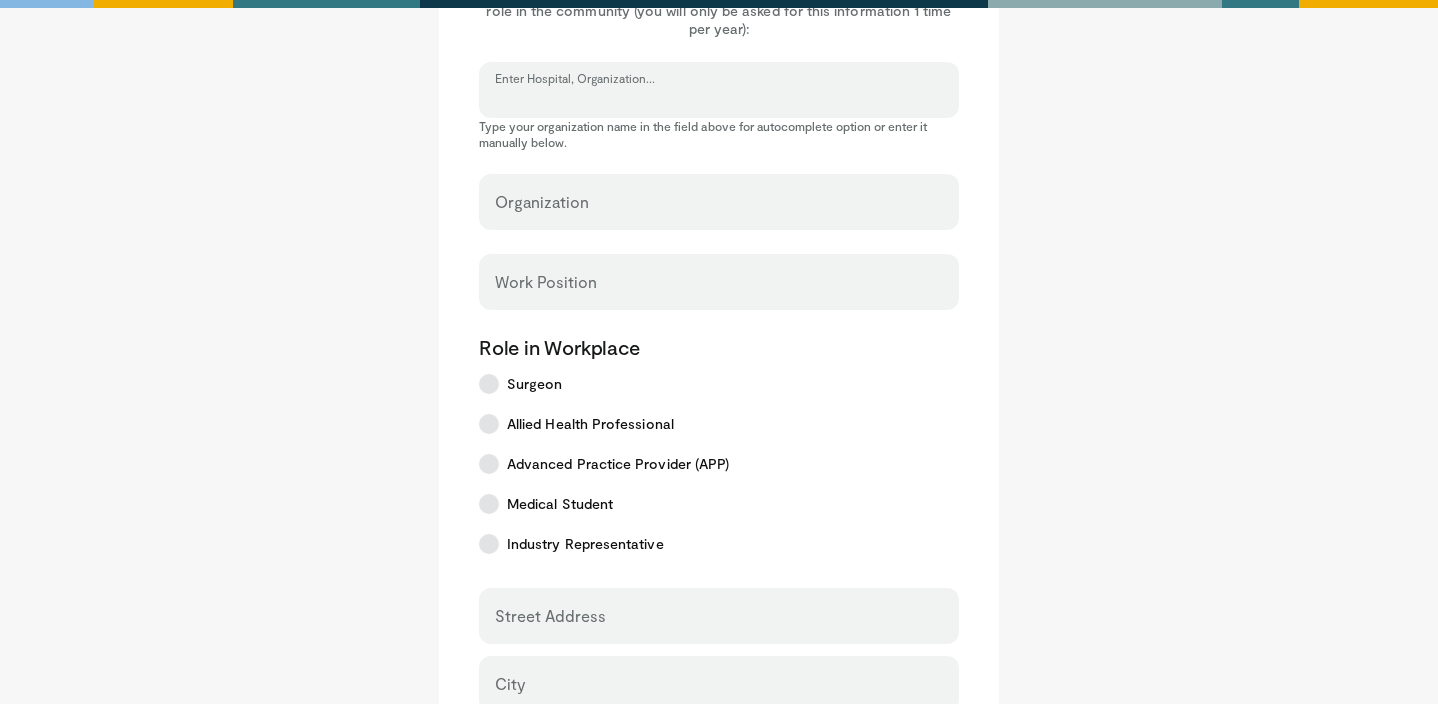 scroll, scrollTop: 73, scrollLeft: 0, axis: vertical 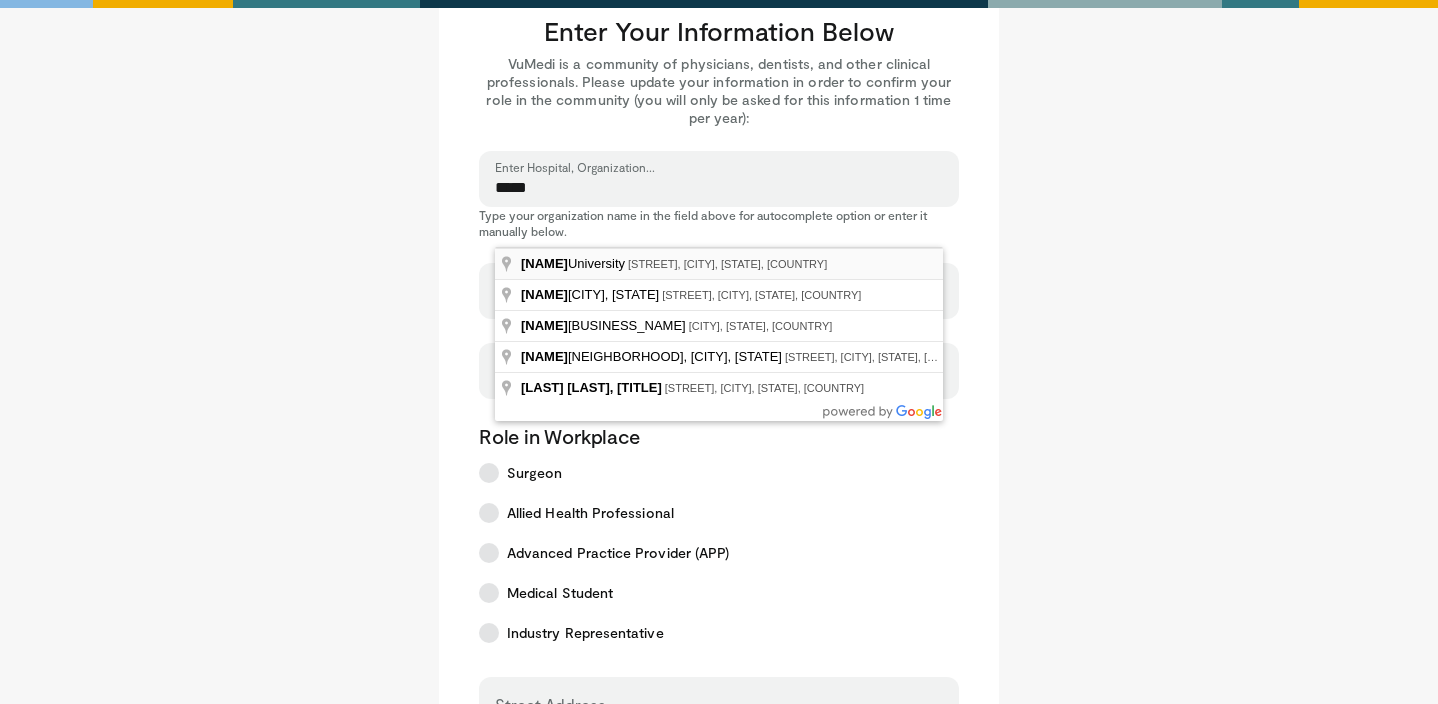 type on "**********" 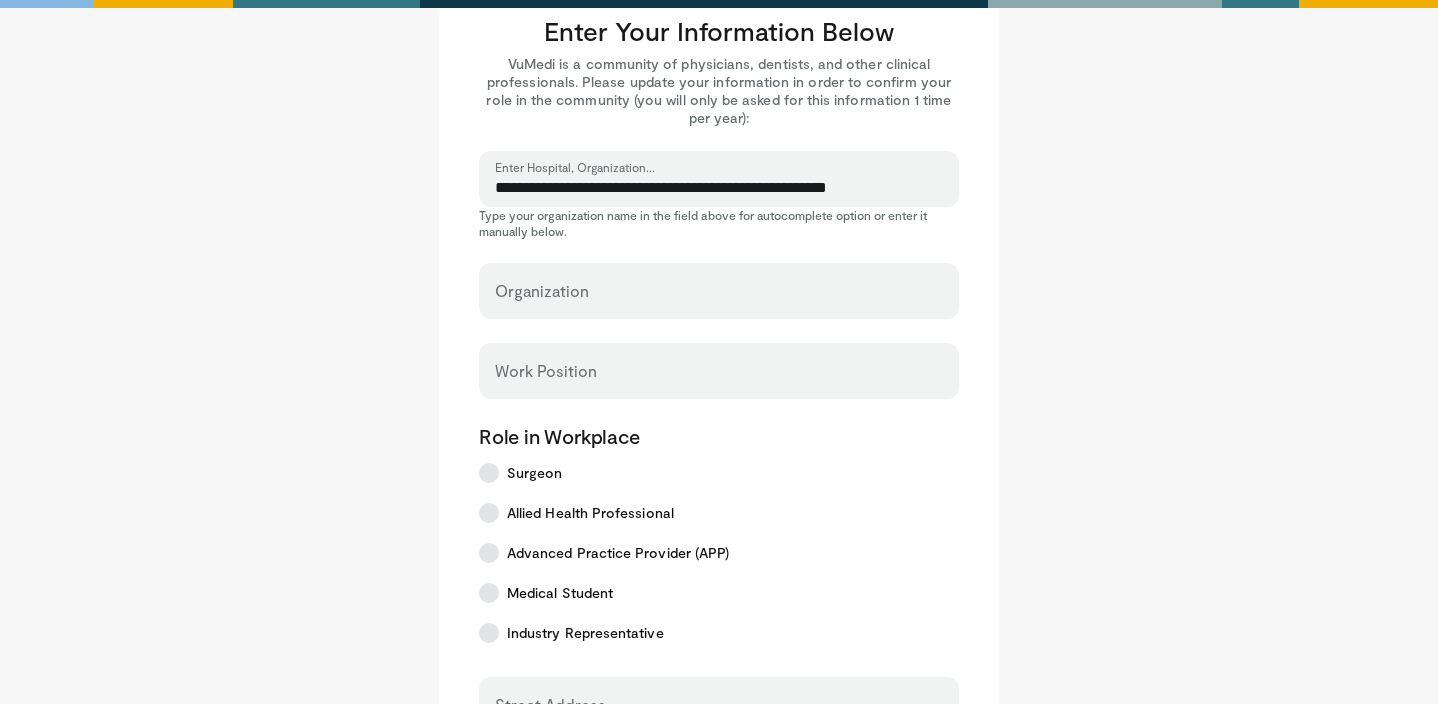 select on "**" 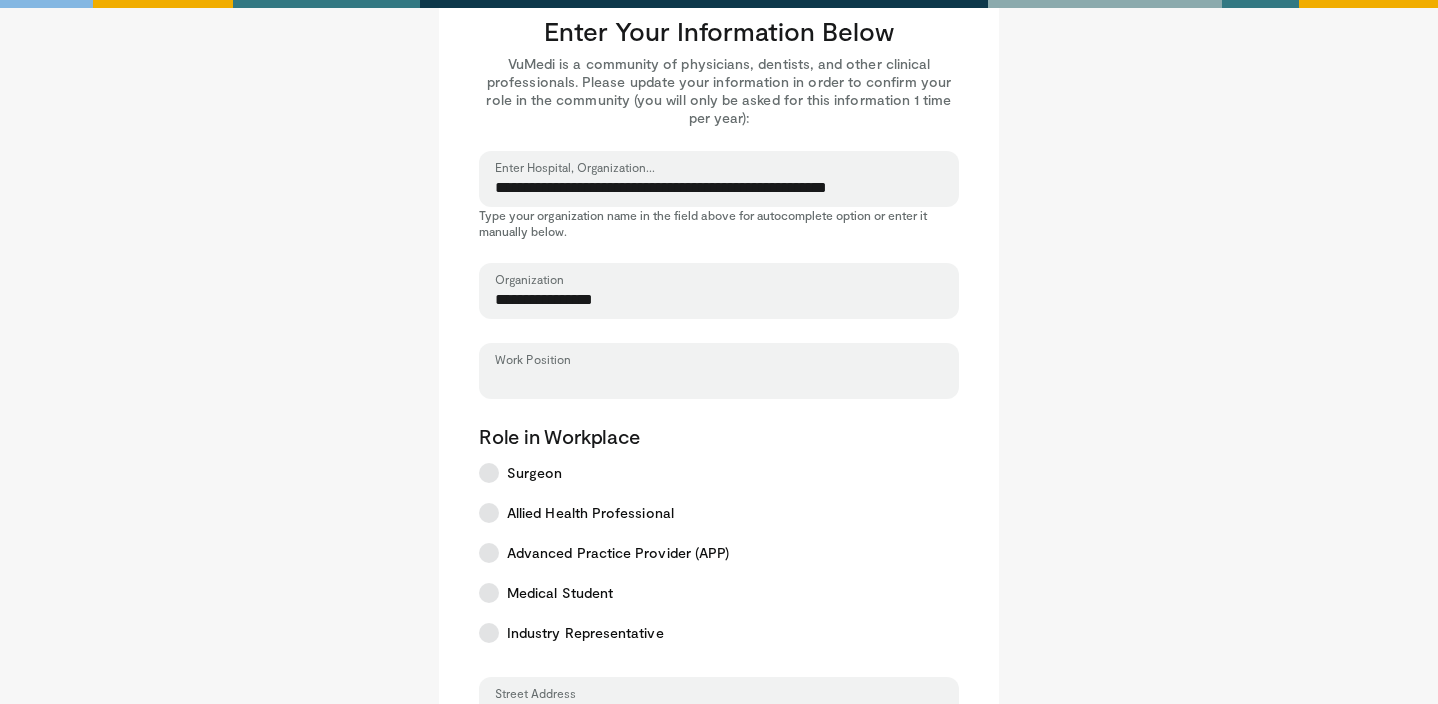 click on "Work Position" at bounding box center (719, 380) 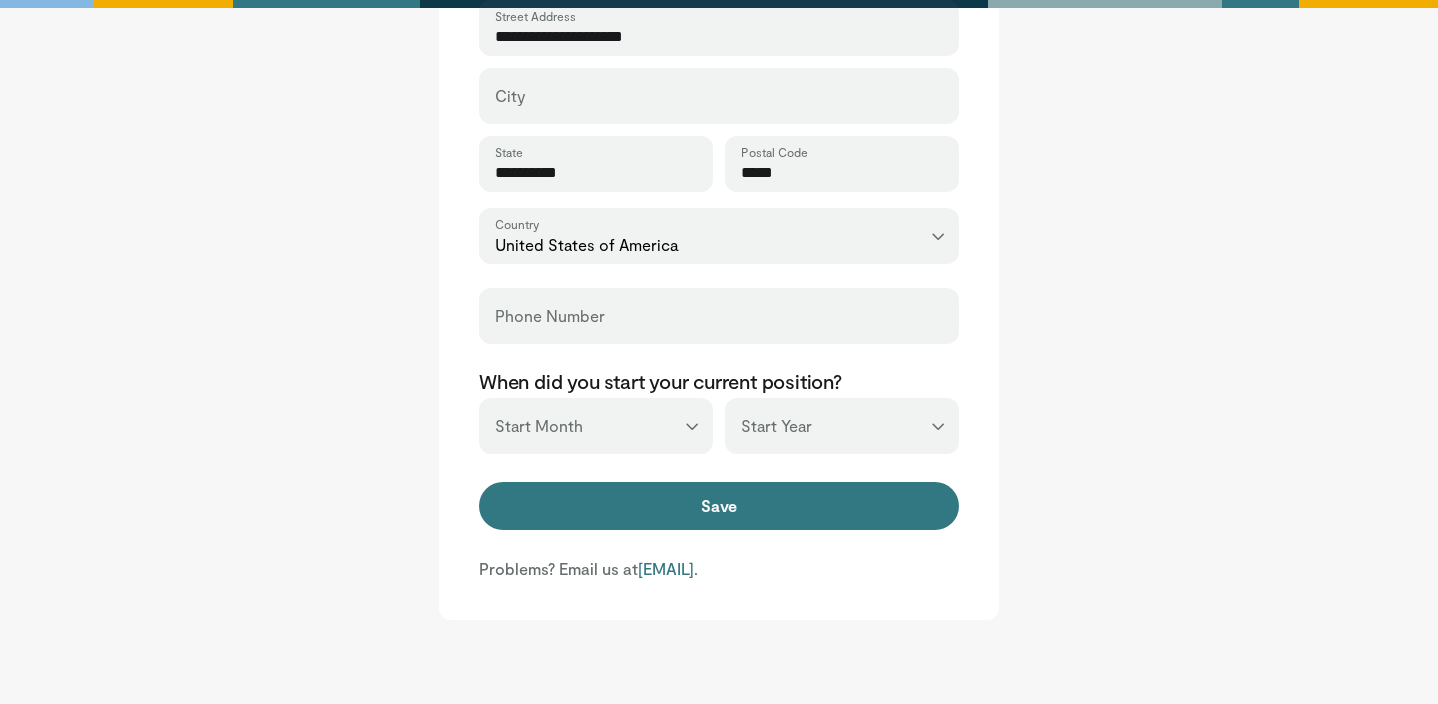 scroll, scrollTop: 779, scrollLeft: 0, axis: vertical 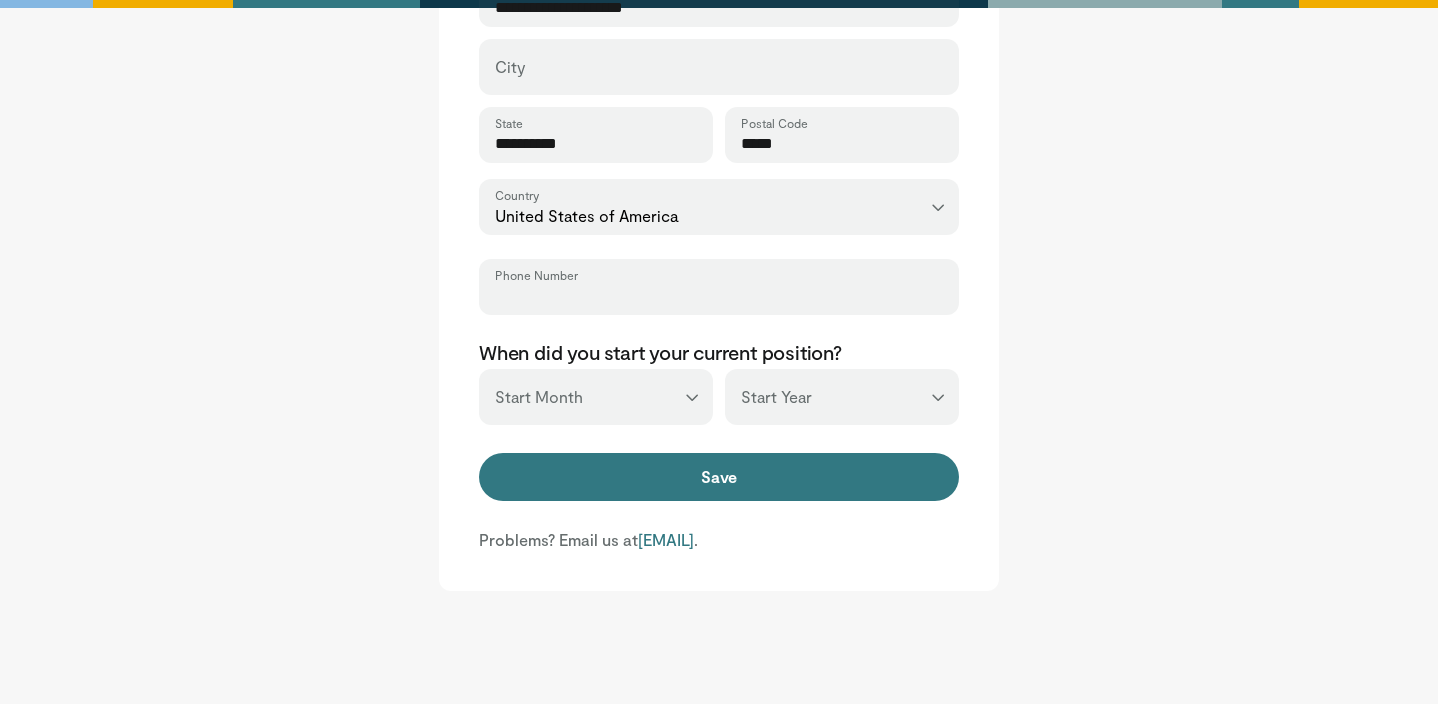 click on "Phone Number" at bounding box center (719, 296) 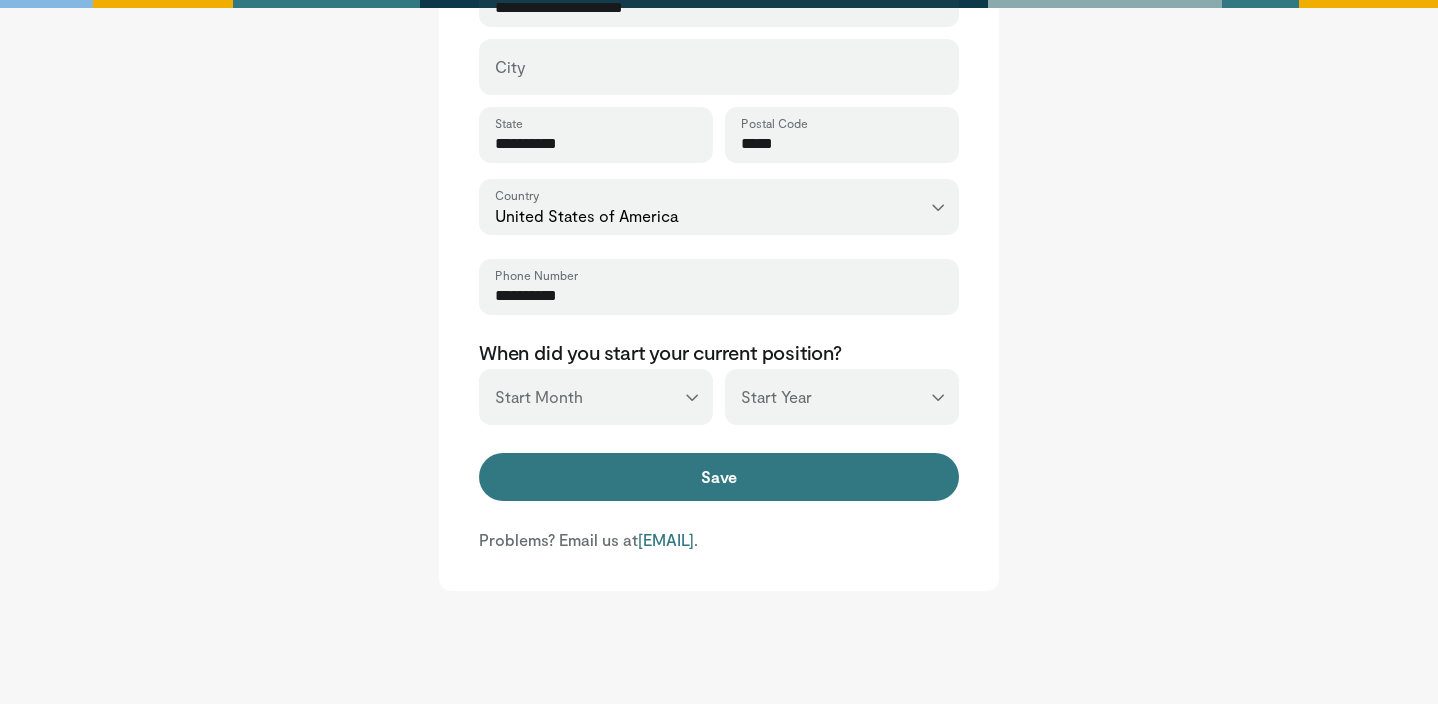 type on "**********" 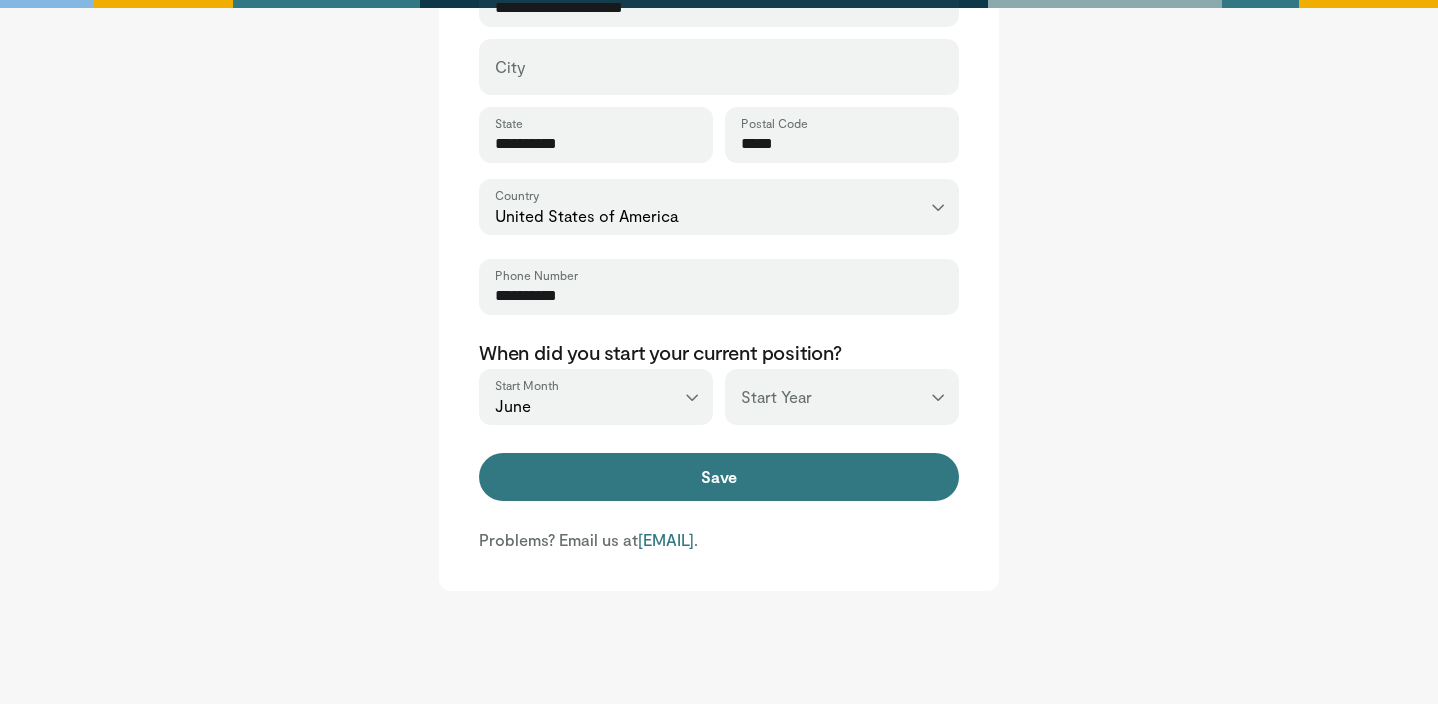 click on "***
*******
********
*****
*****
***
****
****
******
*********
*******
********
********" at bounding box center [596, 397] 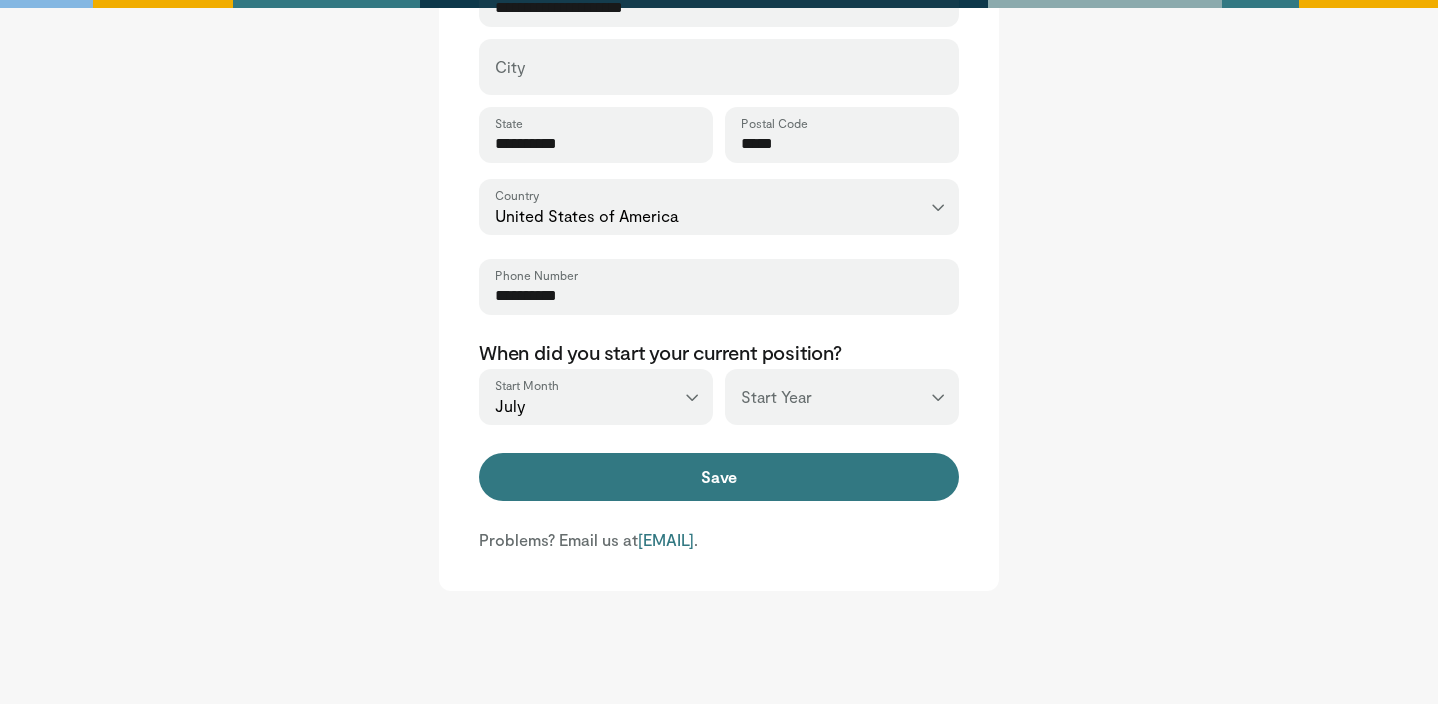 select on "****" 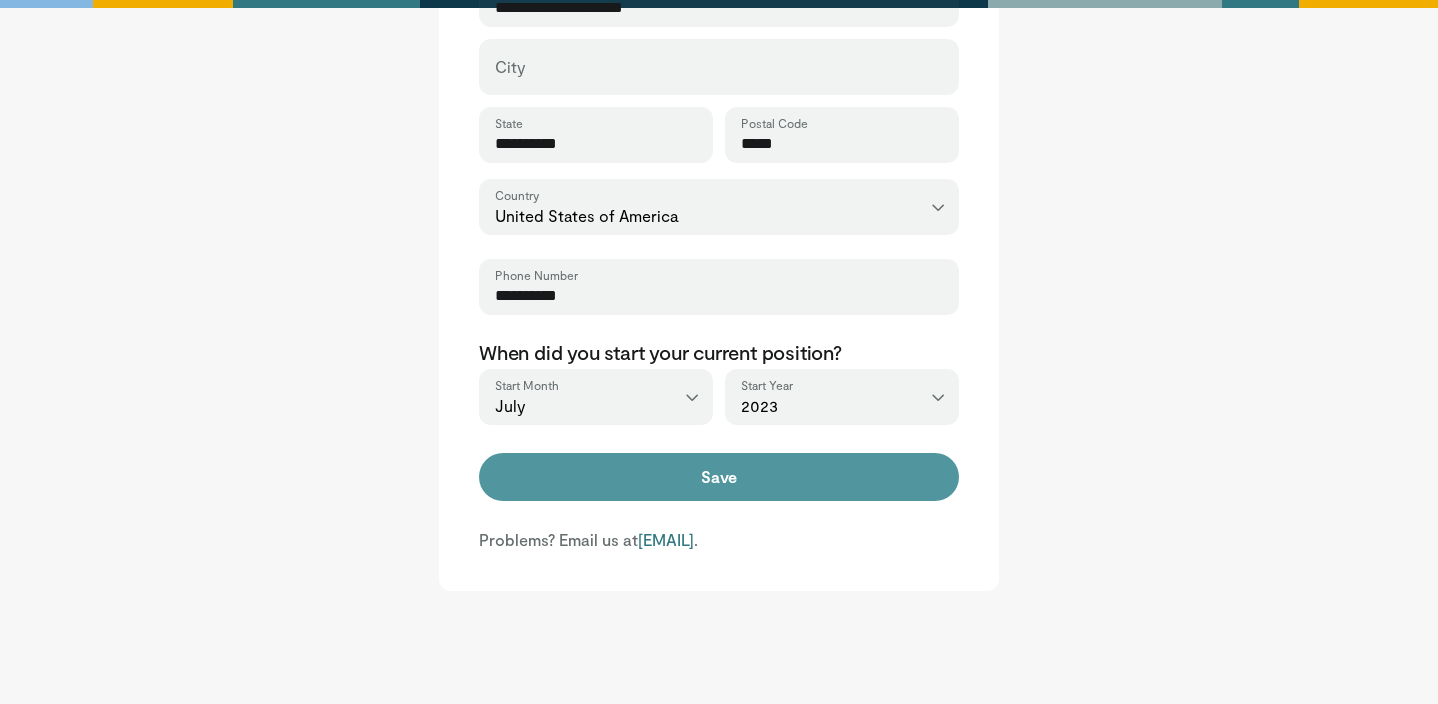 click on "Save" at bounding box center [719, 477] 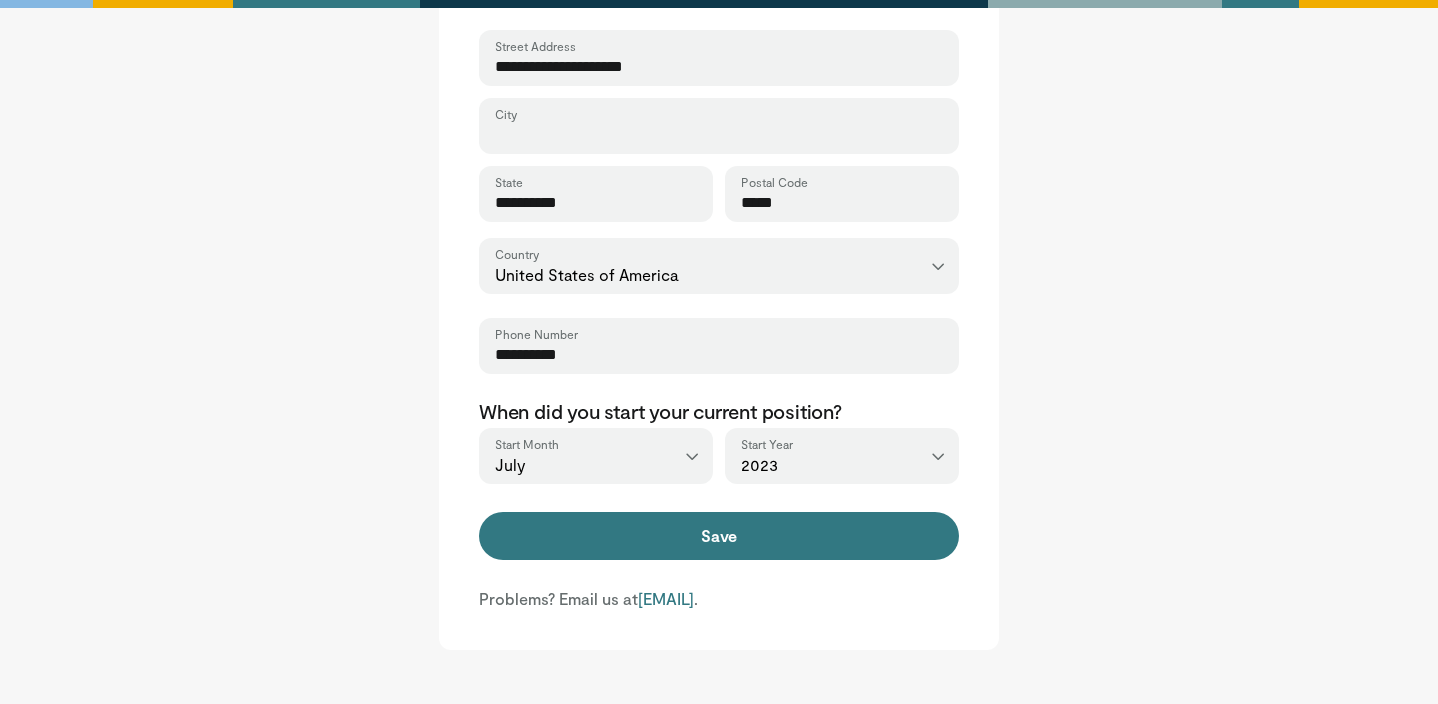 scroll, scrollTop: 644, scrollLeft: 0, axis: vertical 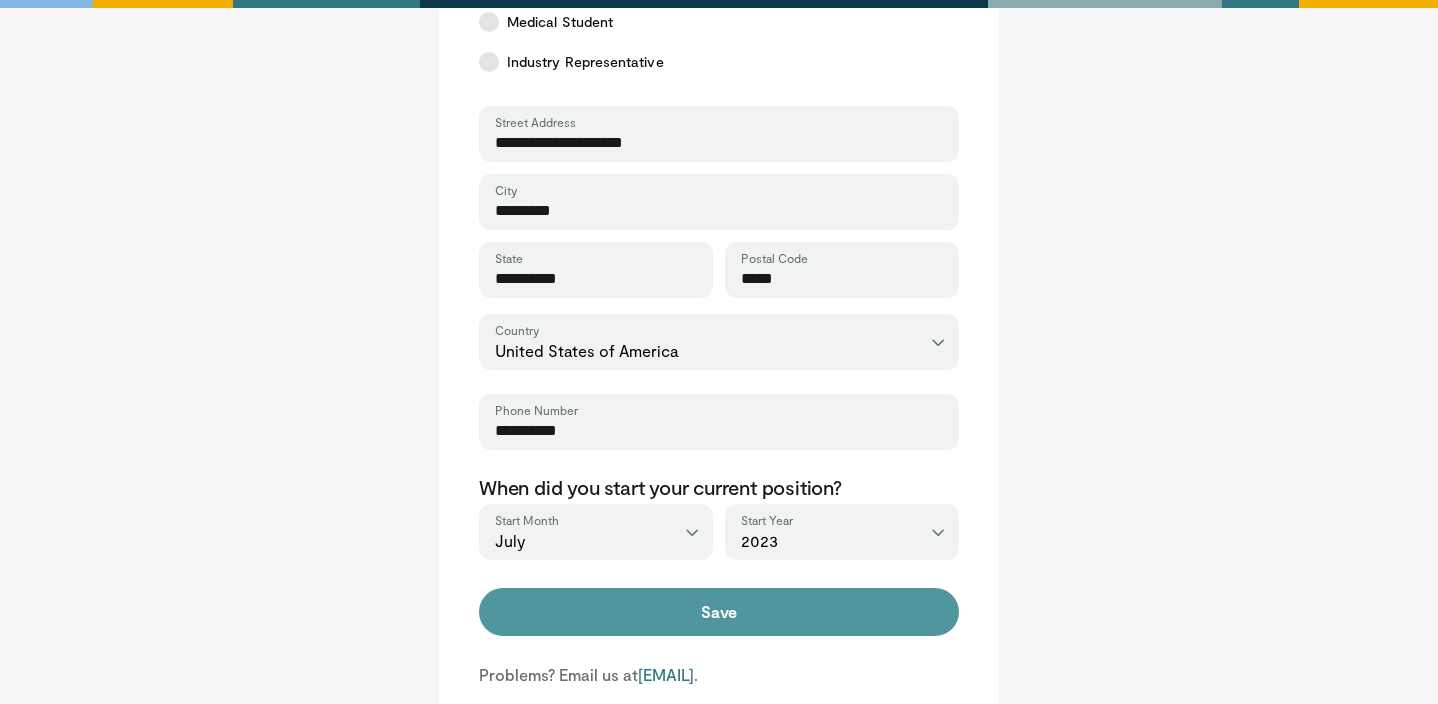 type on "*********" 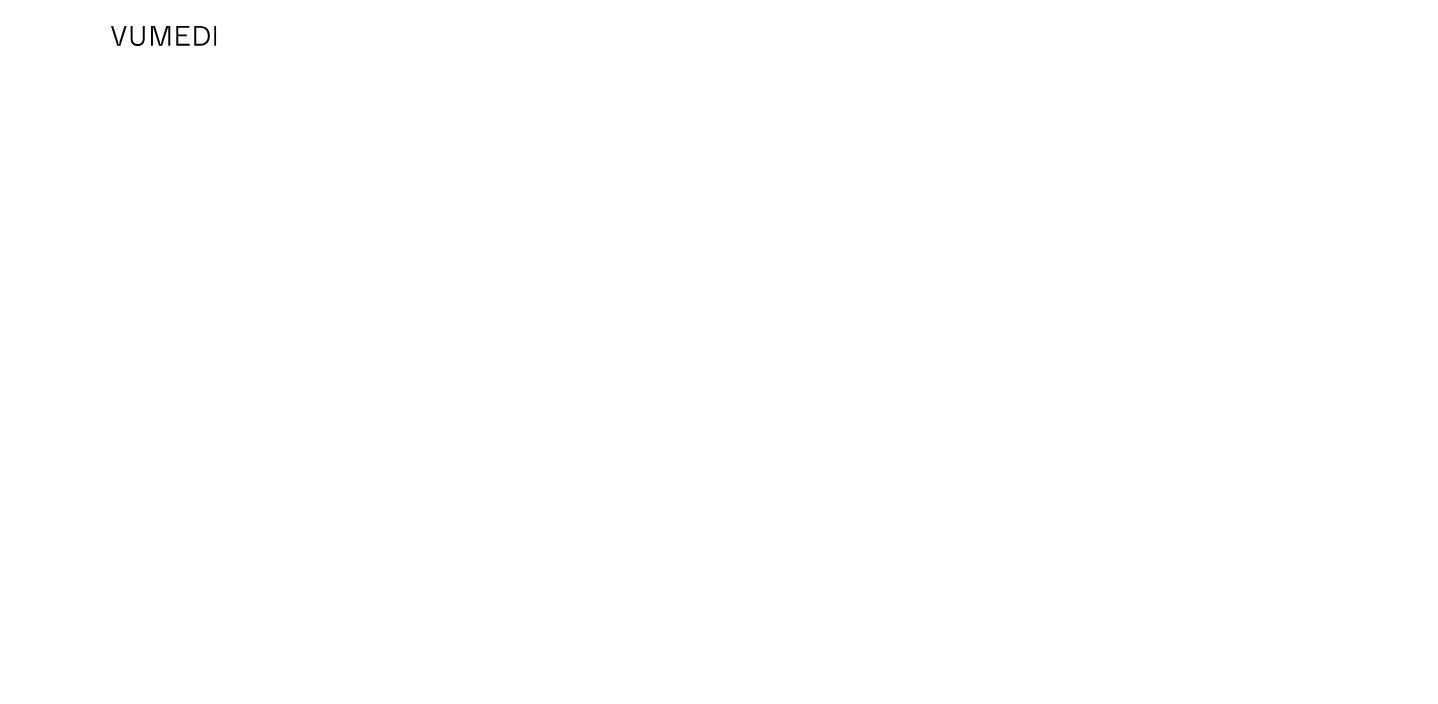 scroll, scrollTop: 0, scrollLeft: 0, axis: both 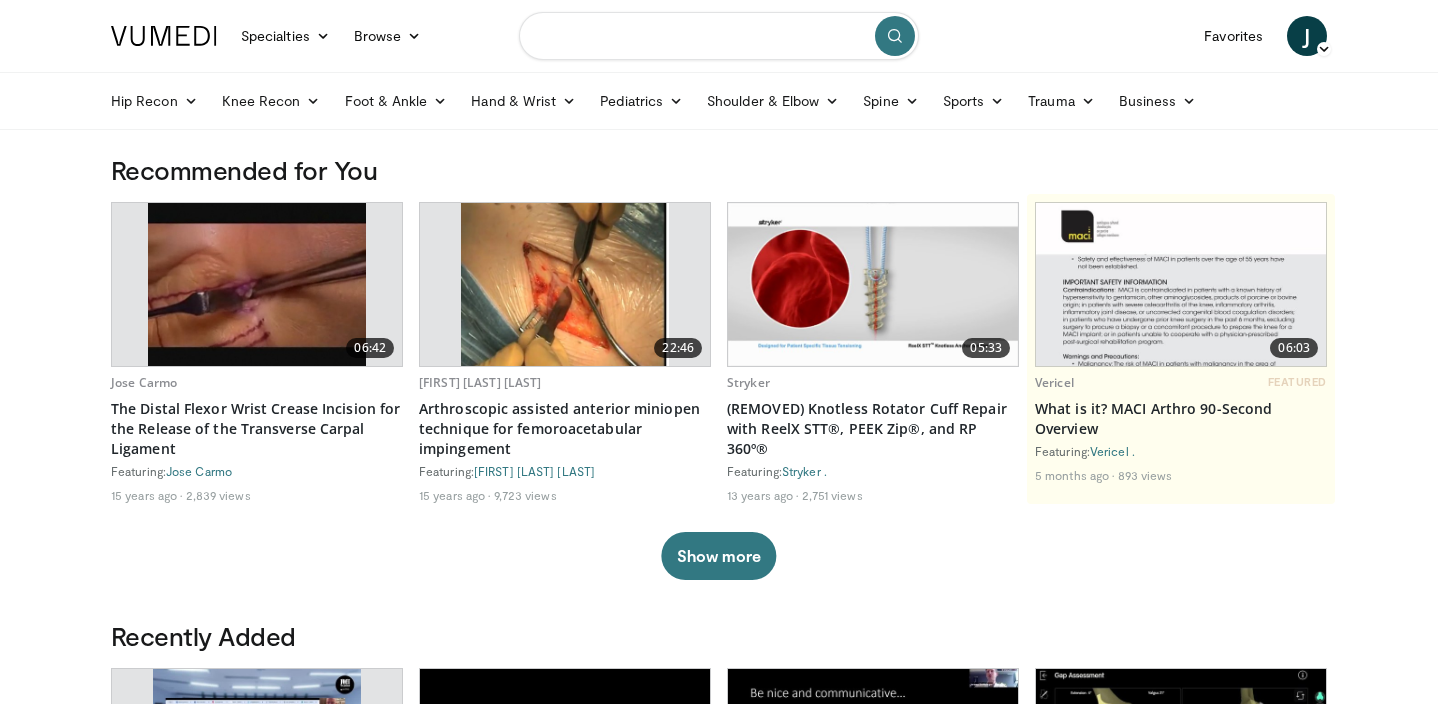 click at bounding box center [719, 36] 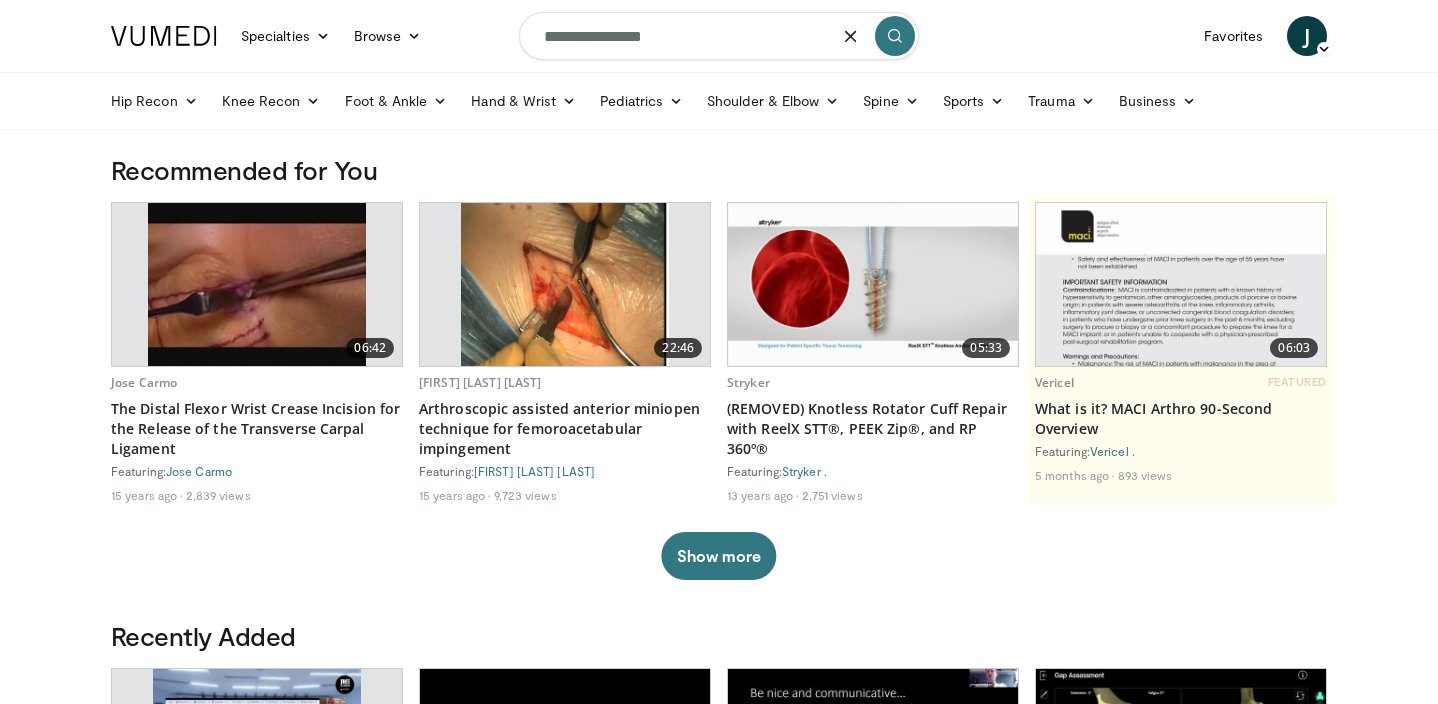 type on "**********" 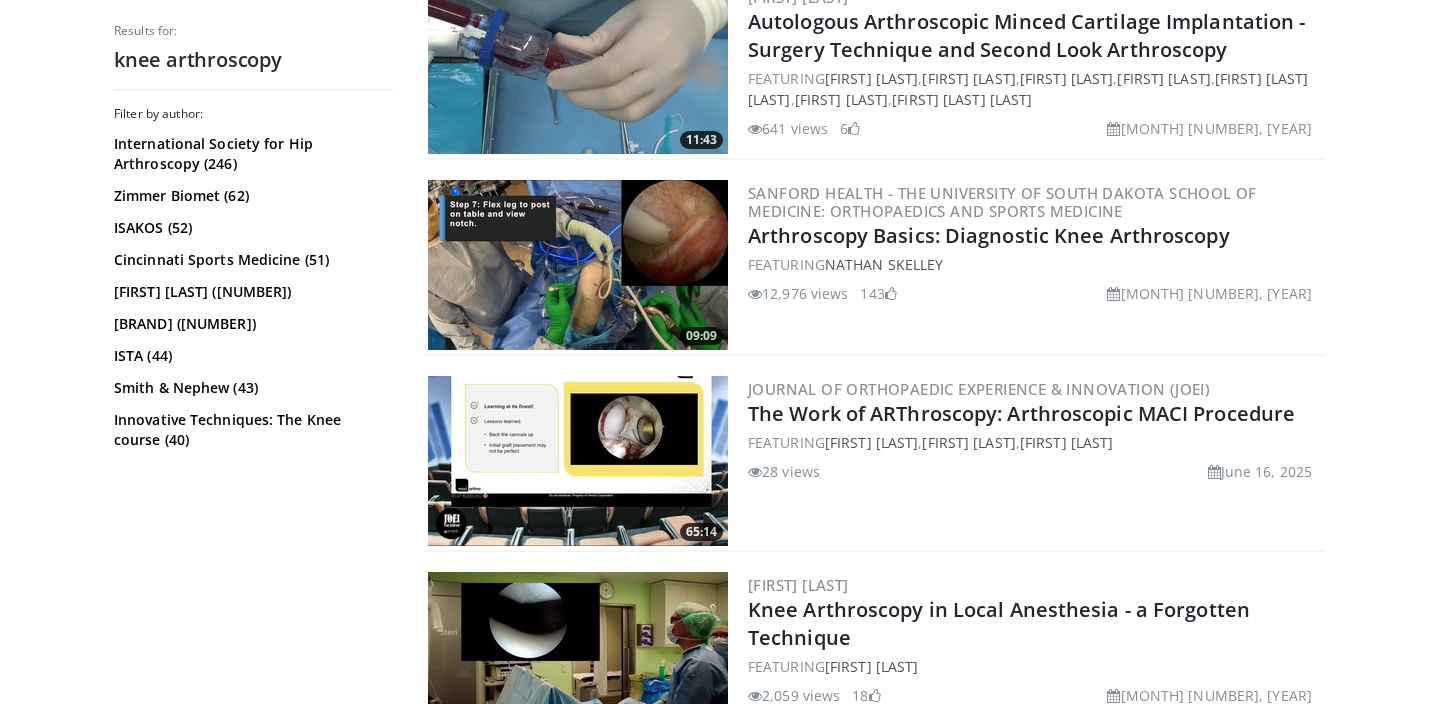 scroll, scrollTop: 969, scrollLeft: 0, axis: vertical 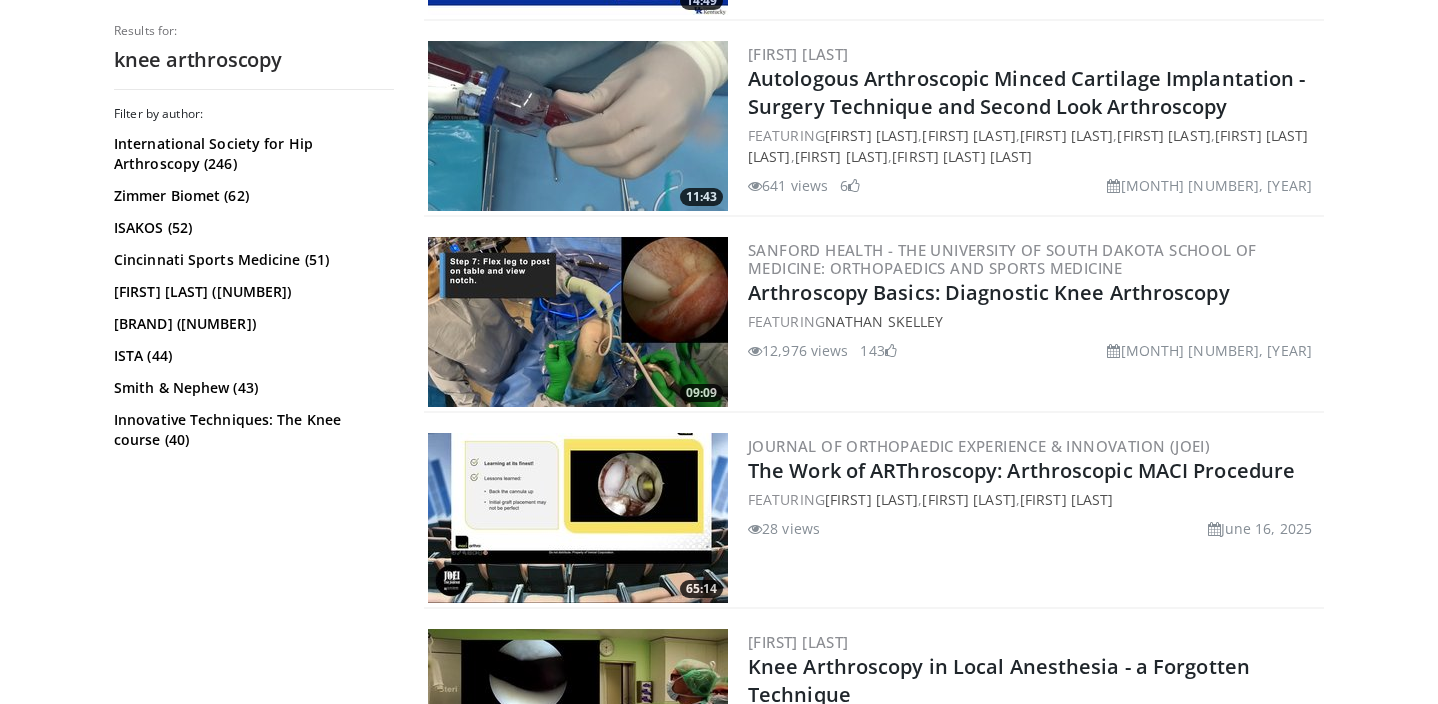 click at bounding box center [578, 322] 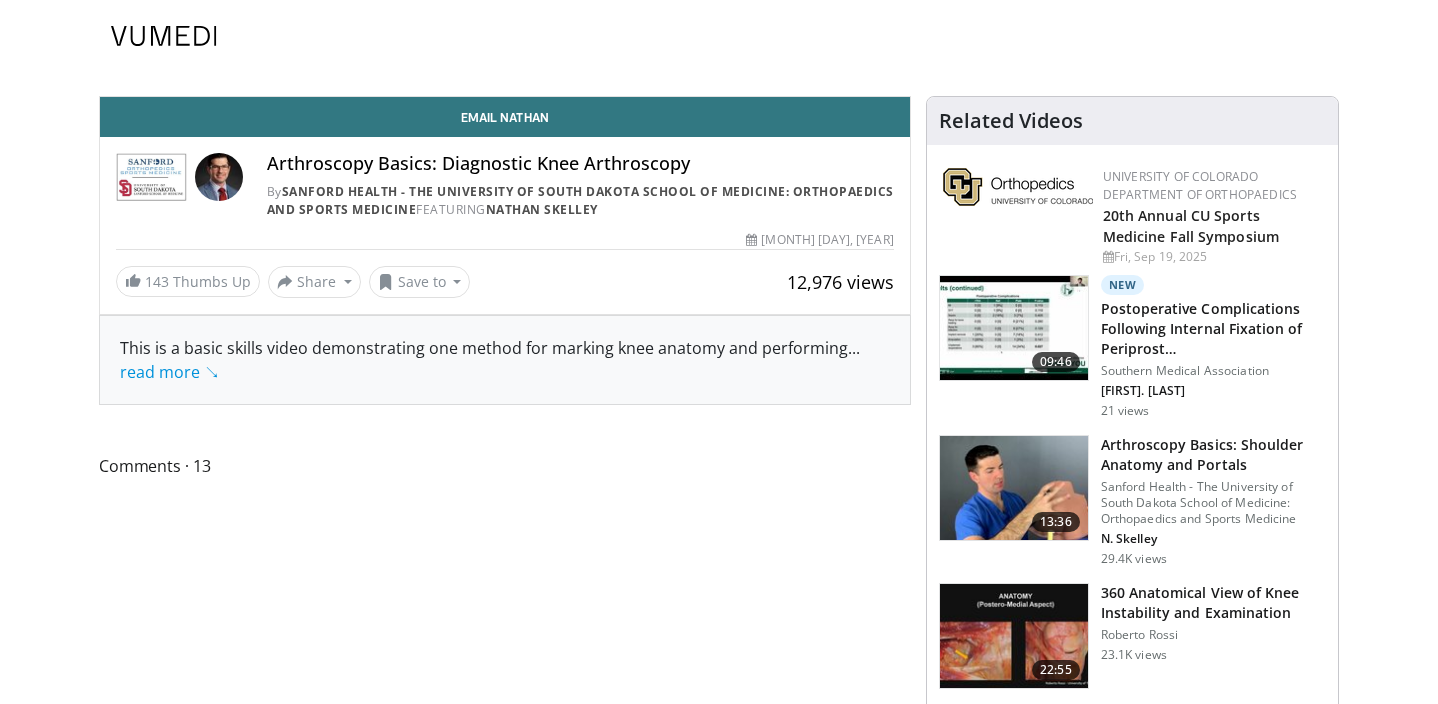 scroll, scrollTop: 0, scrollLeft: 0, axis: both 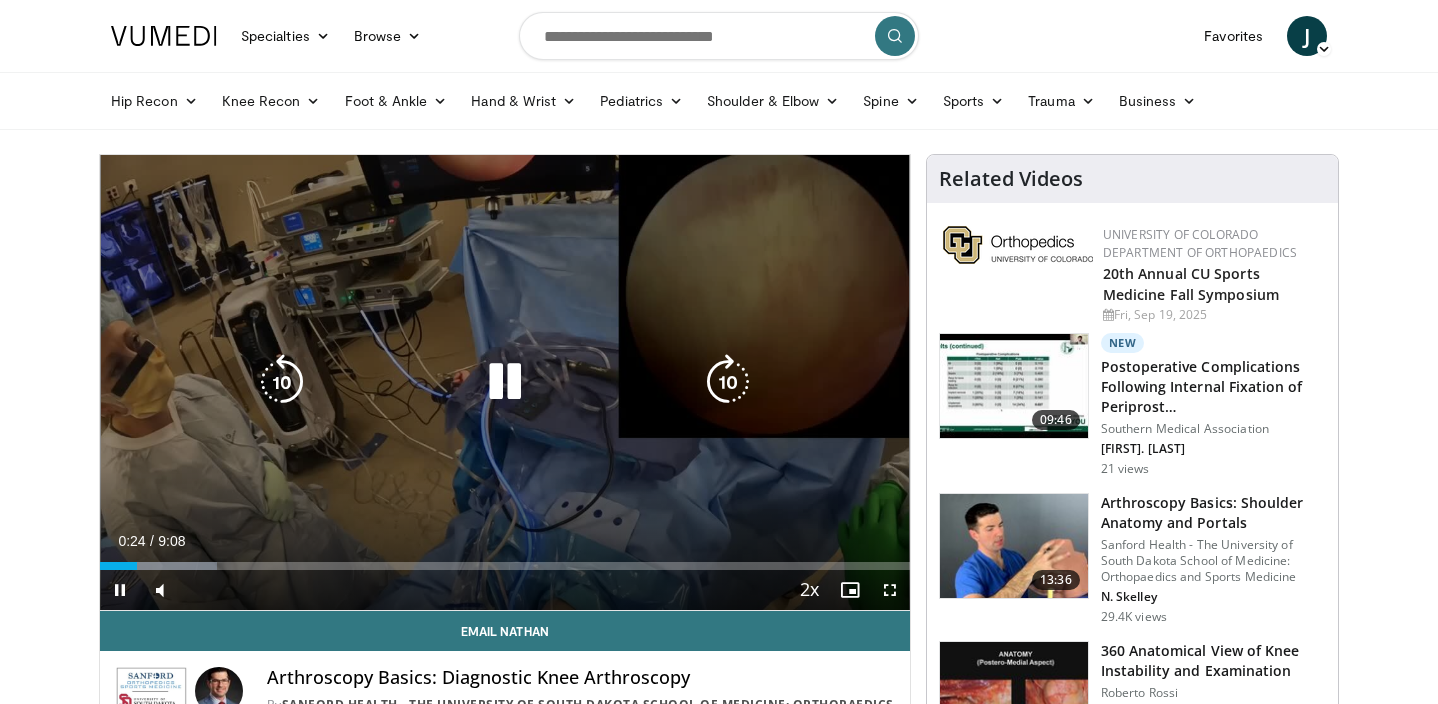 click at bounding box center [505, 382] 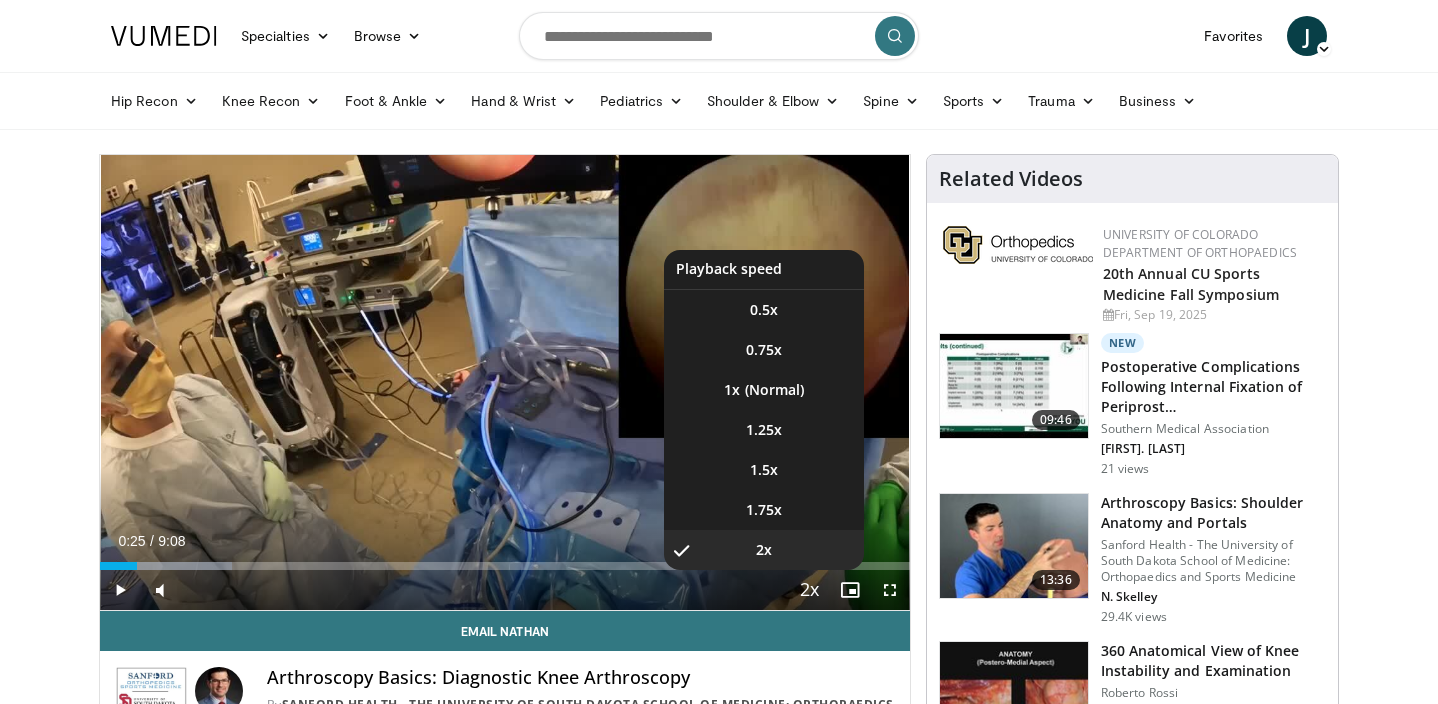 click at bounding box center [810, 591] 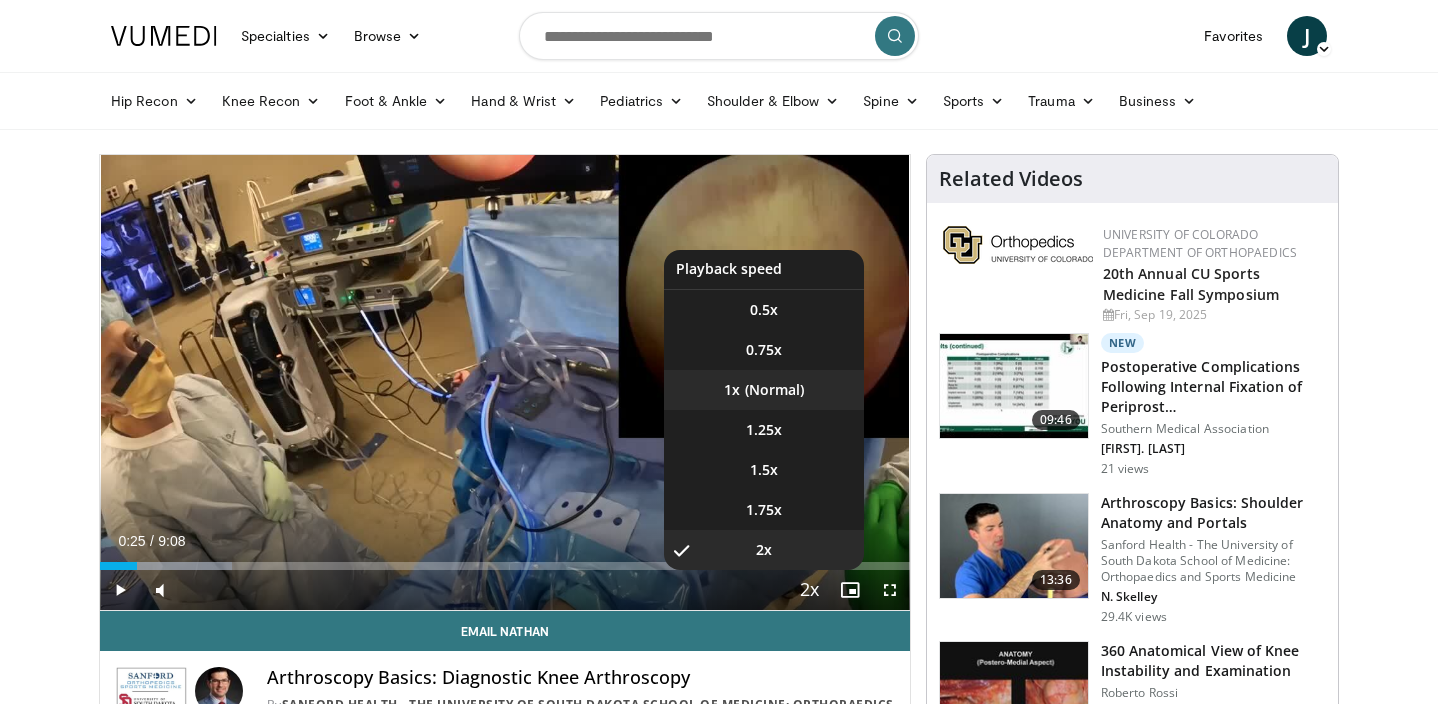 click on "1x" at bounding box center (764, 390) 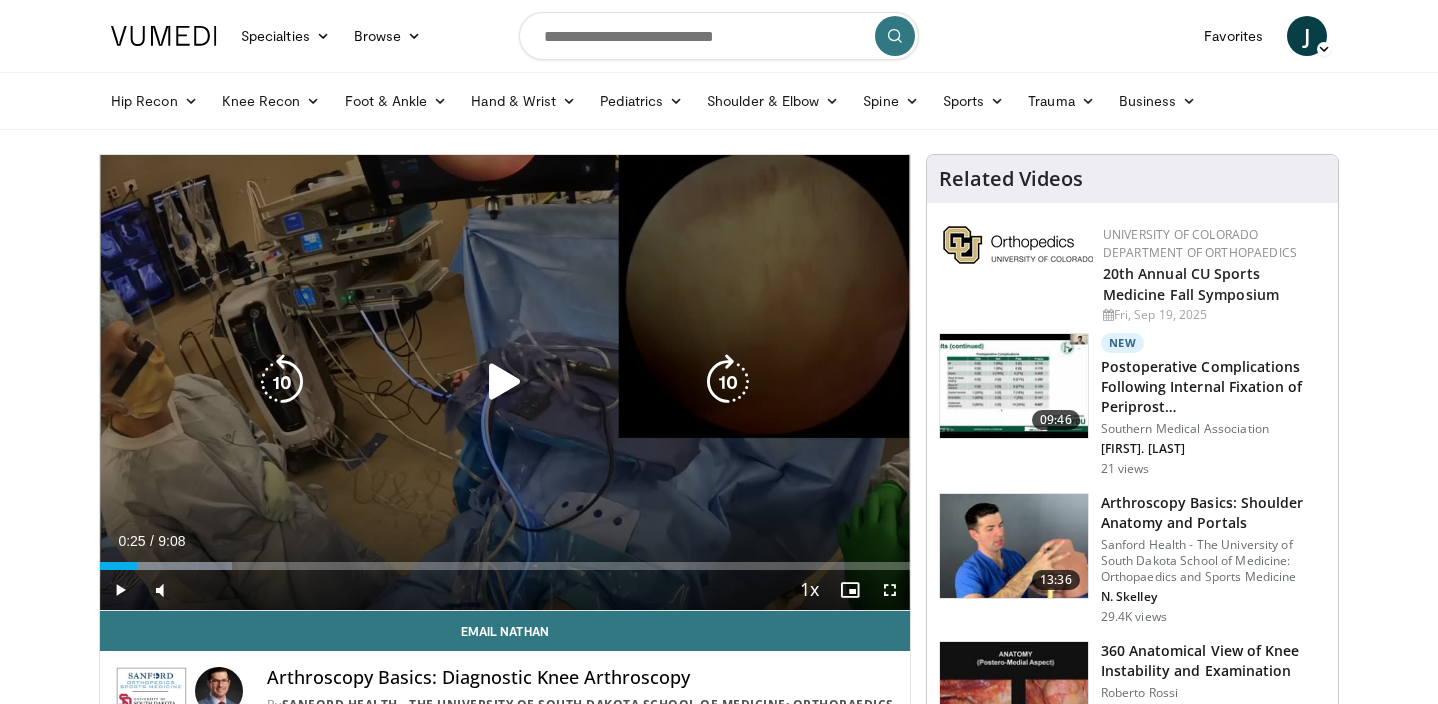 click at bounding box center (505, 382) 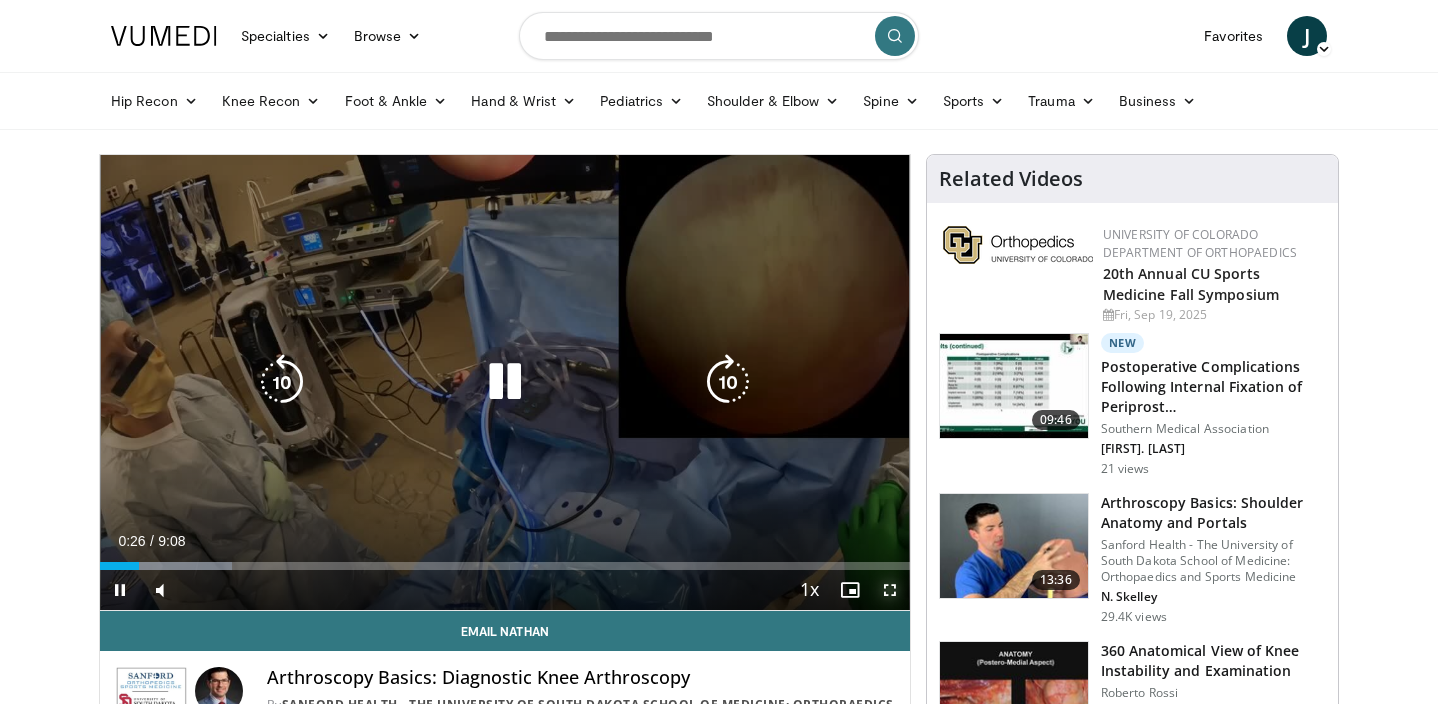 click at bounding box center [890, 590] 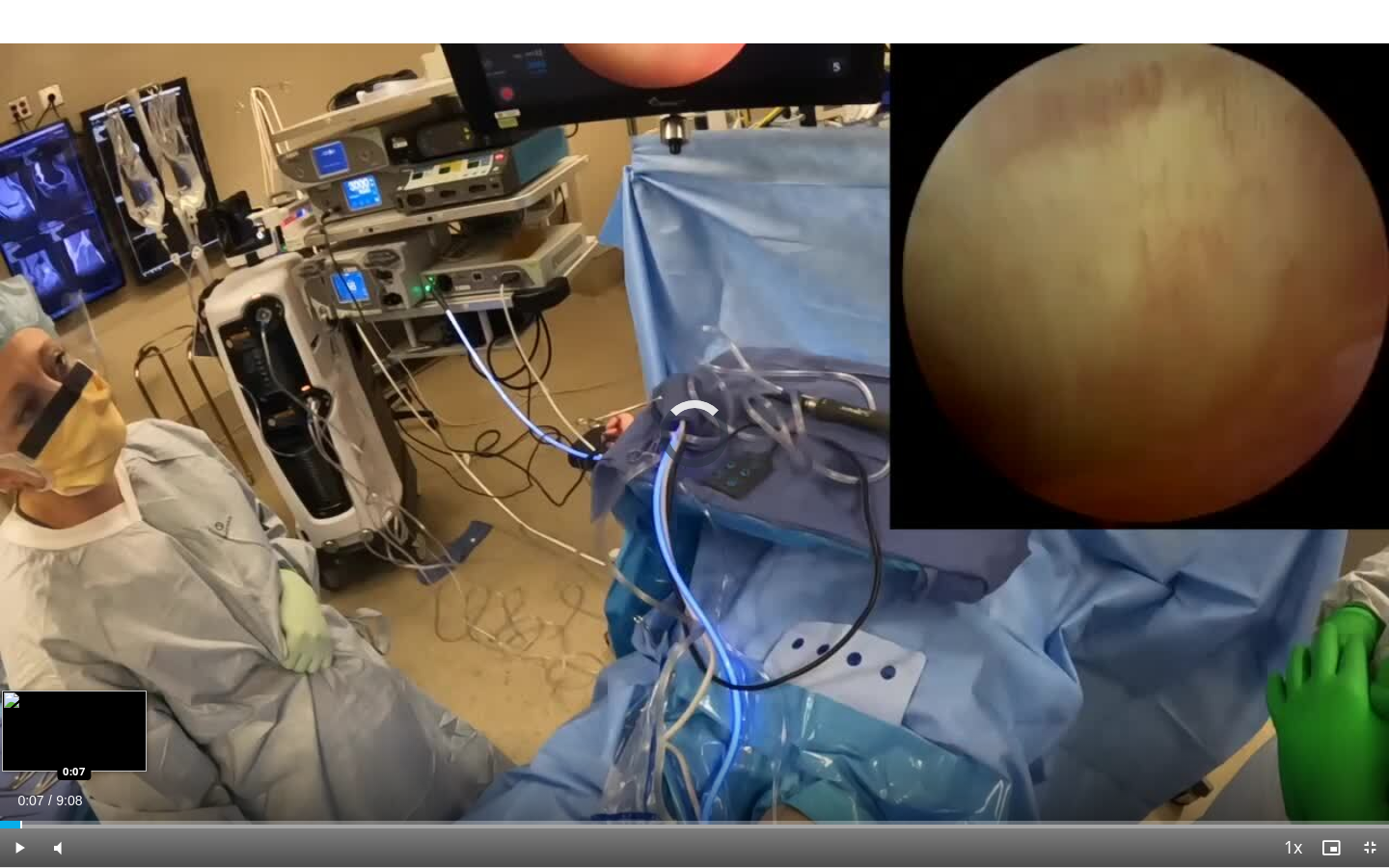 click at bounding box center [21, 825] 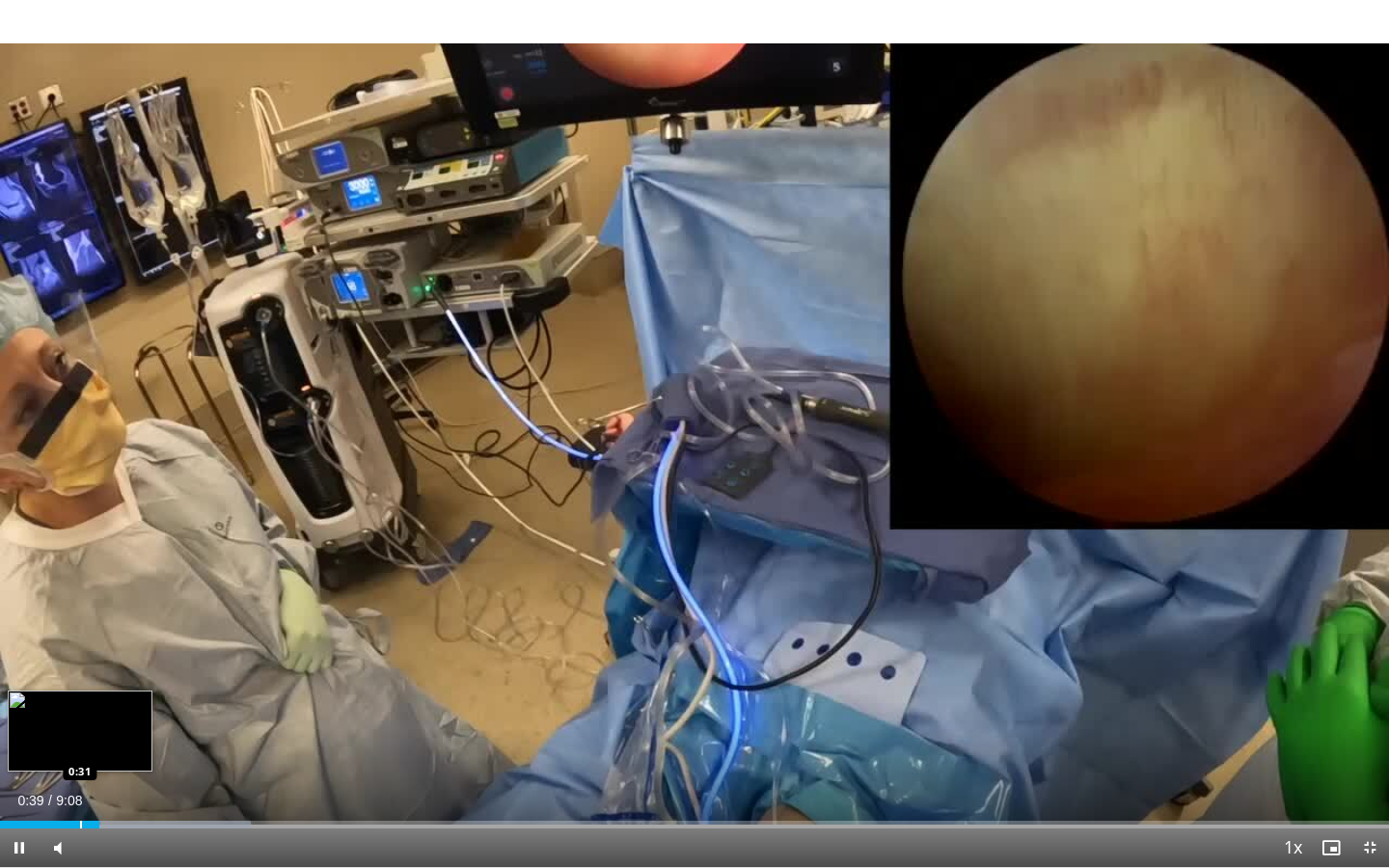 click at bounding box center [81, 825] 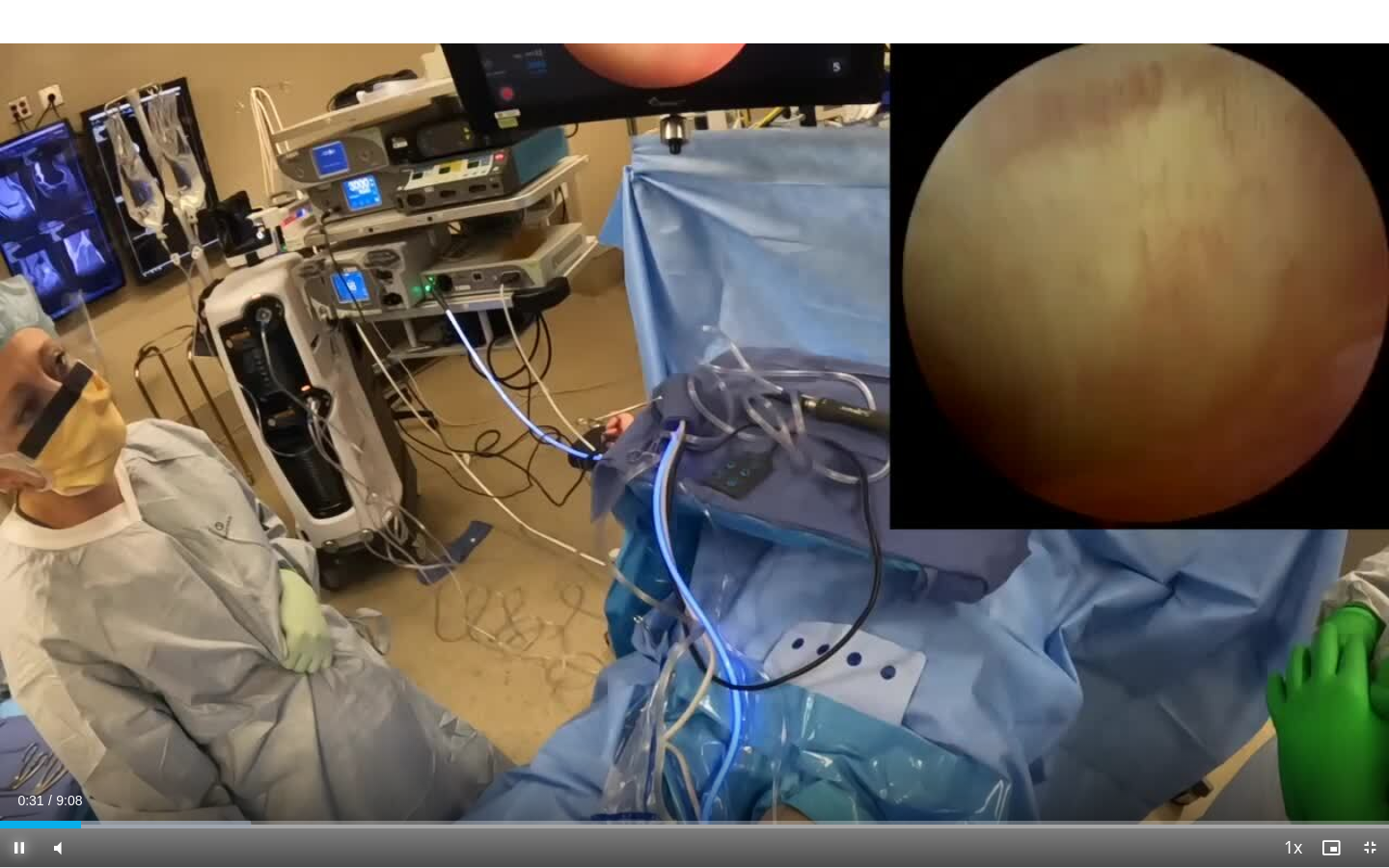 click at bounding box center [19, 848] 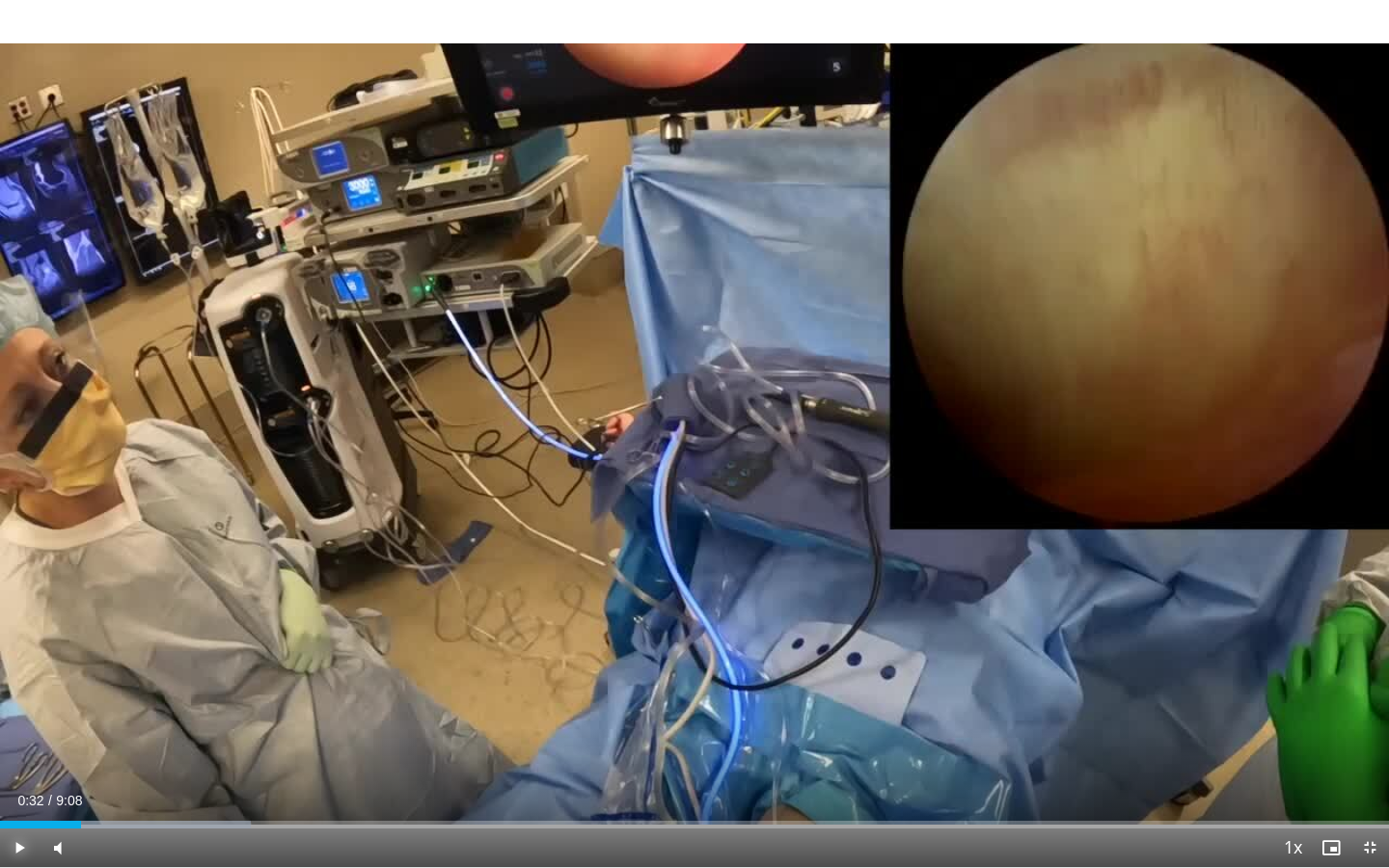 click at bounding box center (19, 848) 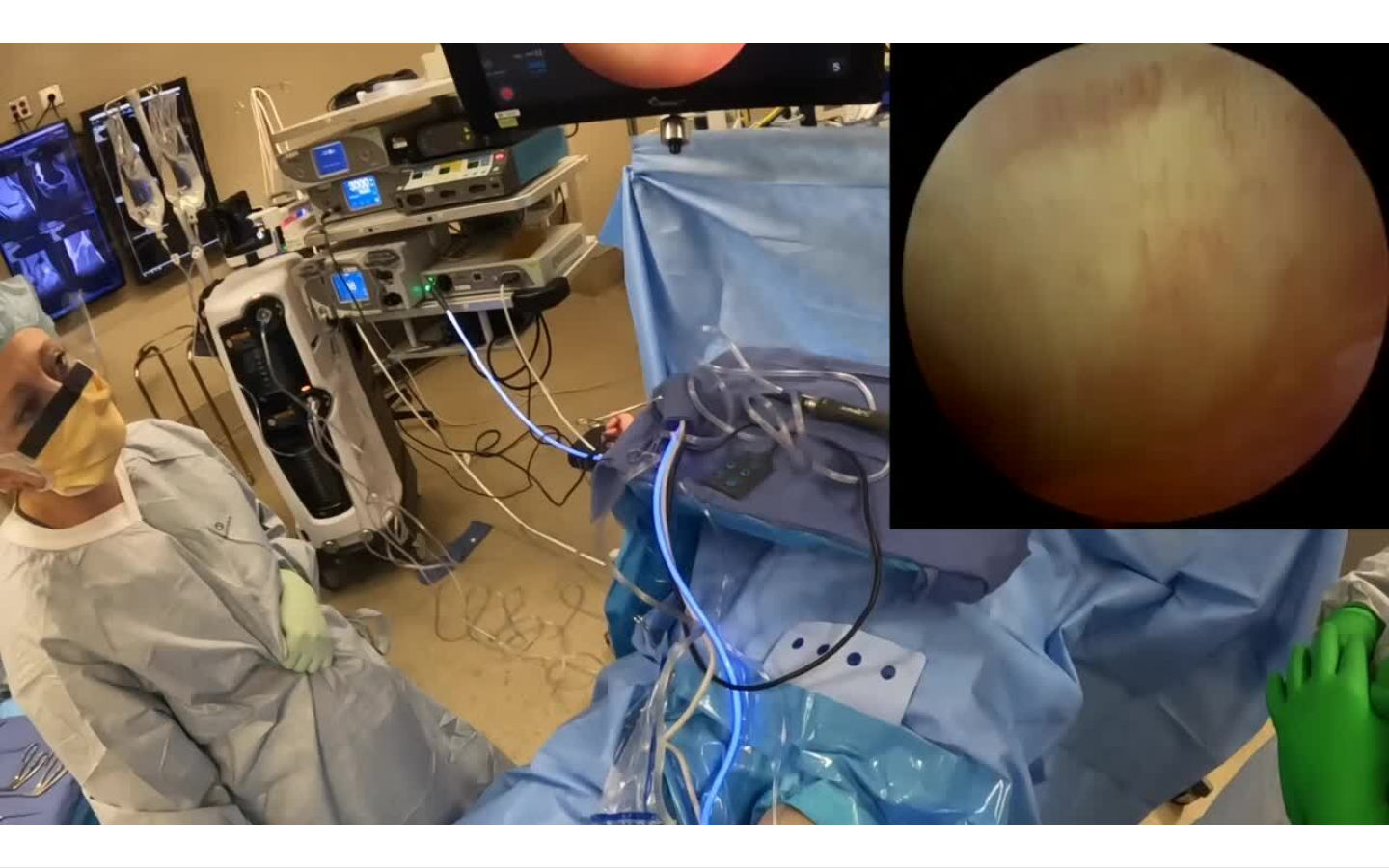 type 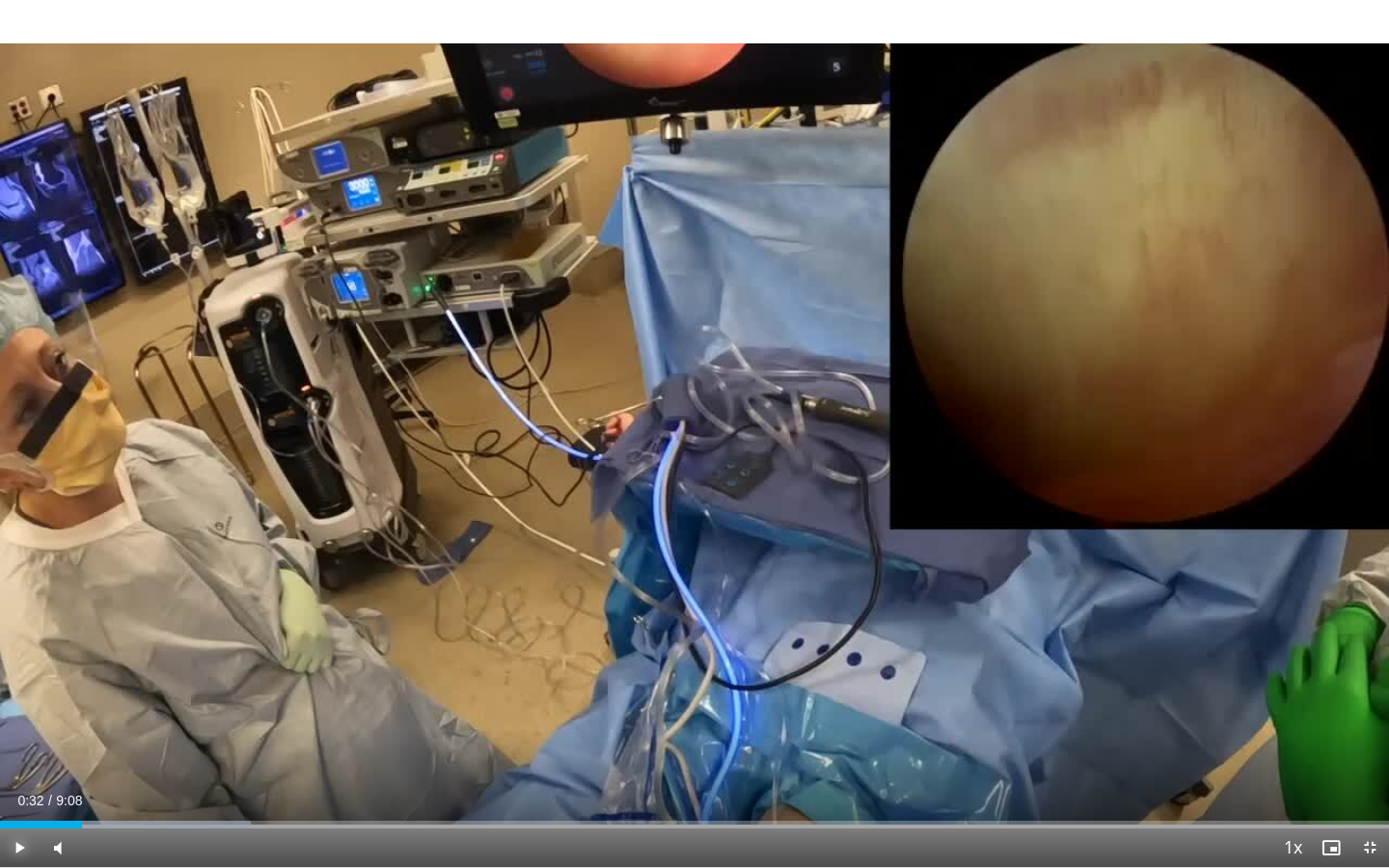 click on "Play" at bounding box center (19, 848) 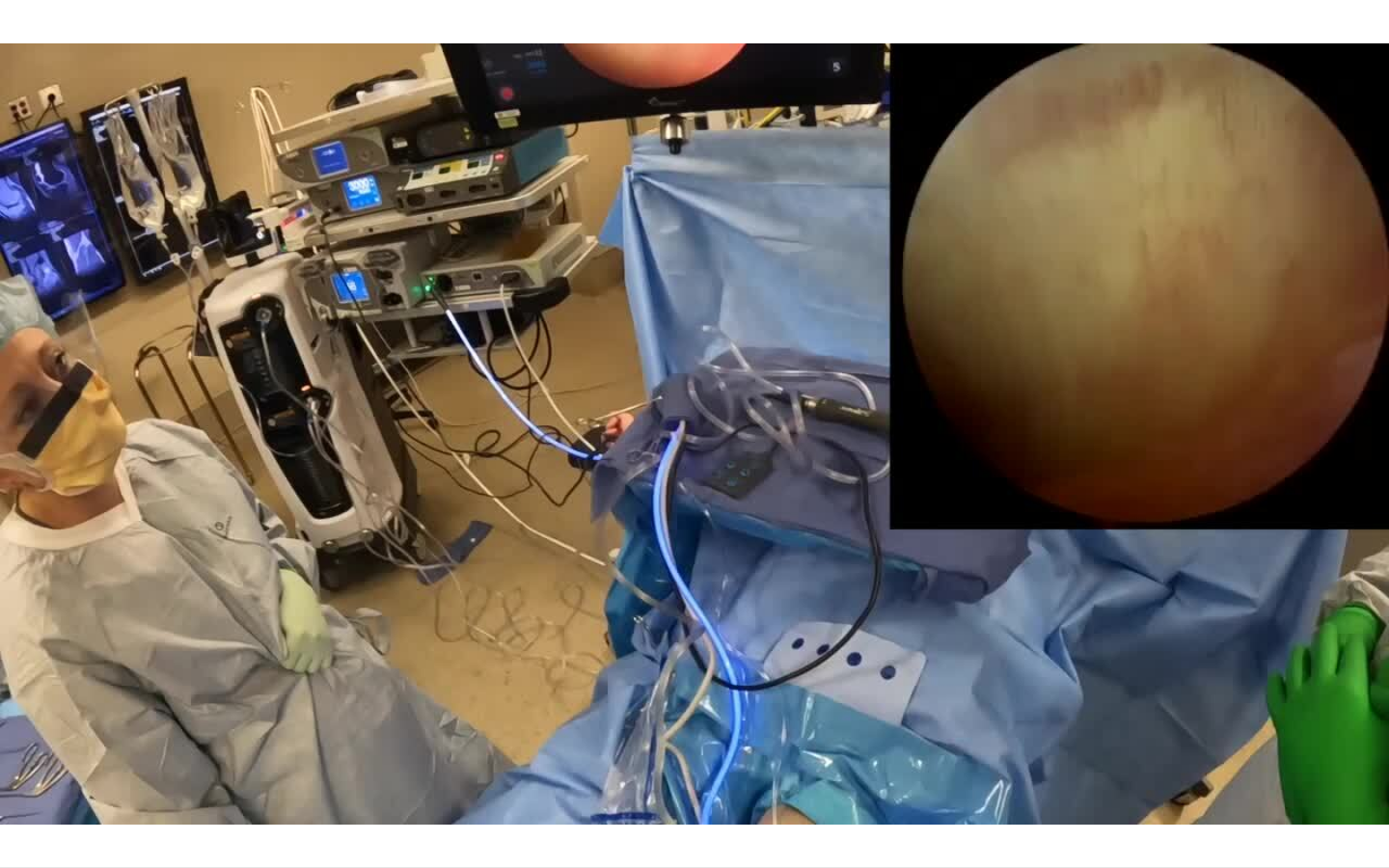 click on "Pause" at bounding box center (19, 848) 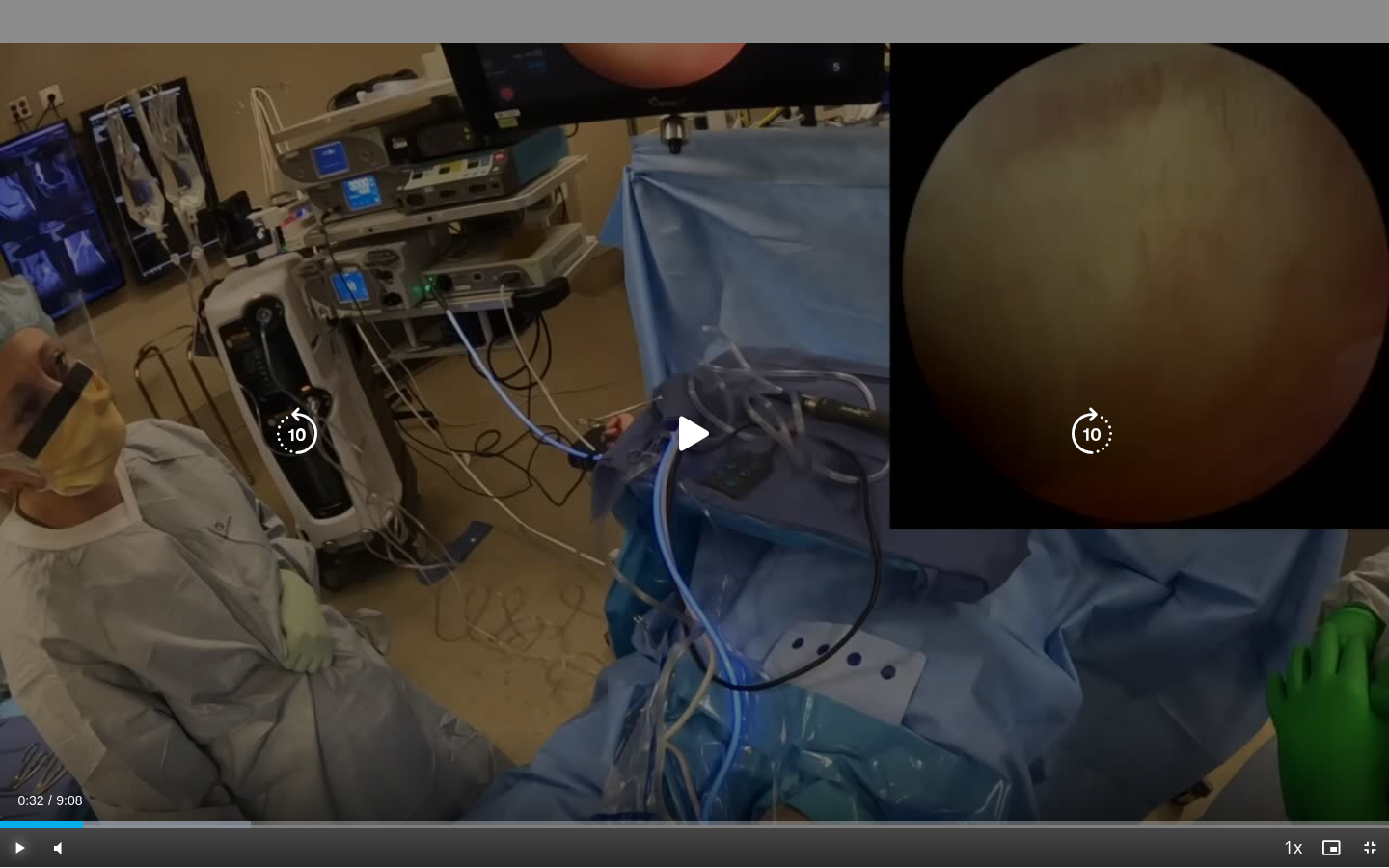 click on "Play" at bounding box center (19, 848) 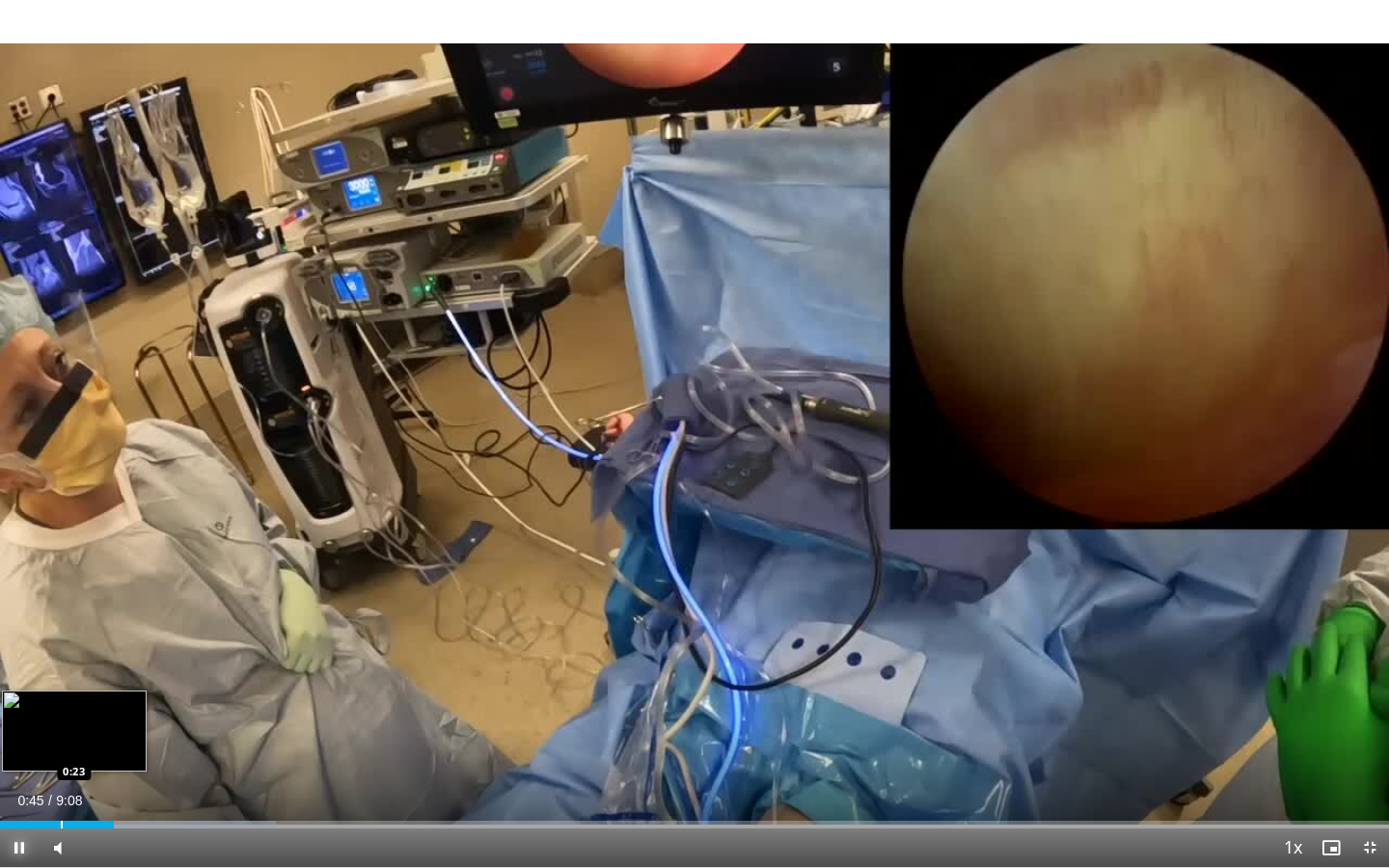 click at bounding box center (62, 825) 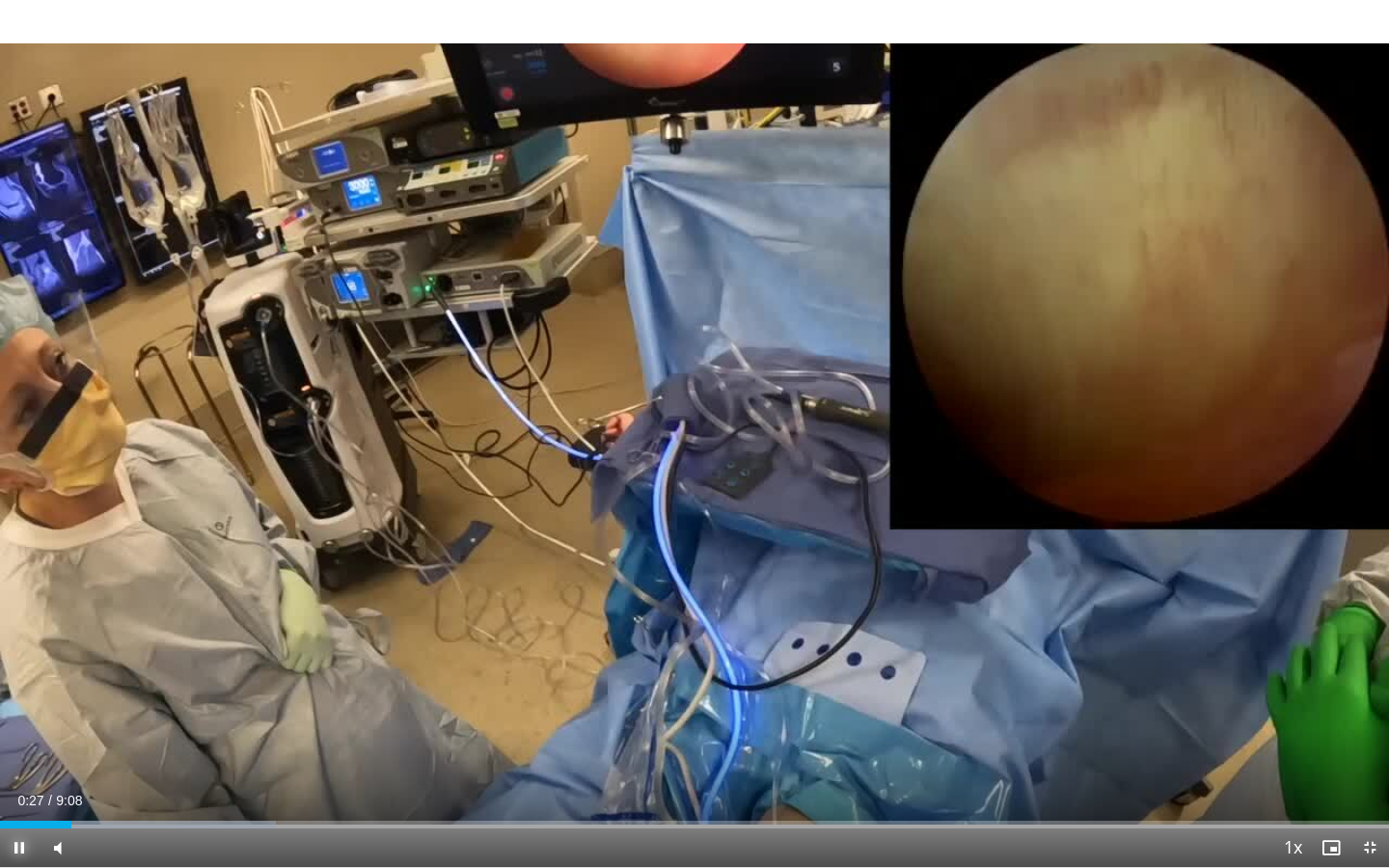 click at bounding box center [19, 848] 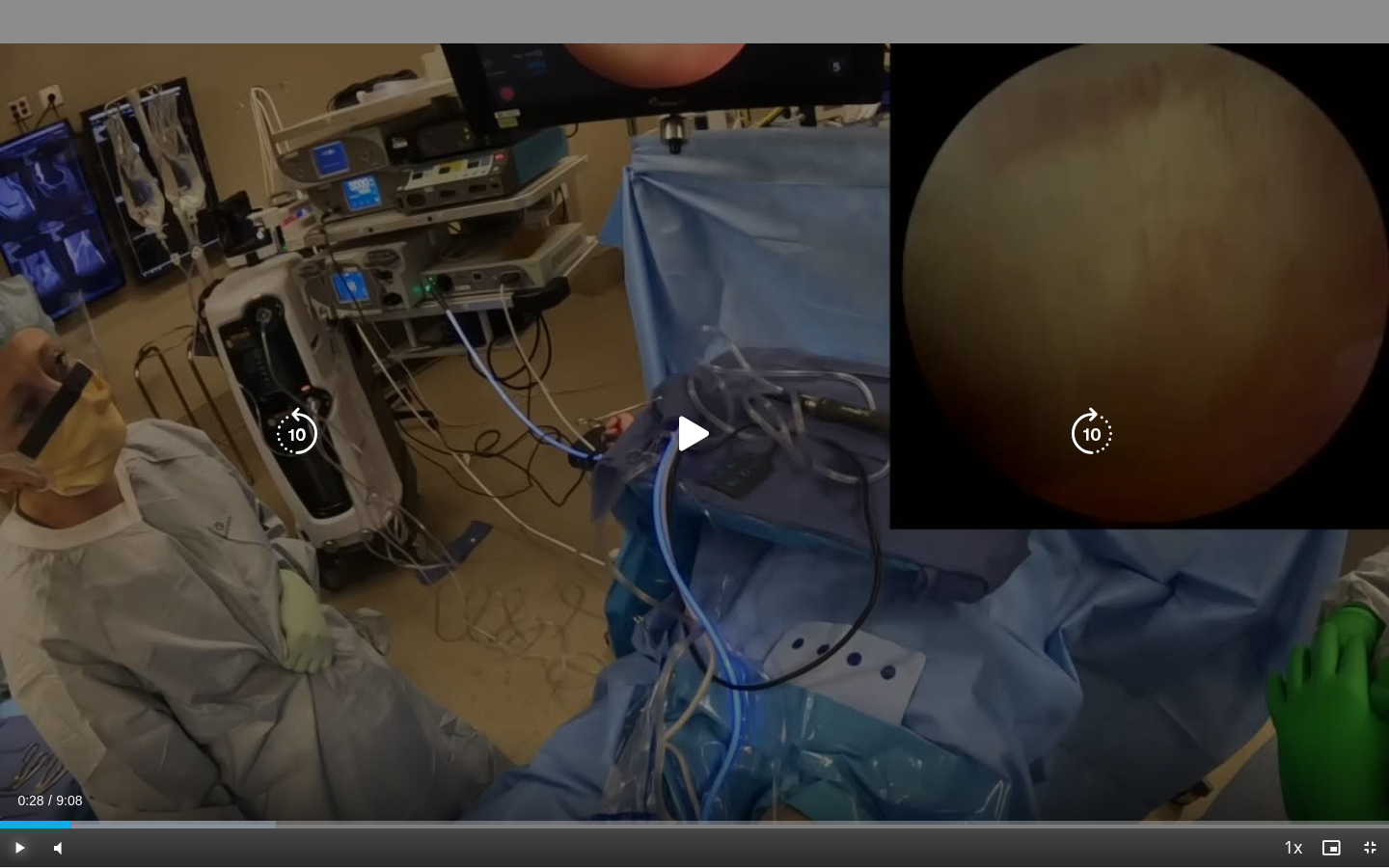 click at bounding box center [19, 848] 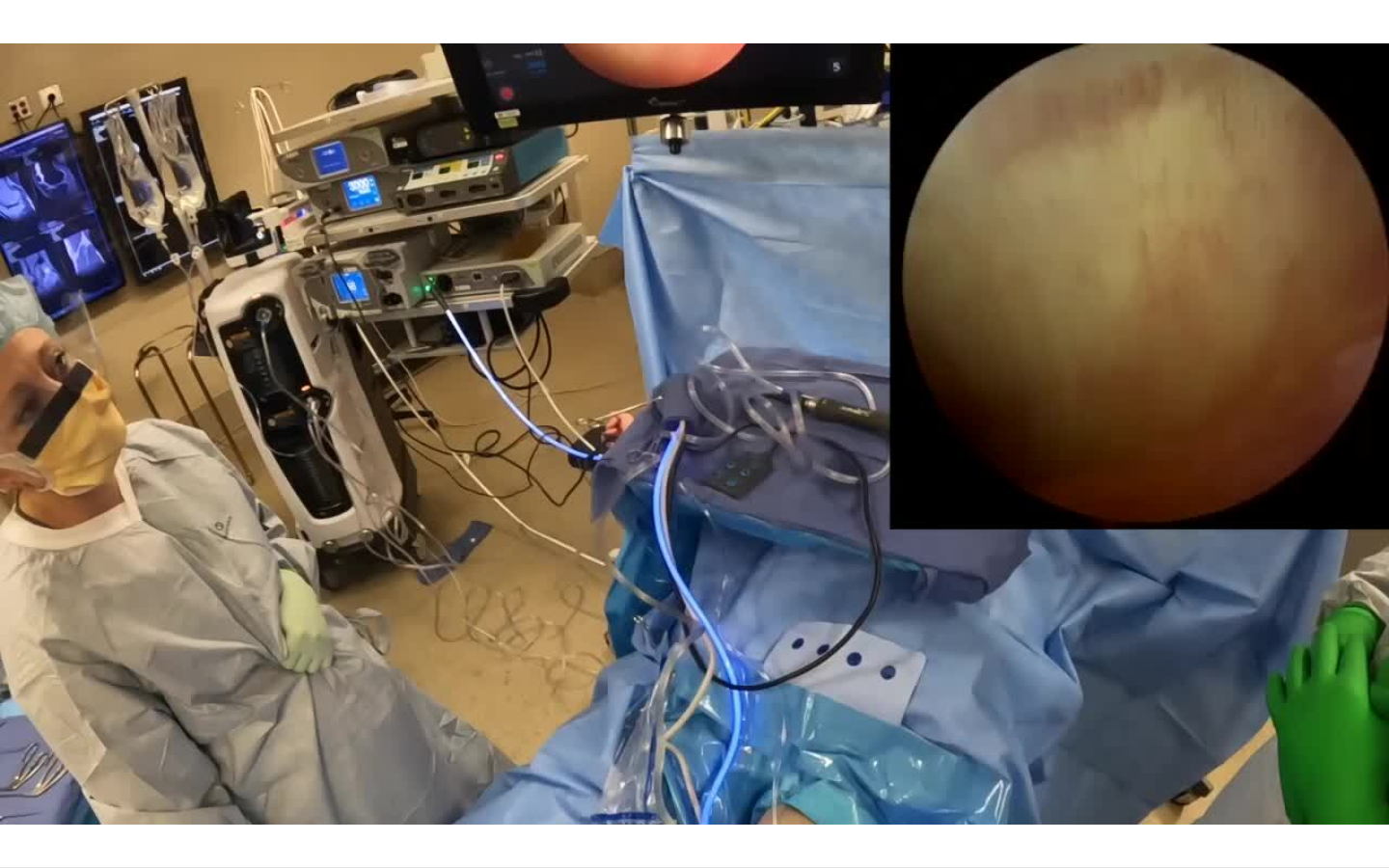 click on "Pause" at bounding box center [19, 848] 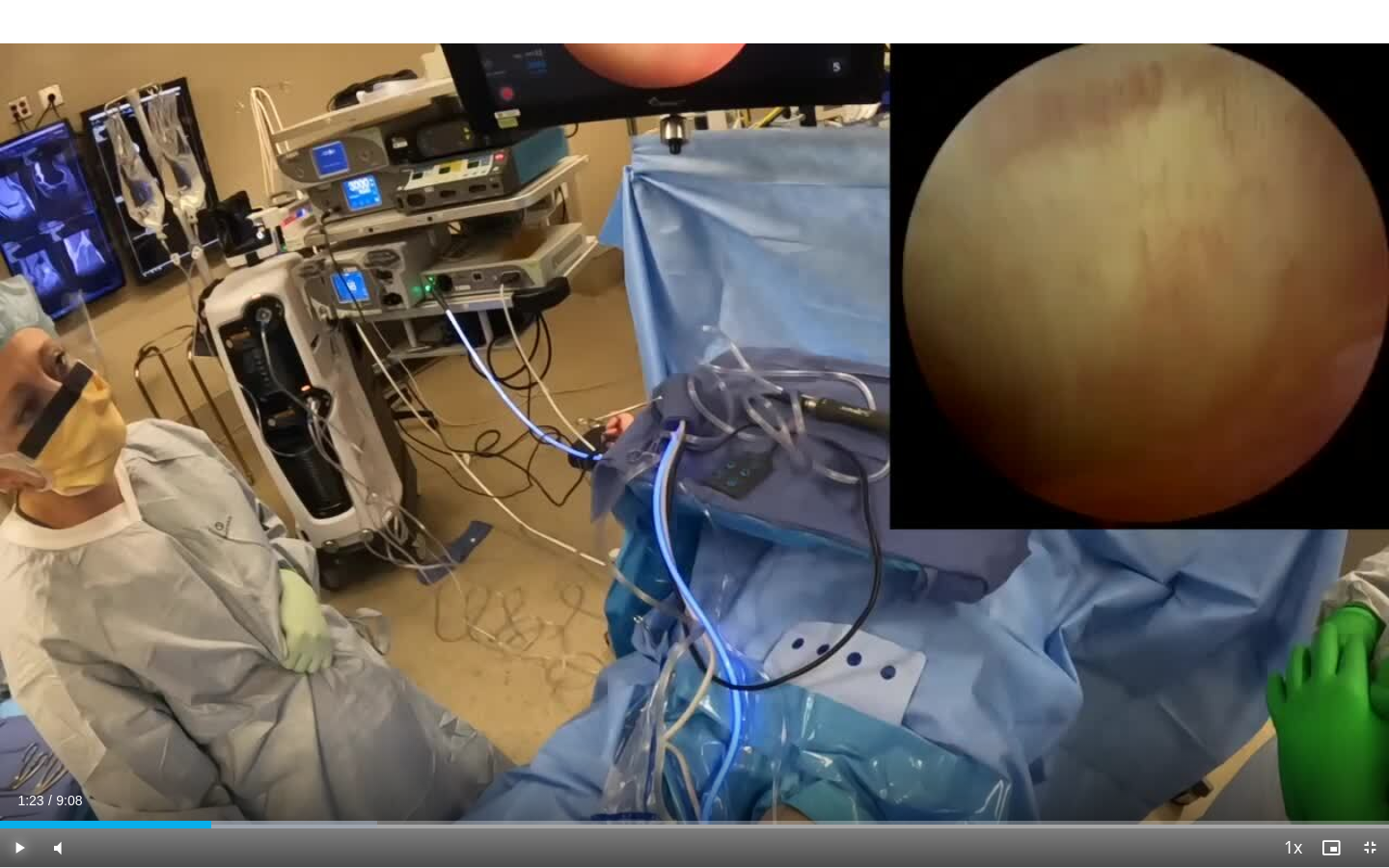 click on "Play" at bounding box center [19, 848] 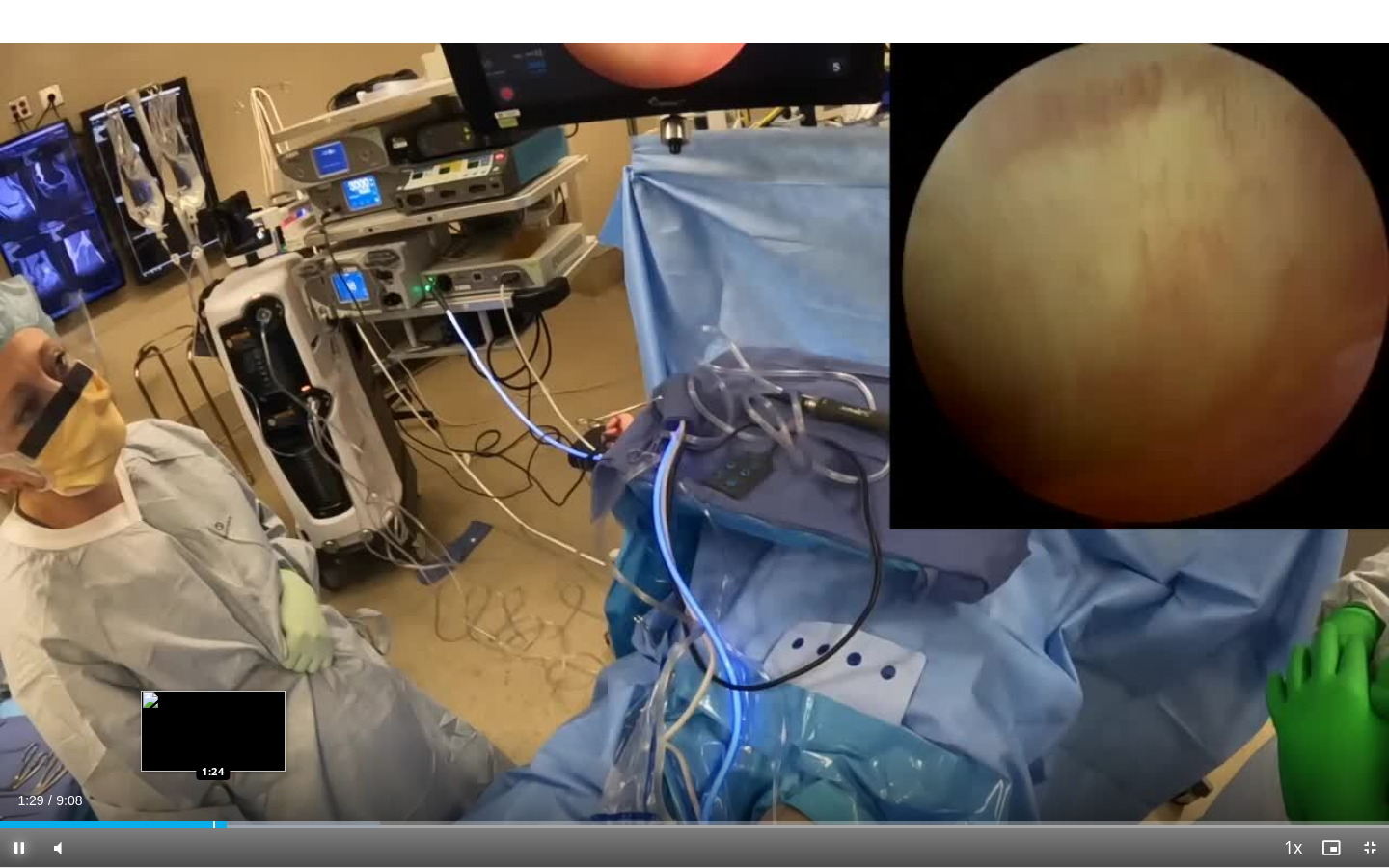 click at bounding box center [214, 825] 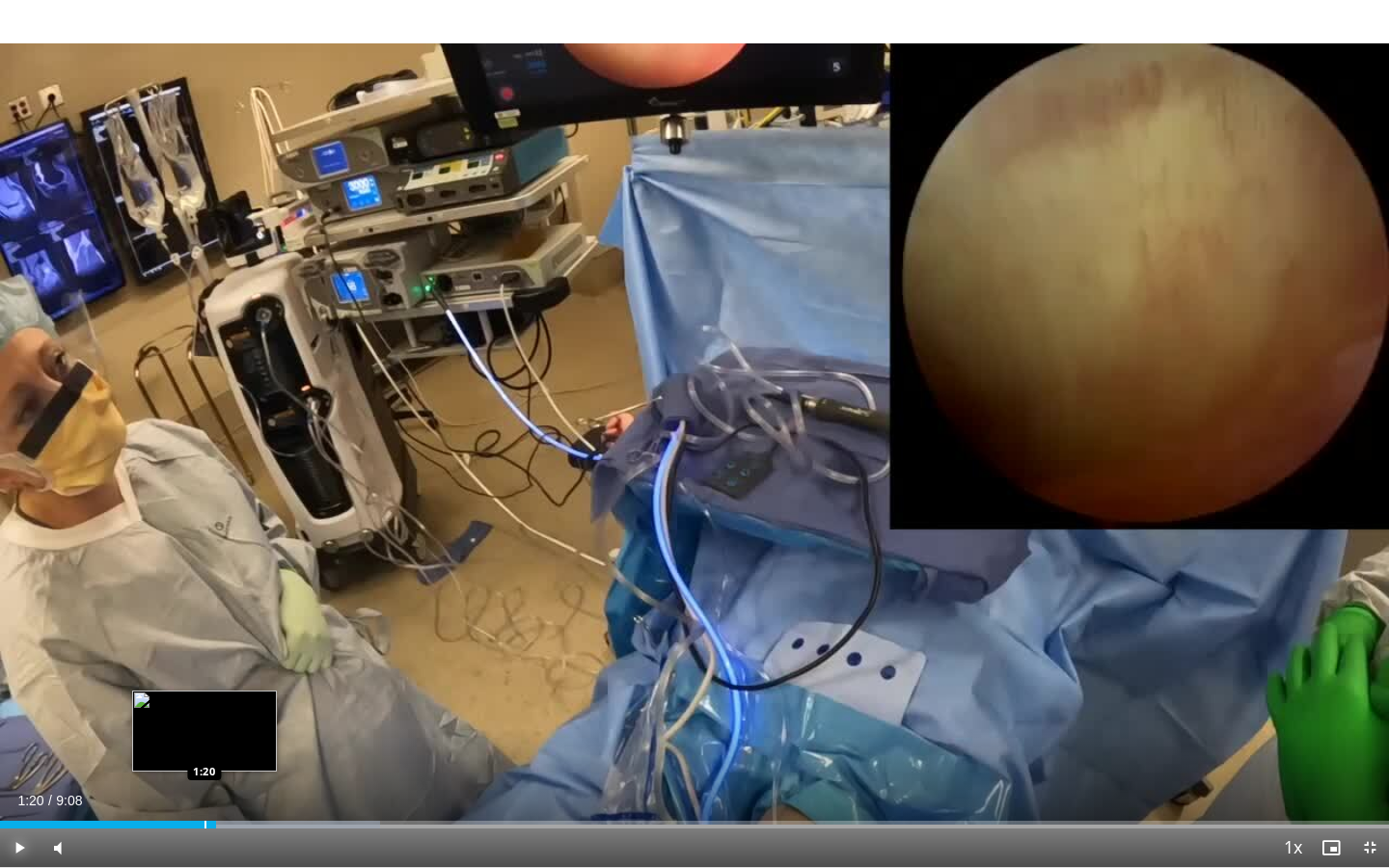 click on "Loaded :  27.36% 1:25 1:20" at bounding box center (694, 825) 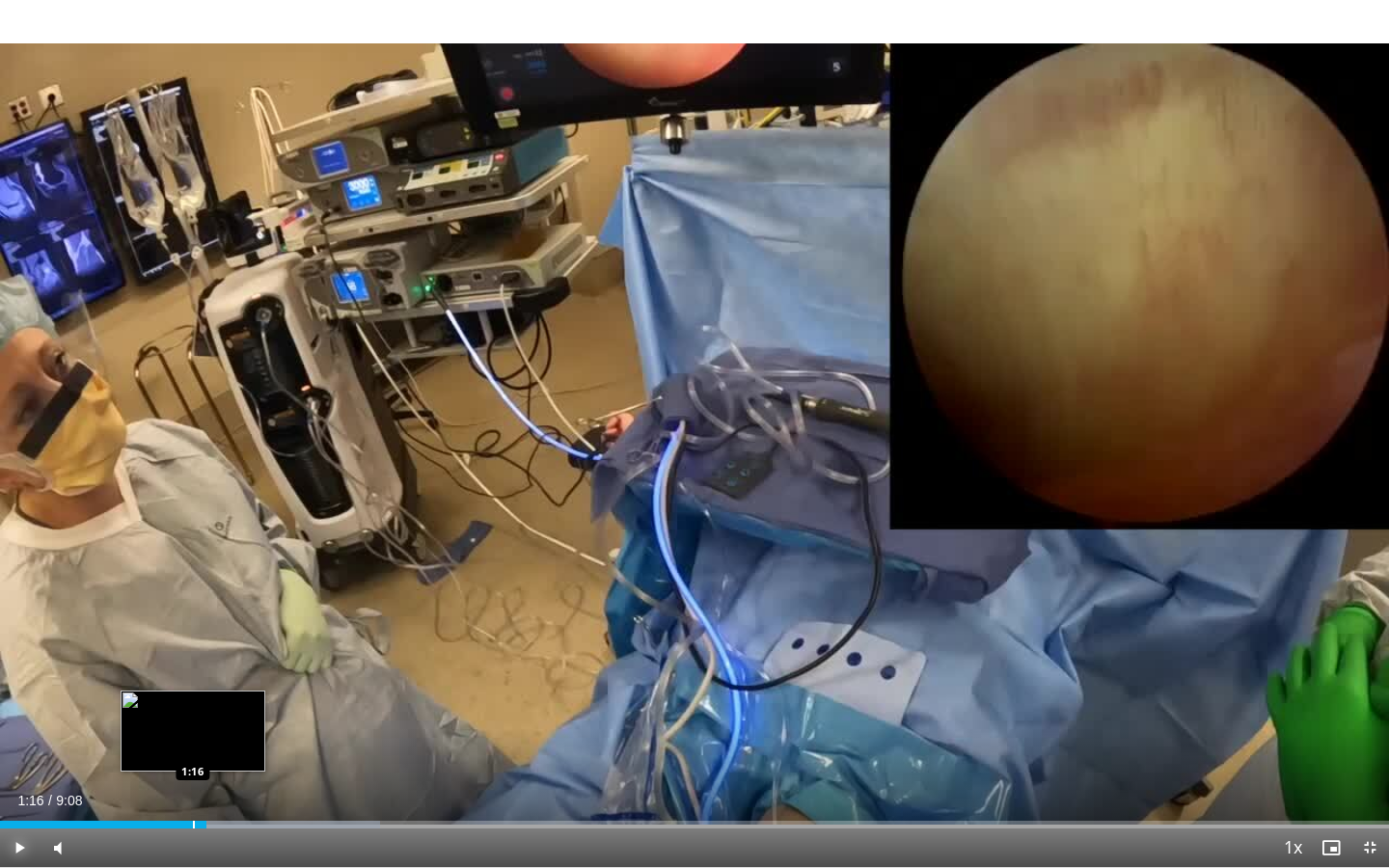 click at bounding box center (194, 825) 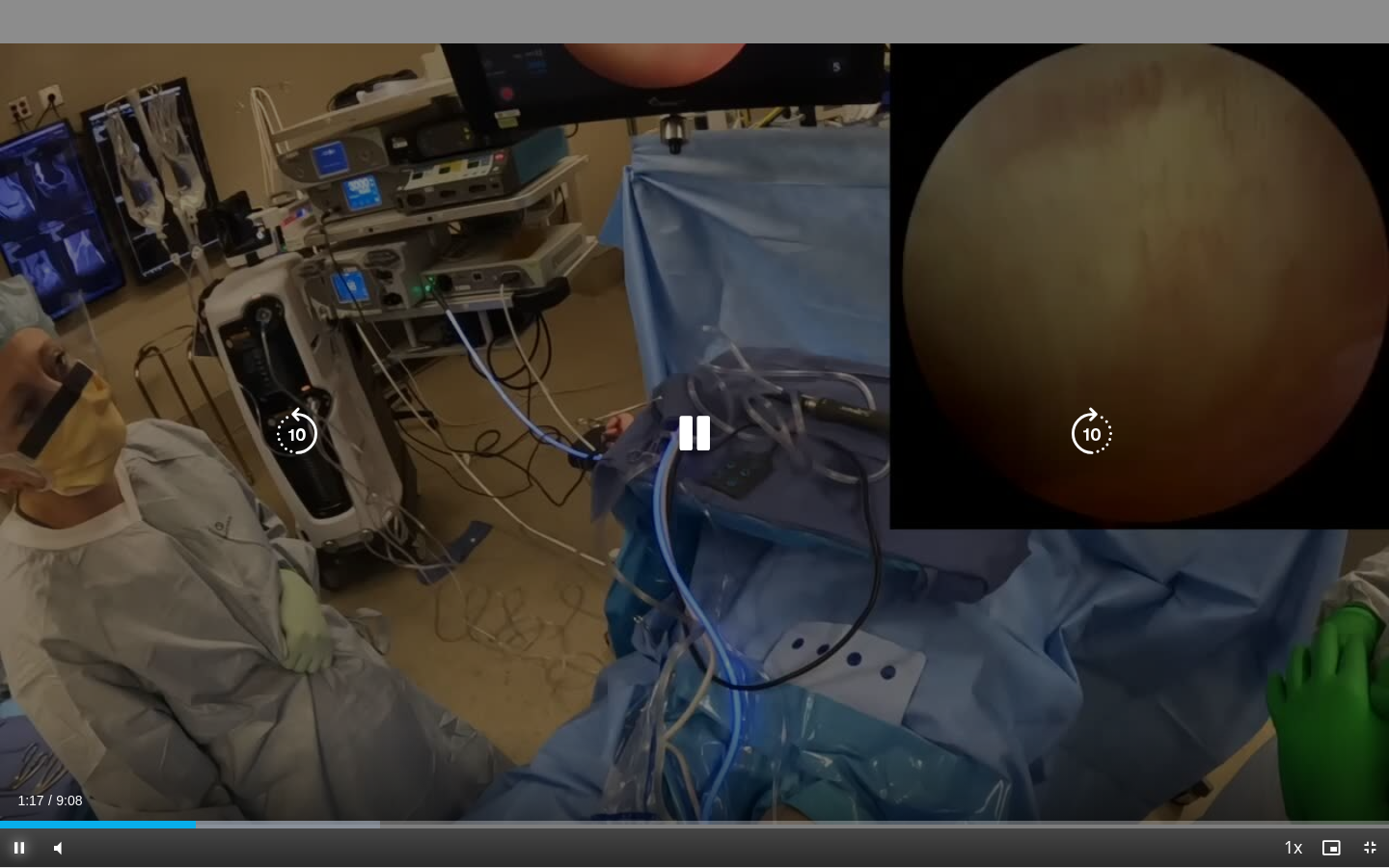 click on "Pause" at bounding box center [19, 848] 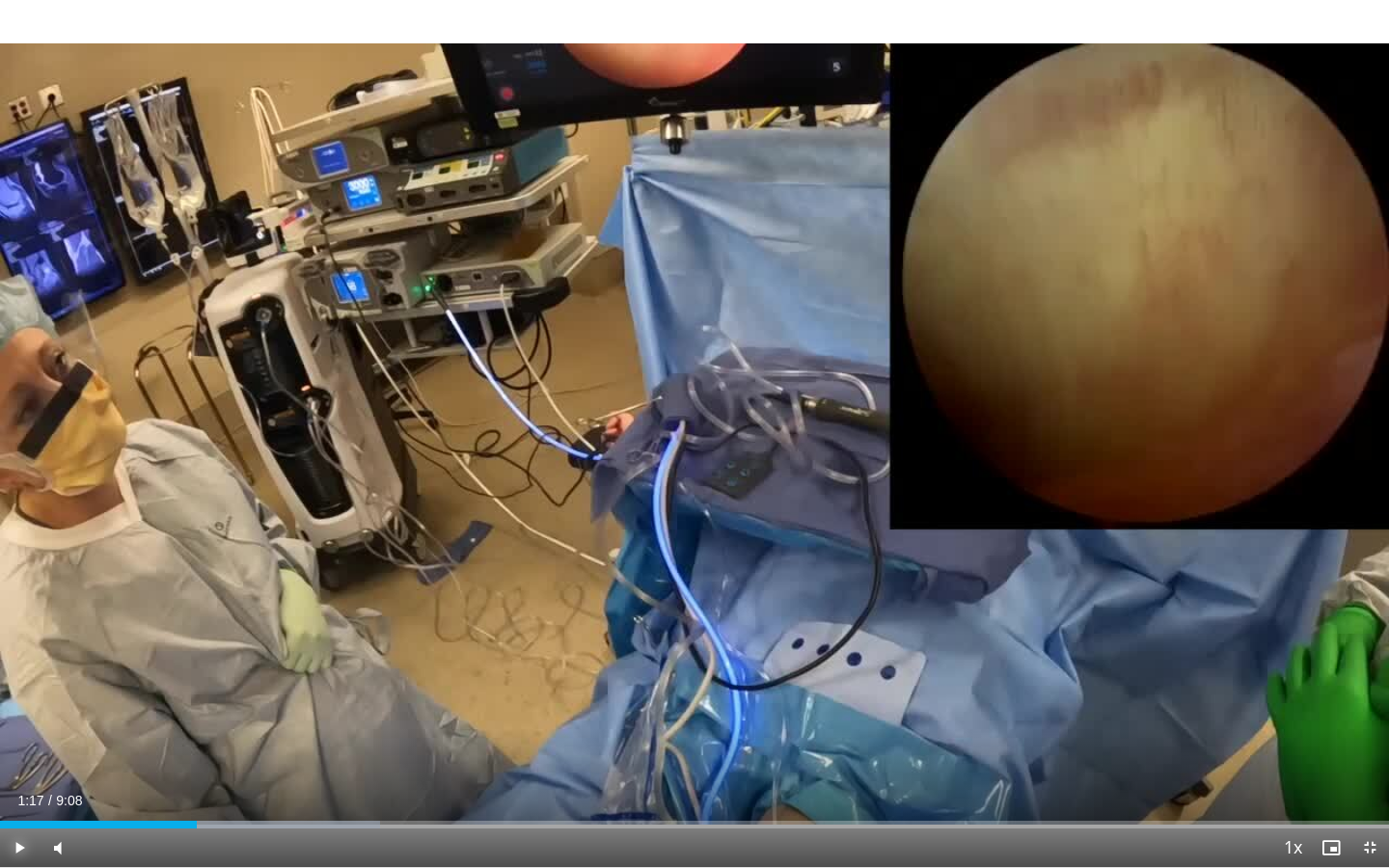 click on "Play" at bounding box center [19, 848] 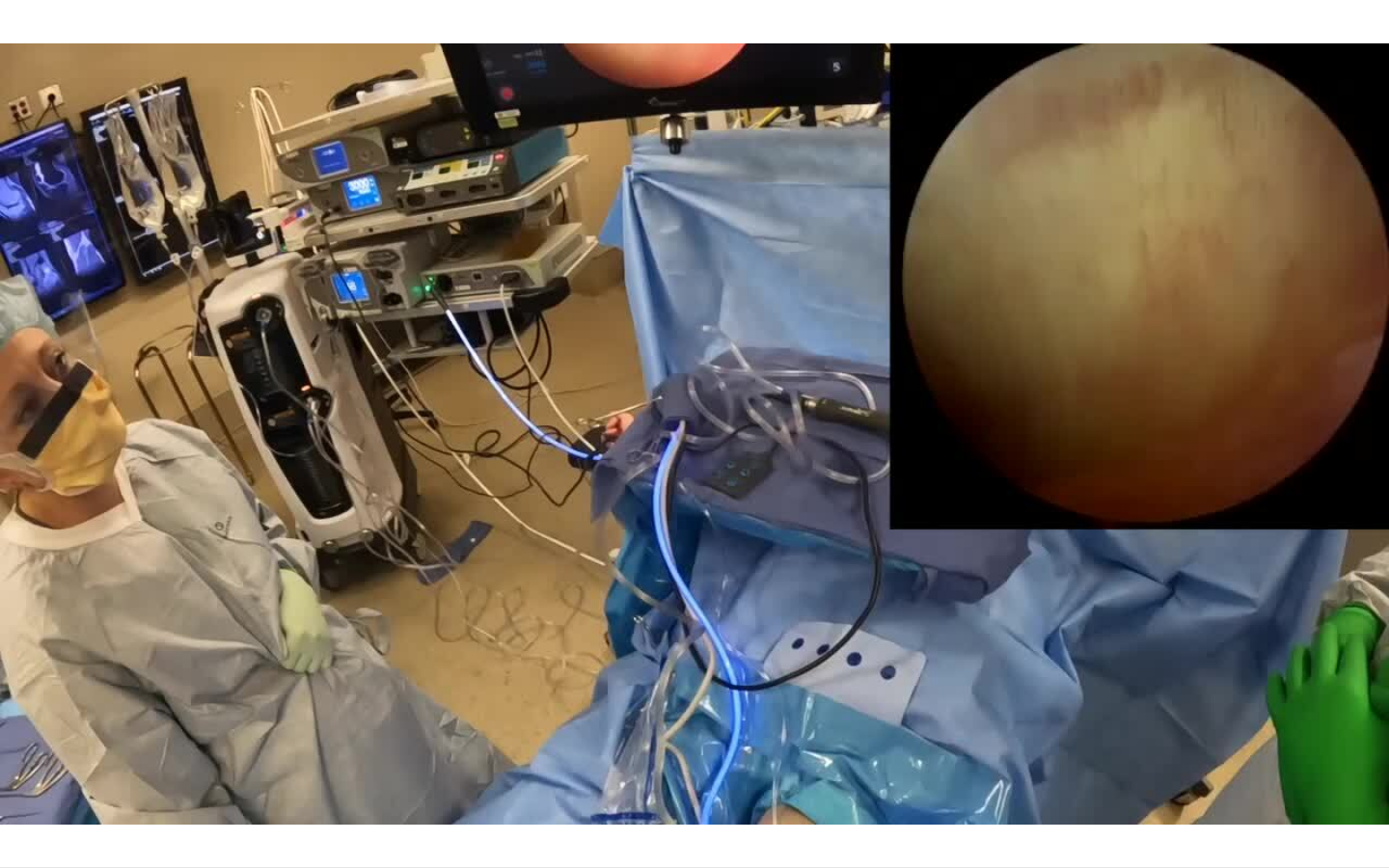 click on "Pause" at bounding box center [19, 848] 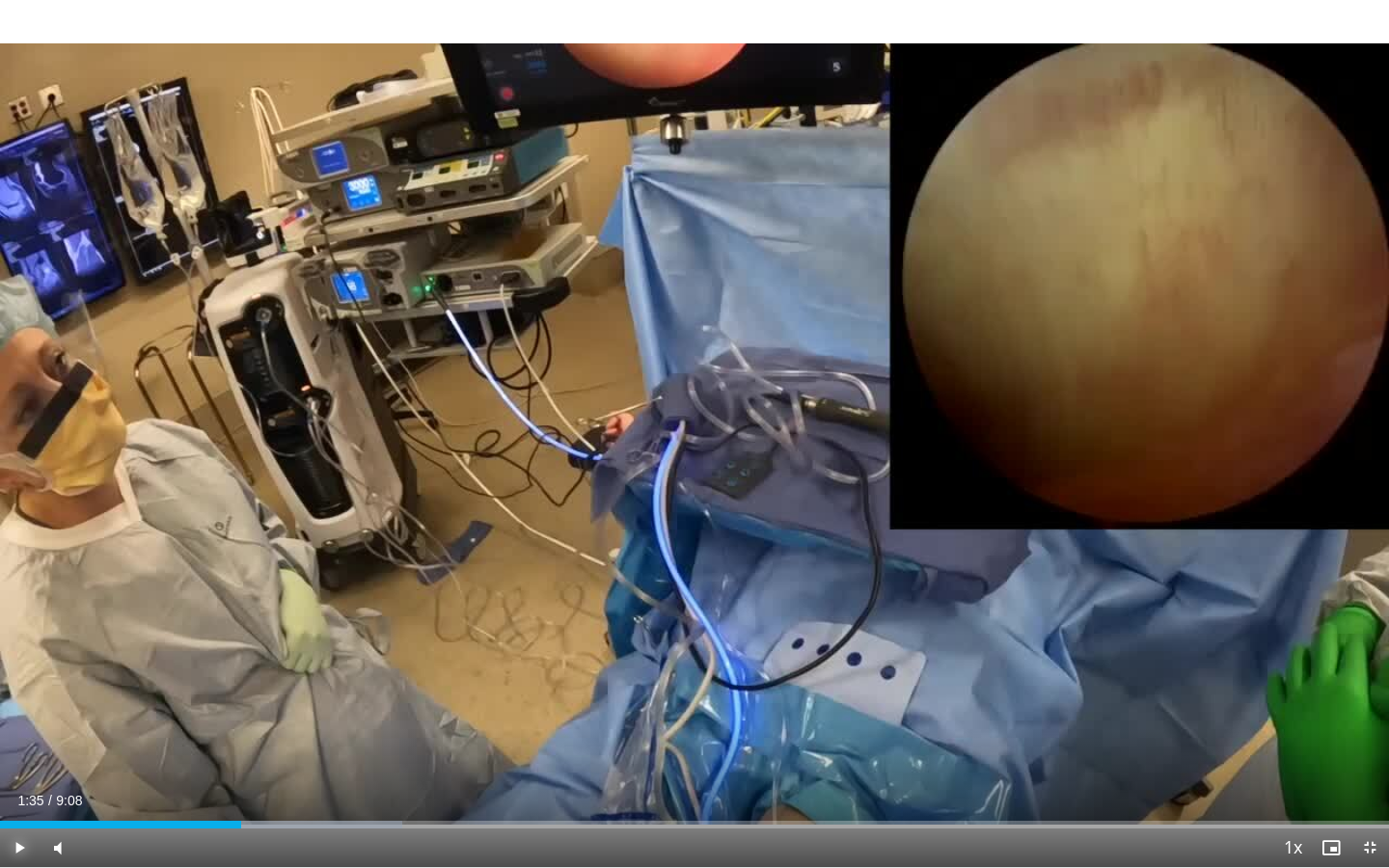 click on "Play" at bounding box center (19, 848) 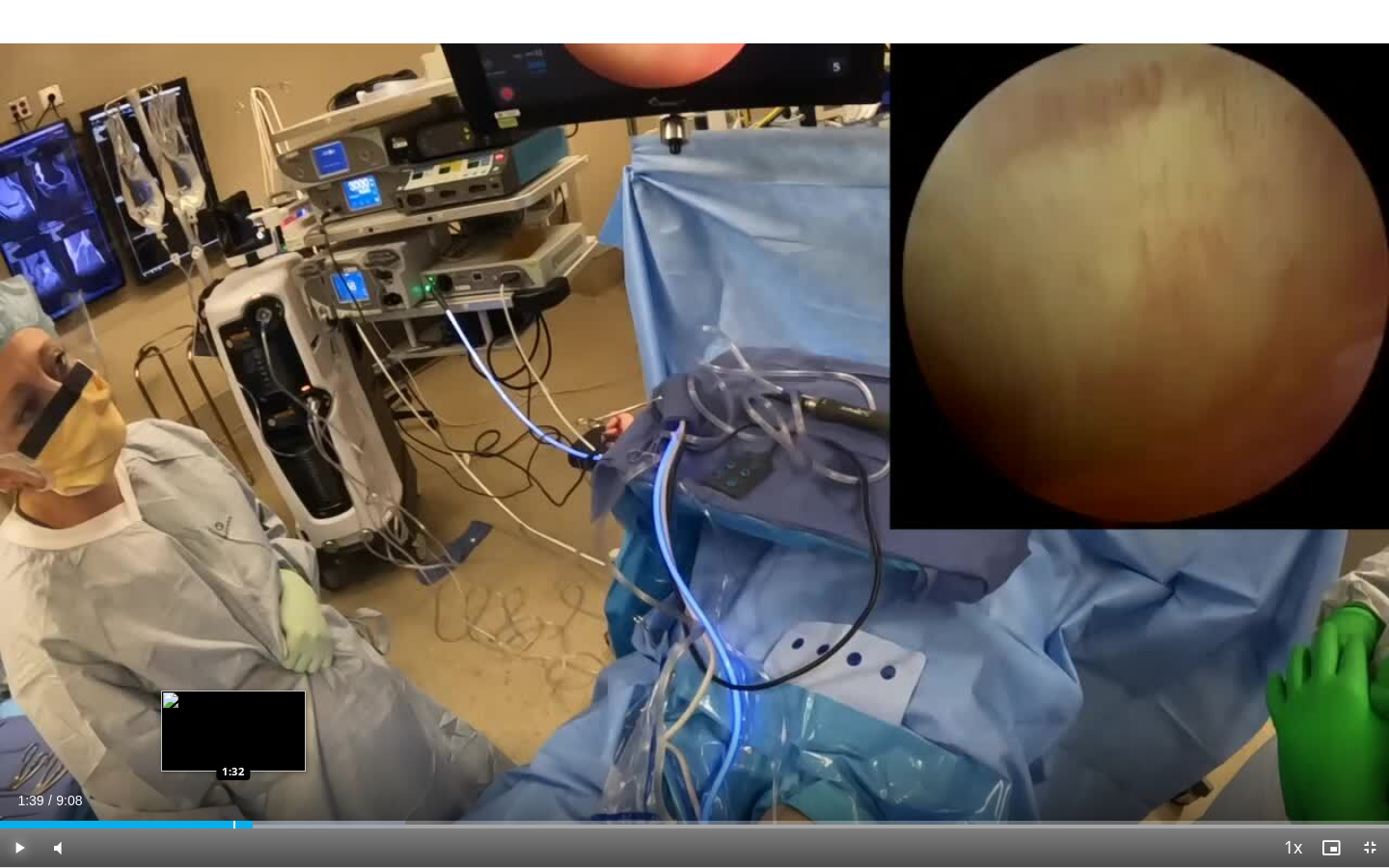 click at bounding box center (234, 825) 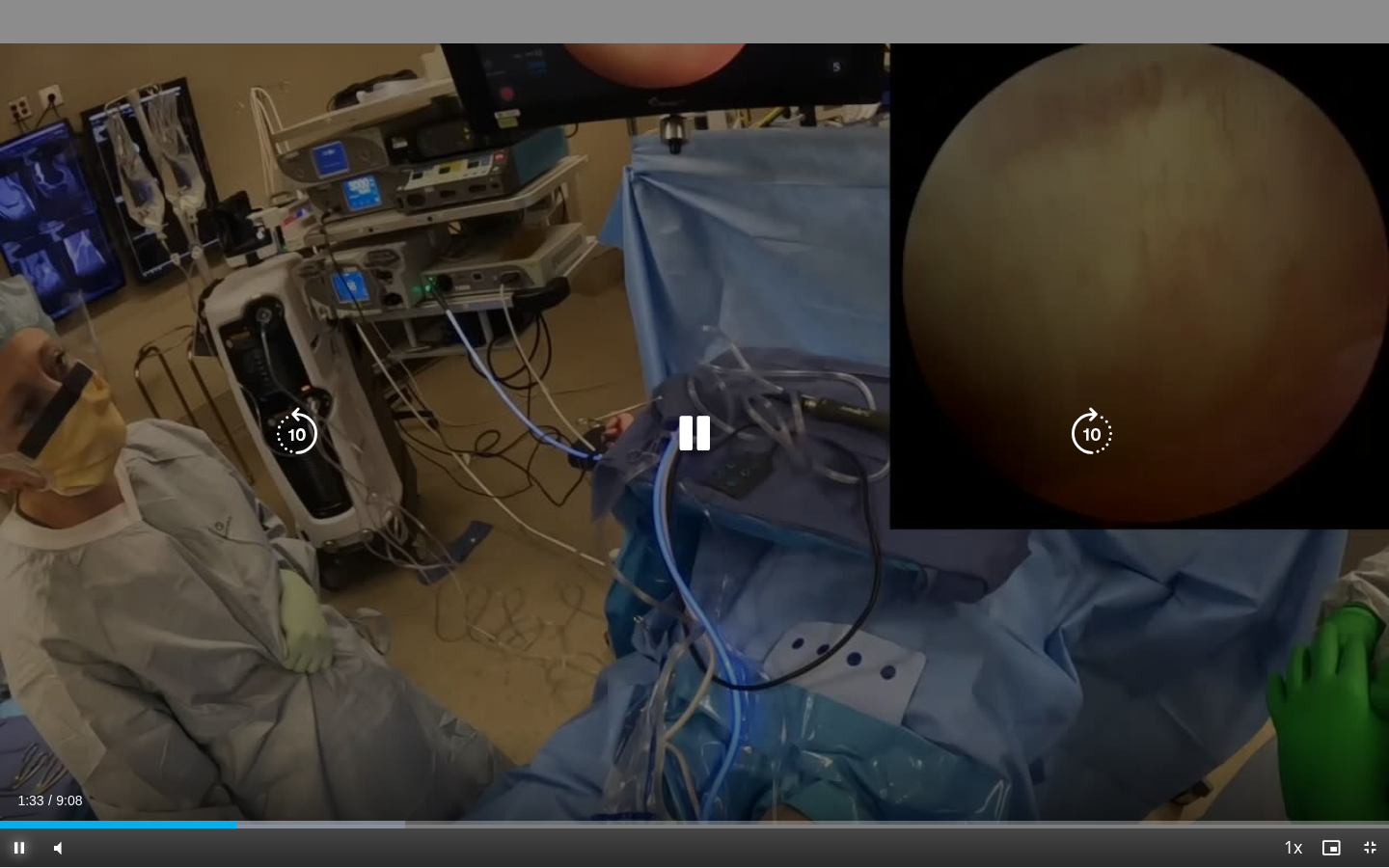 click on "Pause" at bounding box center [19, 848] 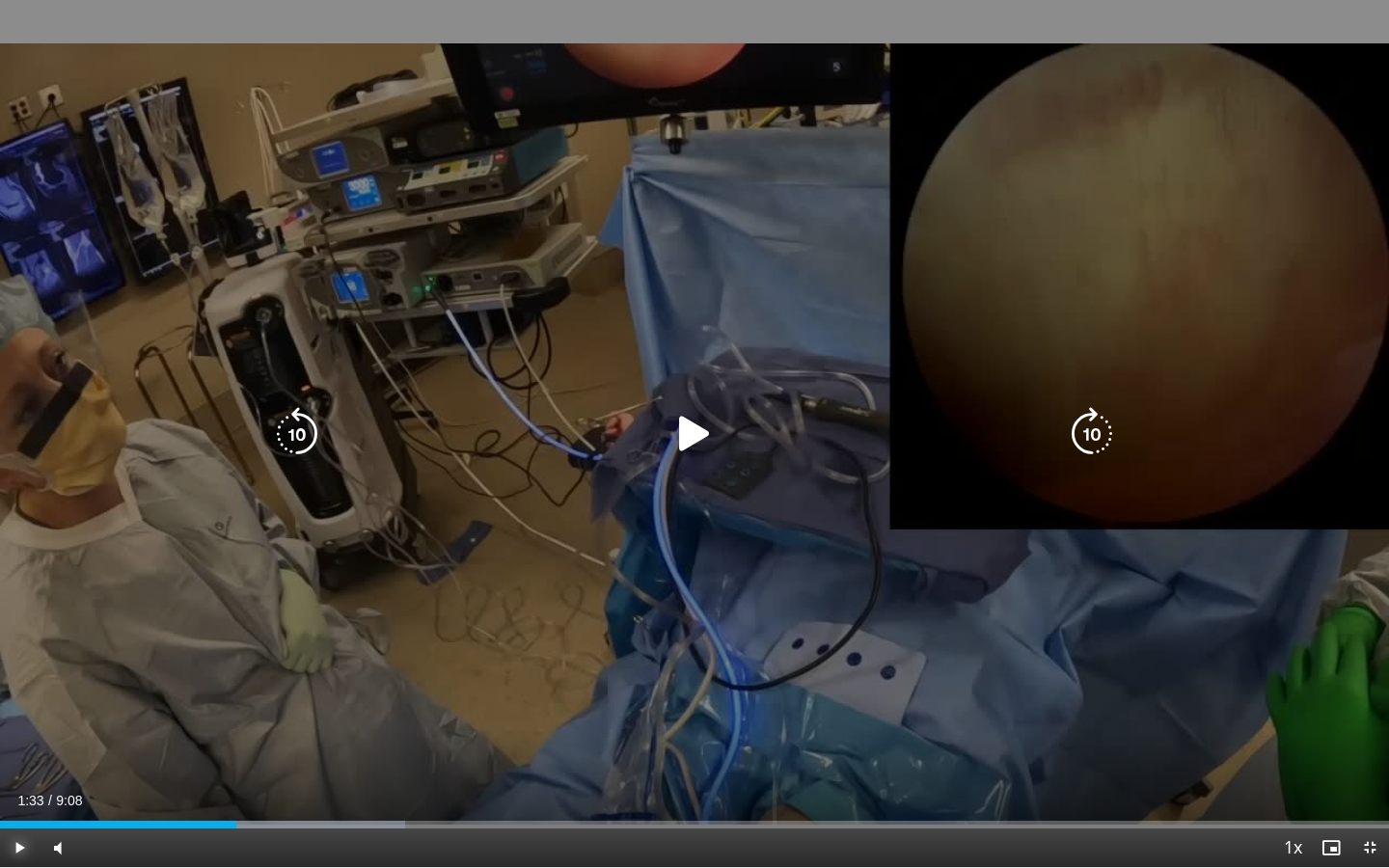click on "Play" at bounding box center (19, 848) 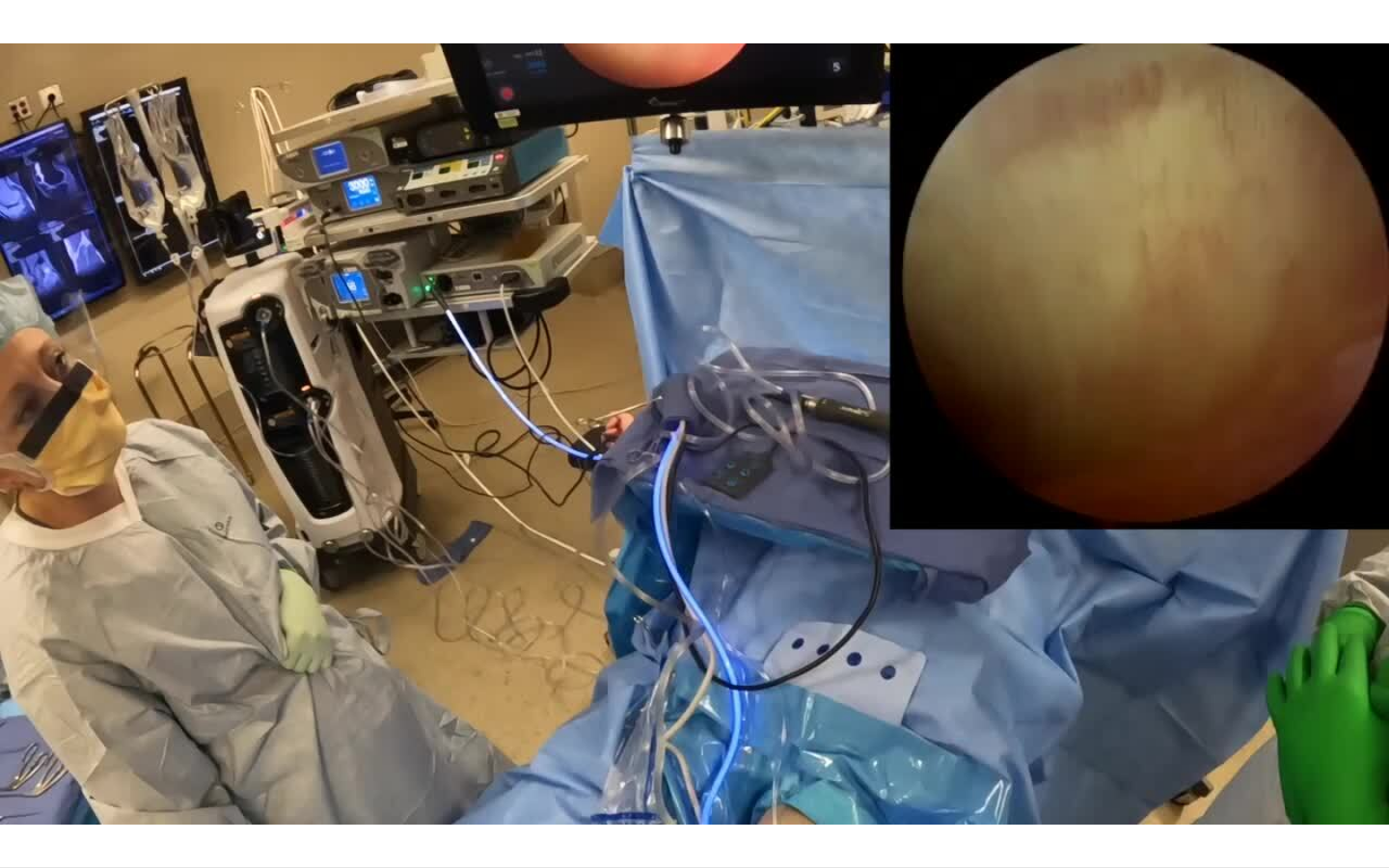 click on "Pause" at bounding box center [19, 848] 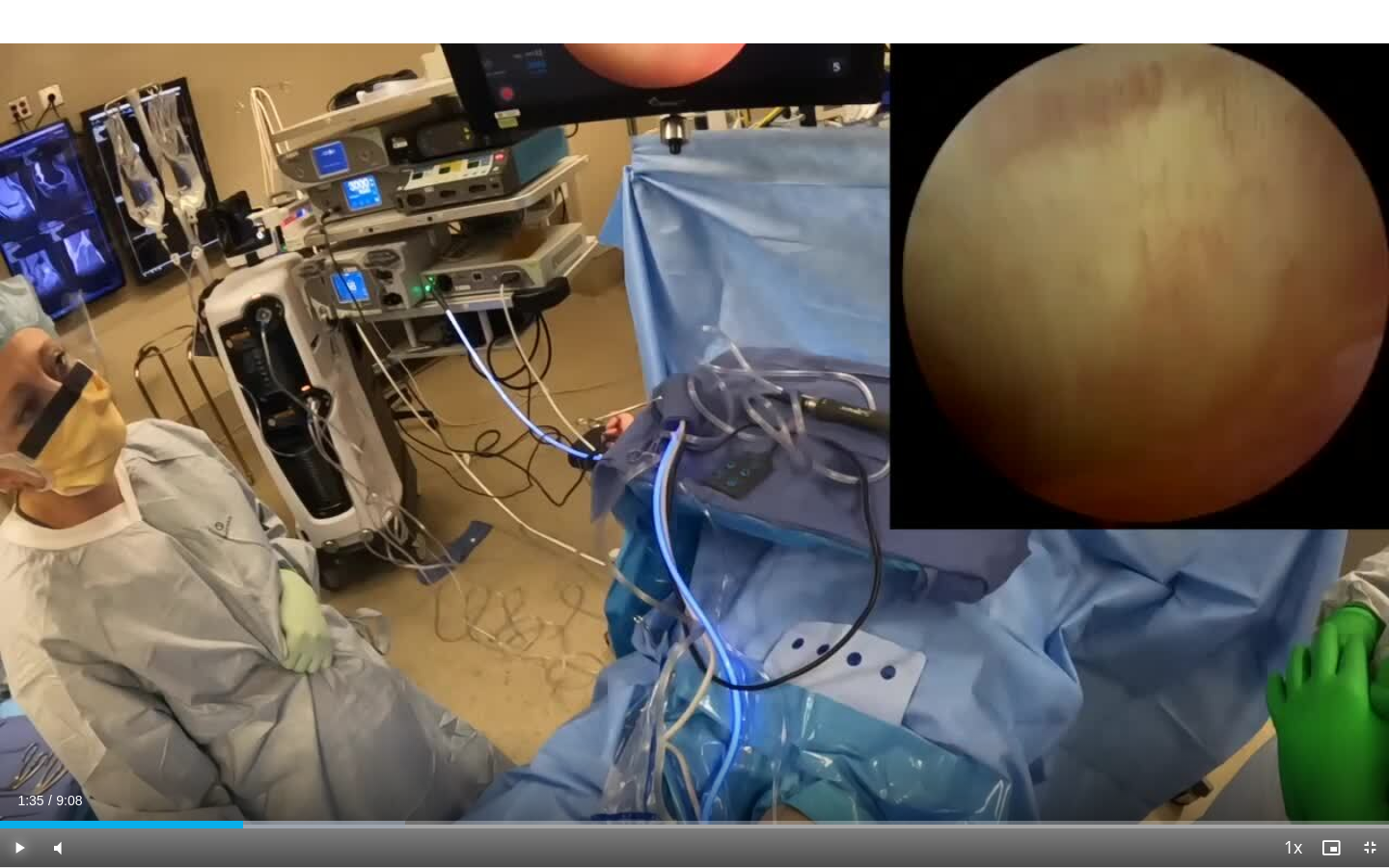 click on "Play" at bounding box center [19, 848] 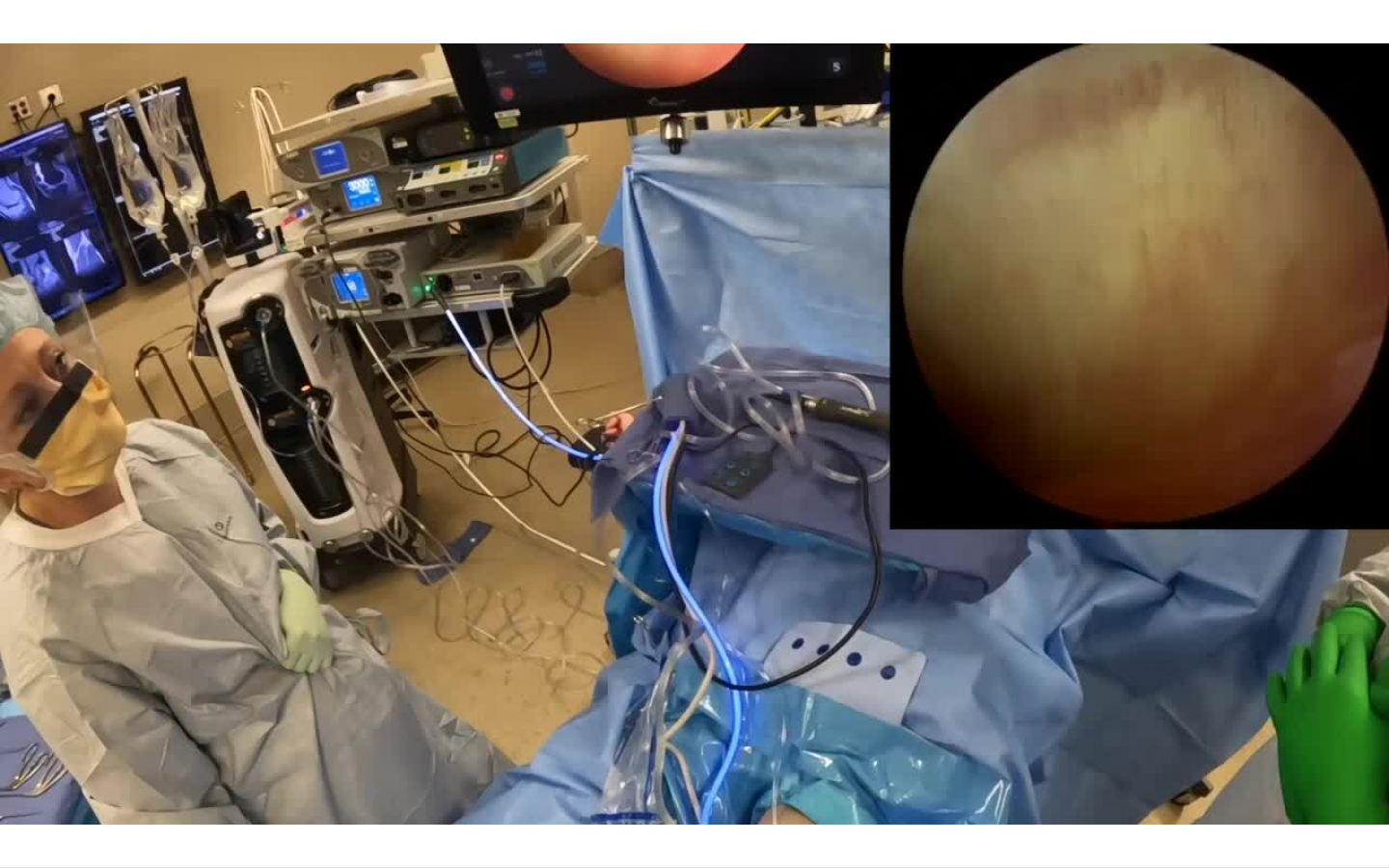 click on "Pause" at bounding box center [19, 848] 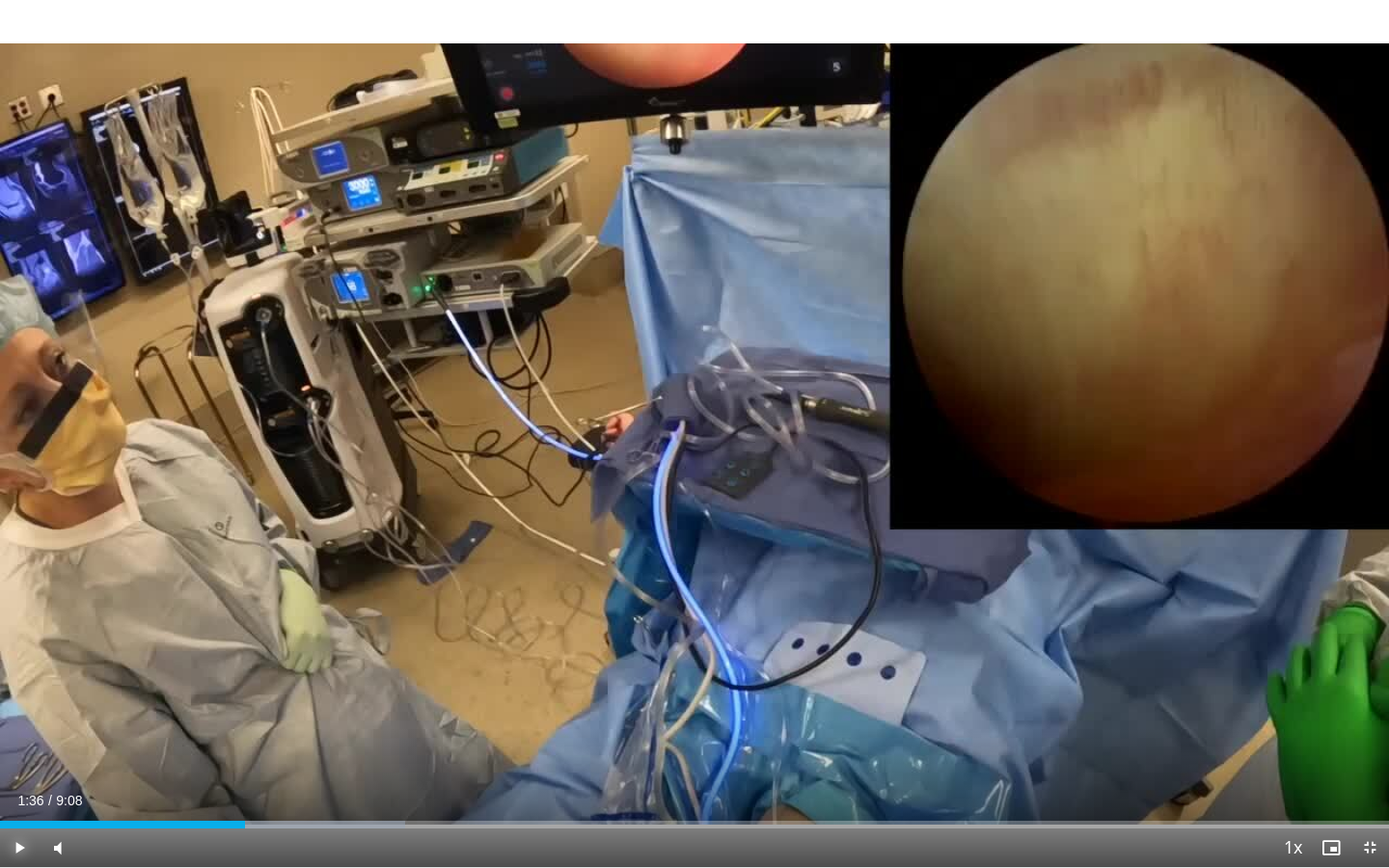 click on "Play" at bounding box center (19, 848) 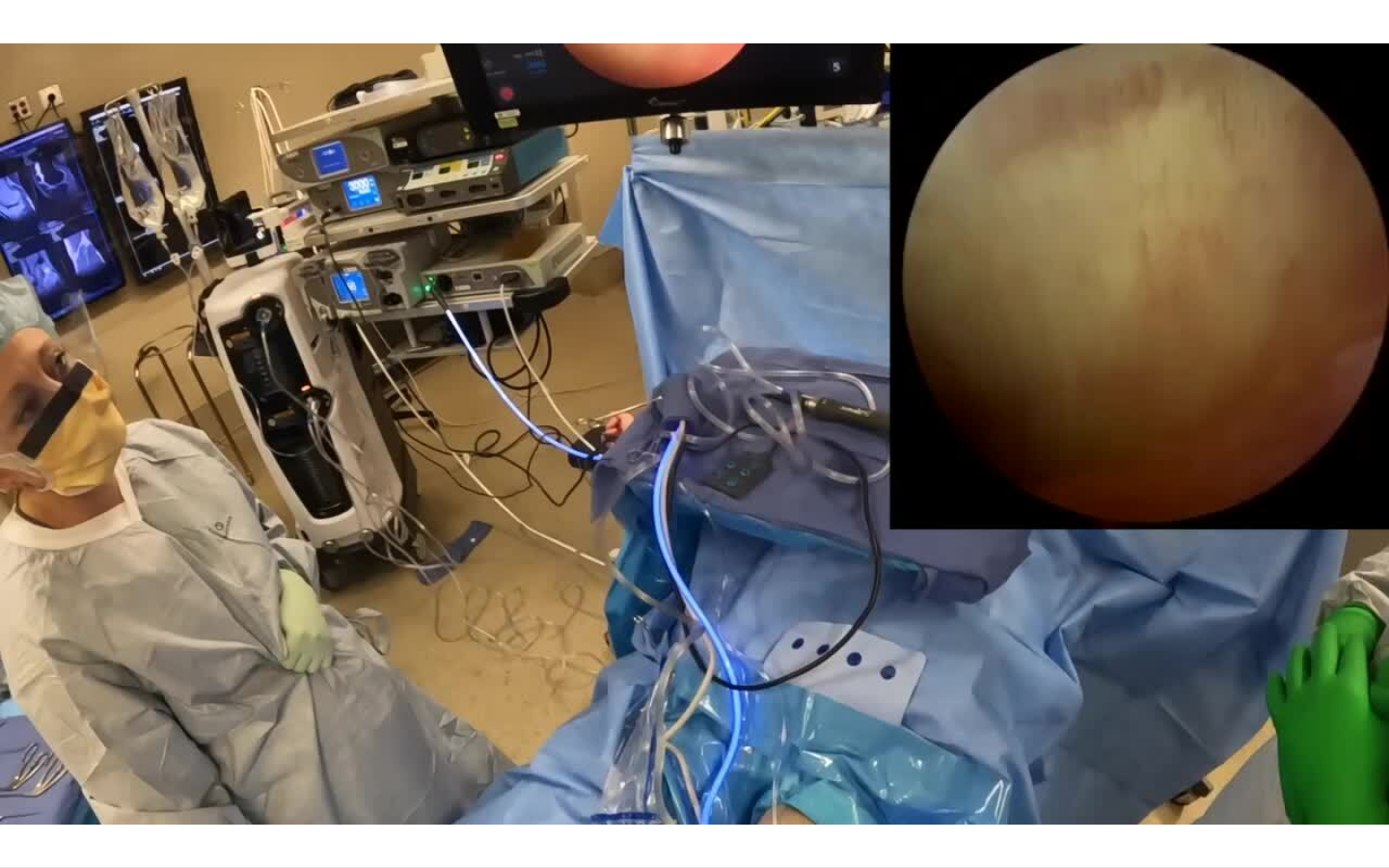 click on "Pause" at bounding box center (19, 848) 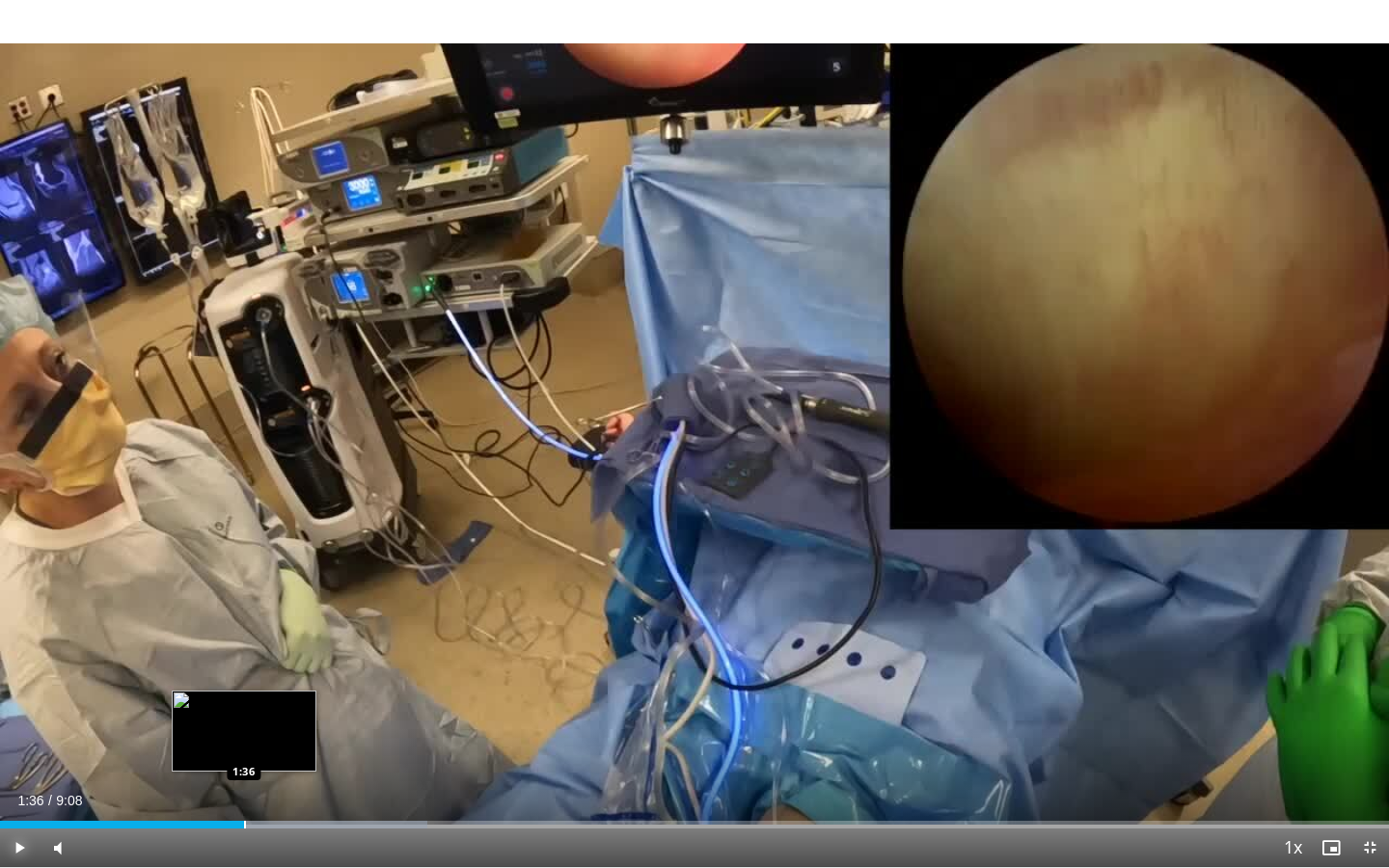 click at bounding box center (245, 825) 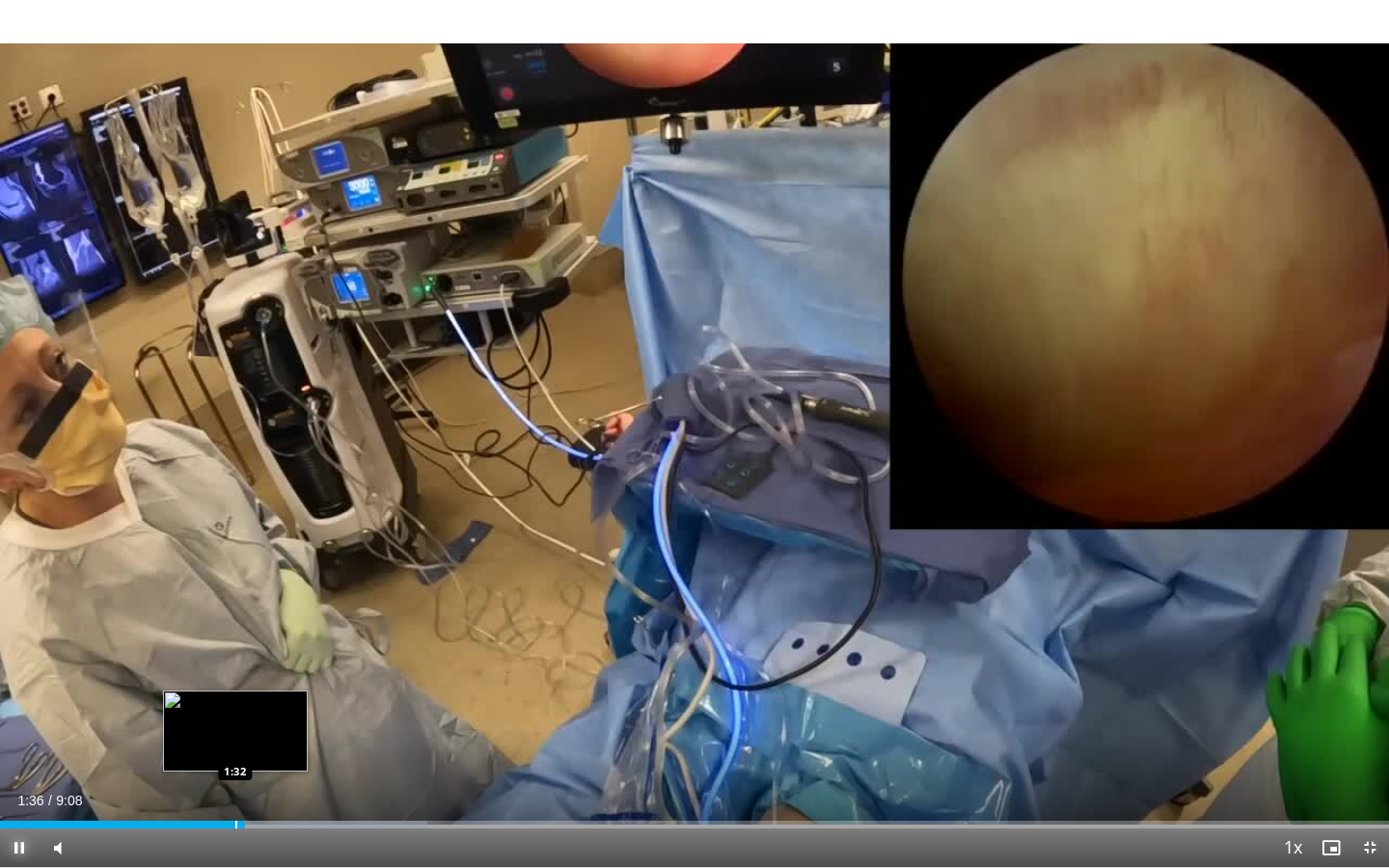 click at bounding box center [236, 825] 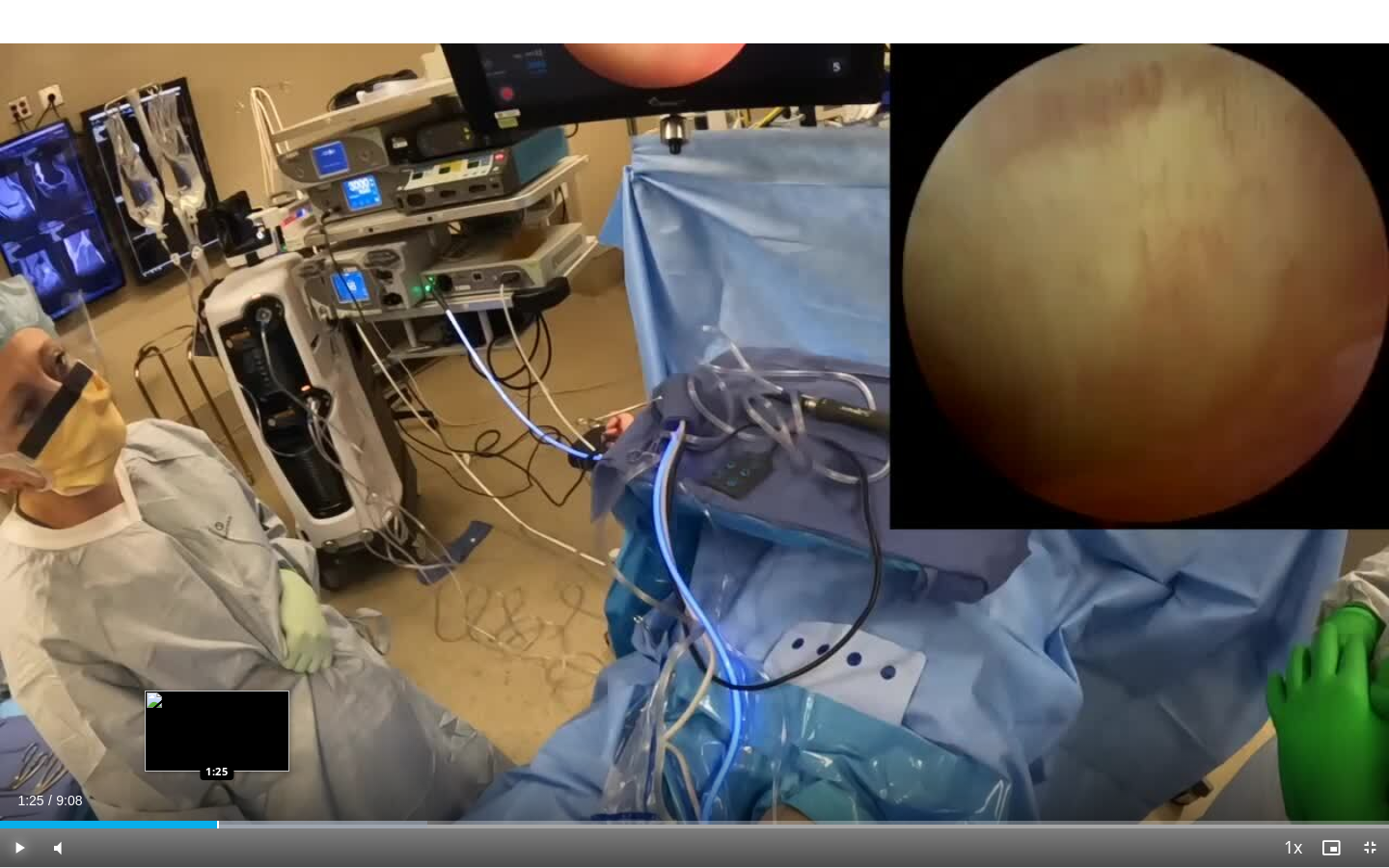 click on "Loaded :  30.75% 1:32 1:25" at bounding box center (694, 819) 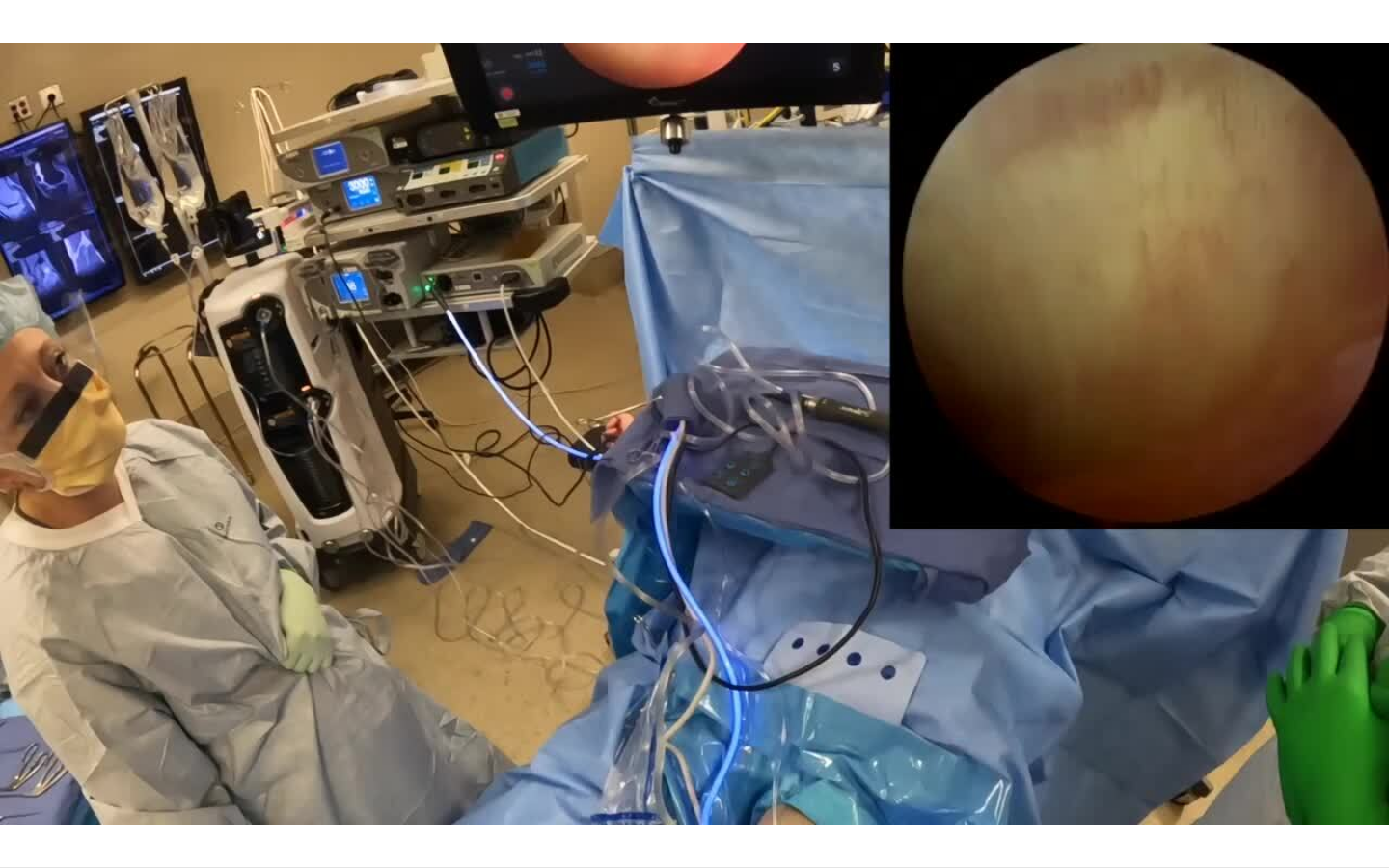 click on "Pause" at bounding box center [19, 848] 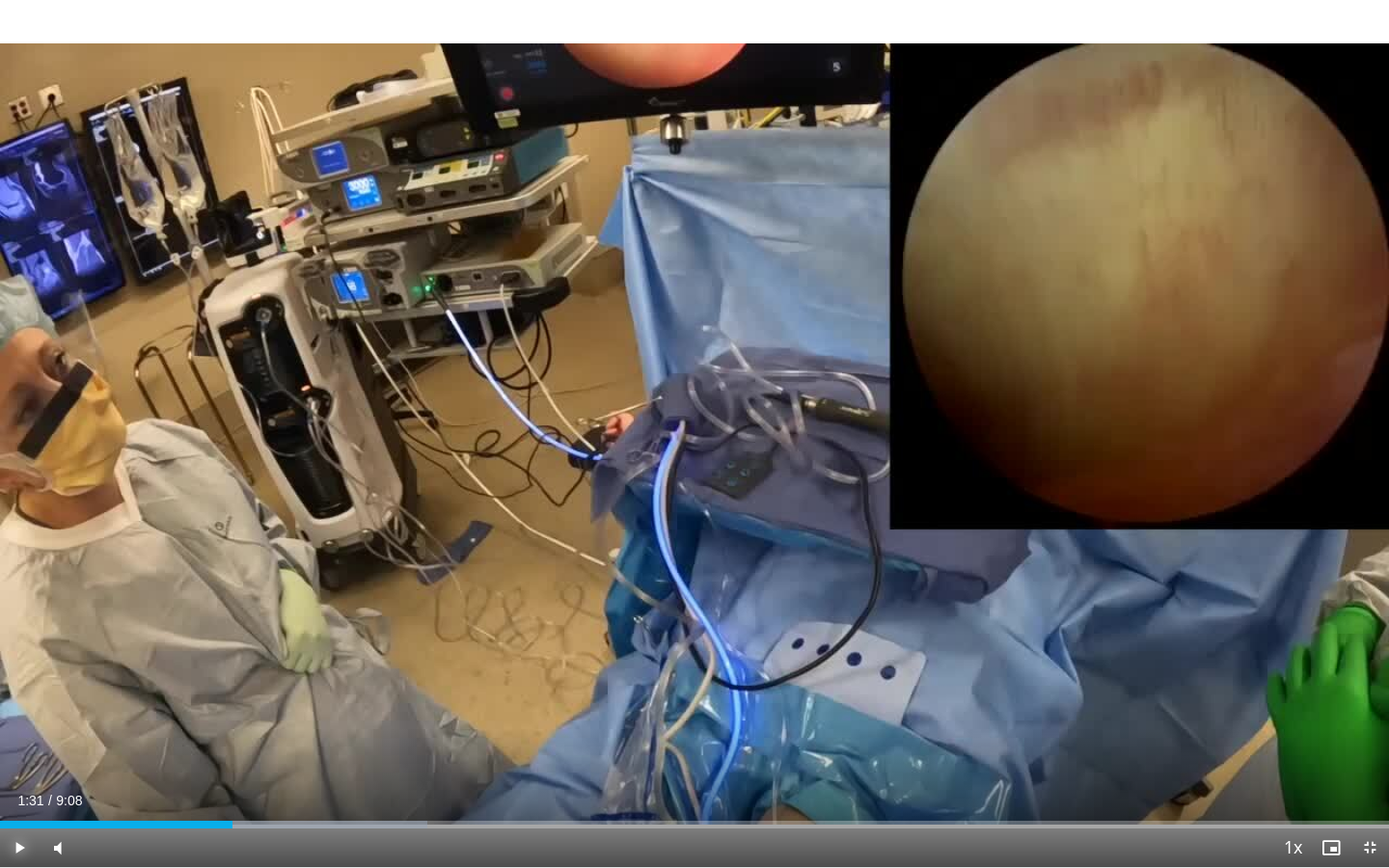 click on "Play" at bounding box center [19, 848] 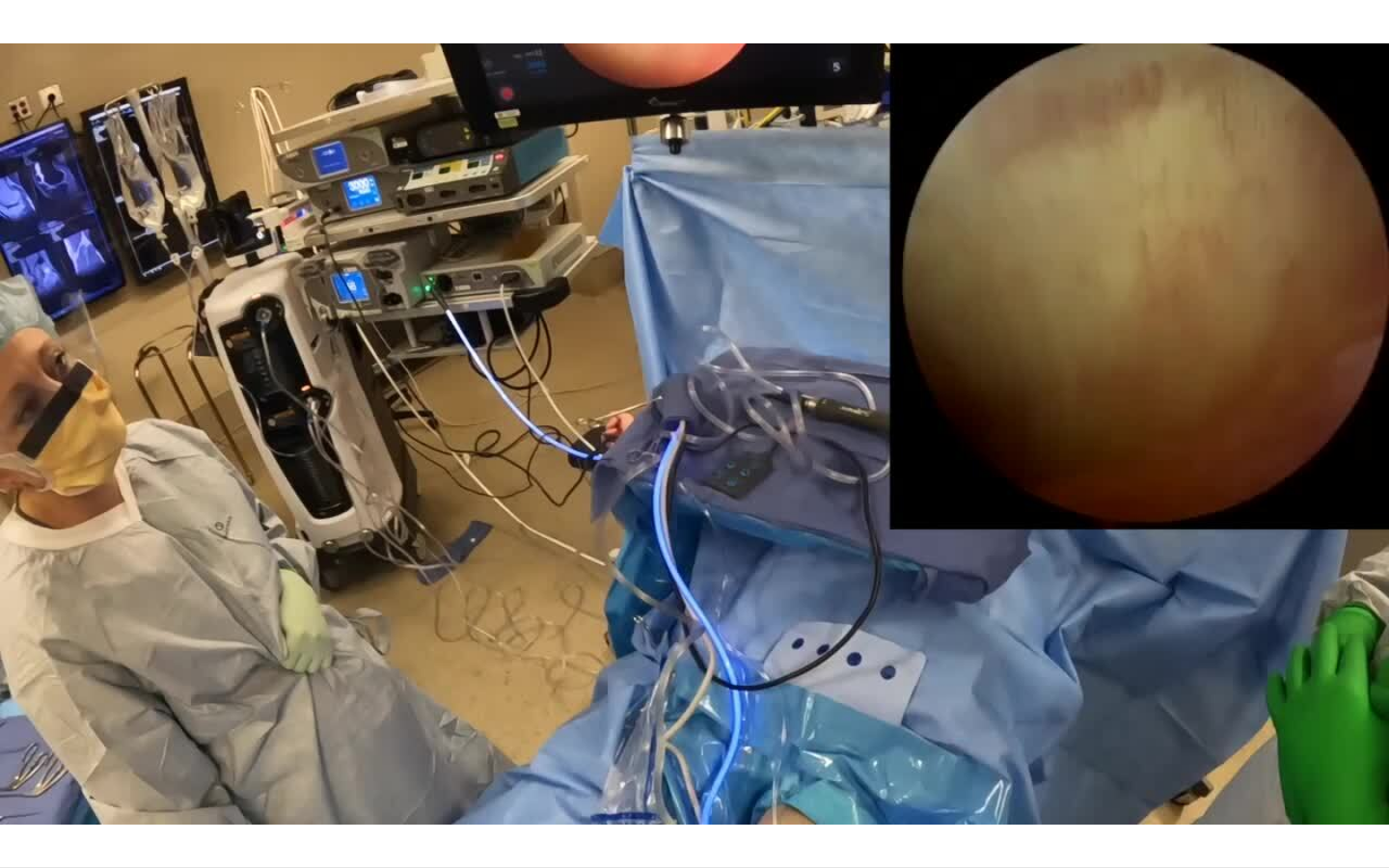 click on "Pause" at bounding box center [19, 848] 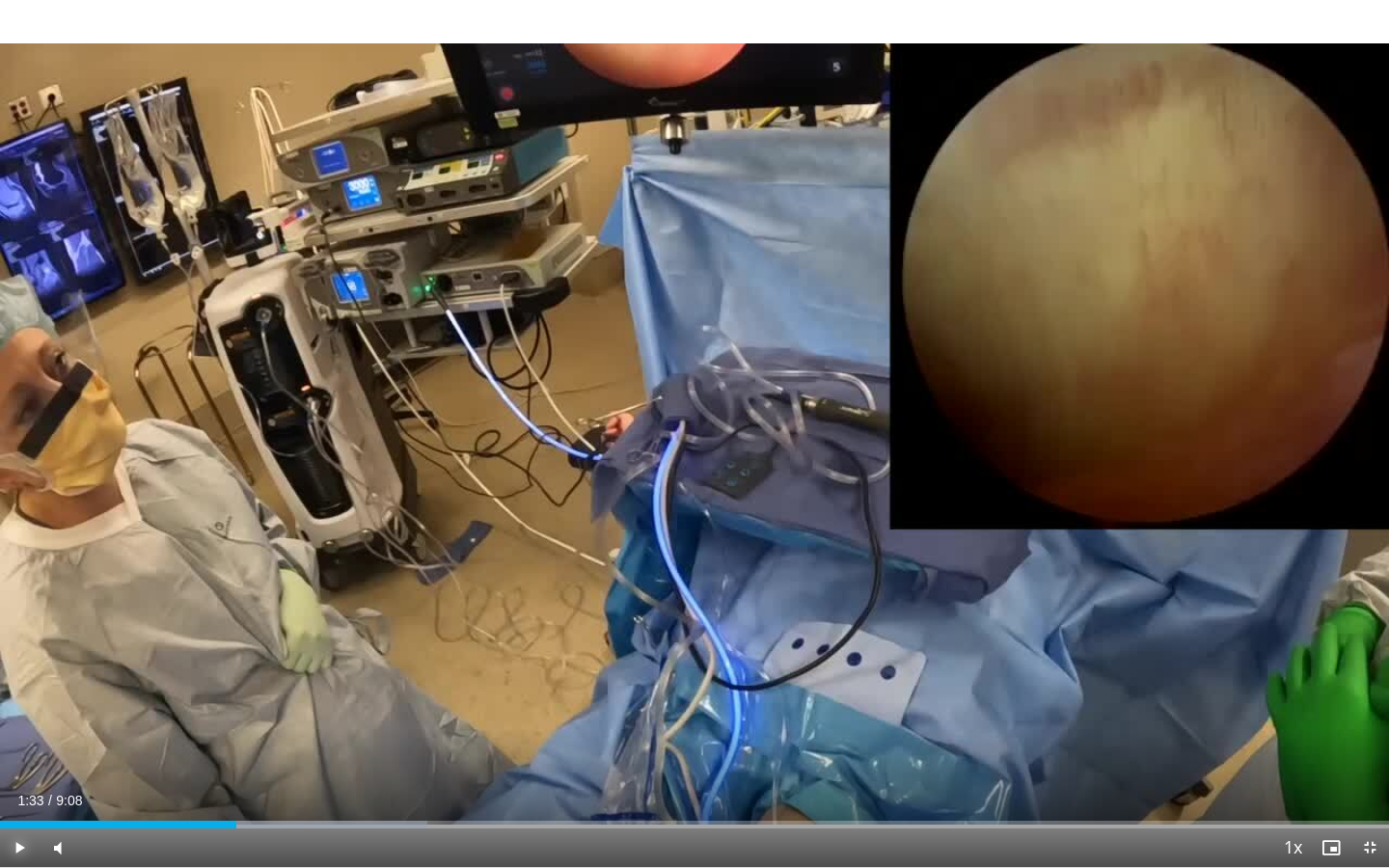 click on "Play" at bounding box center (19, 848) 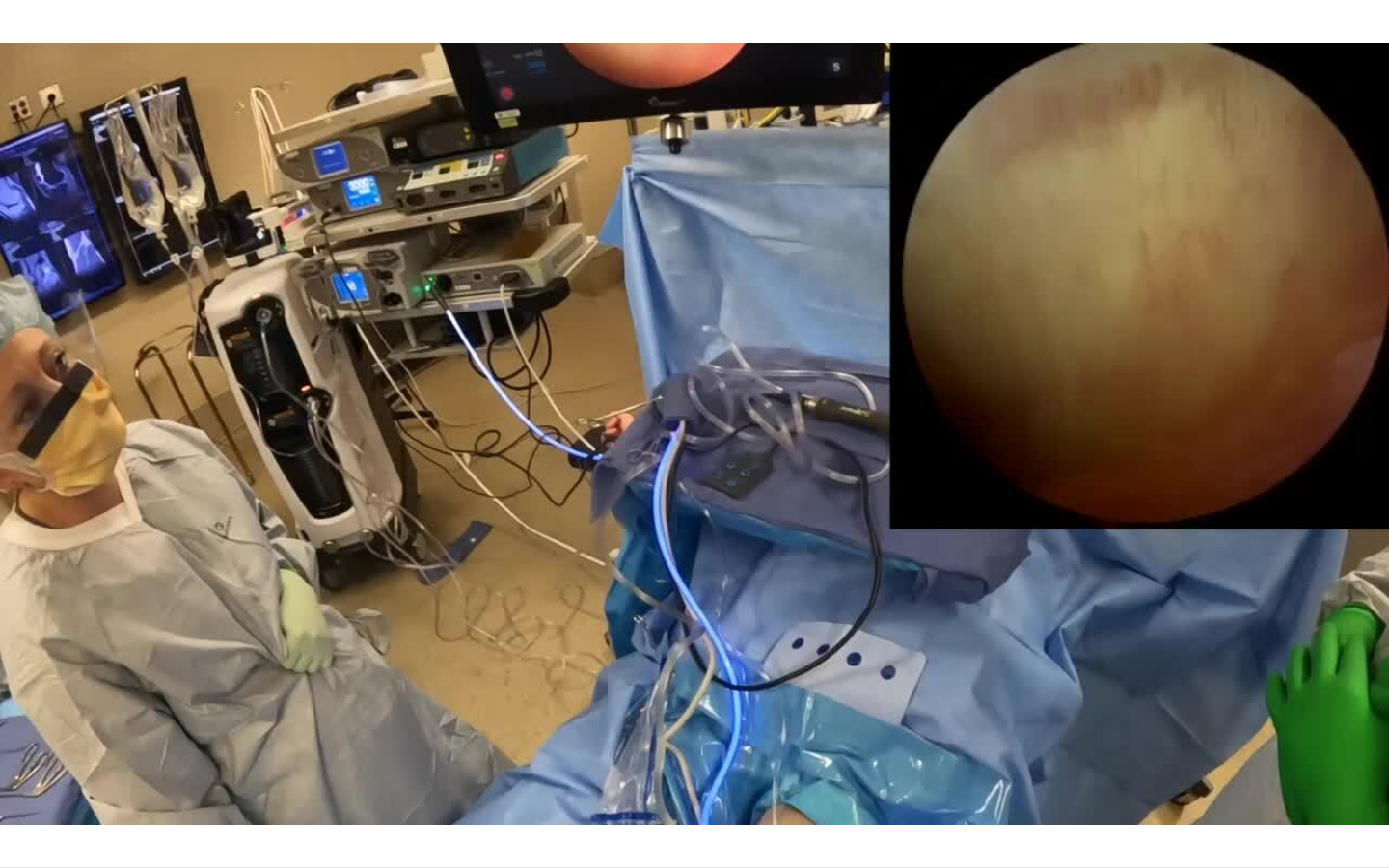 click on "Pause" at bounding box center [19, 848] 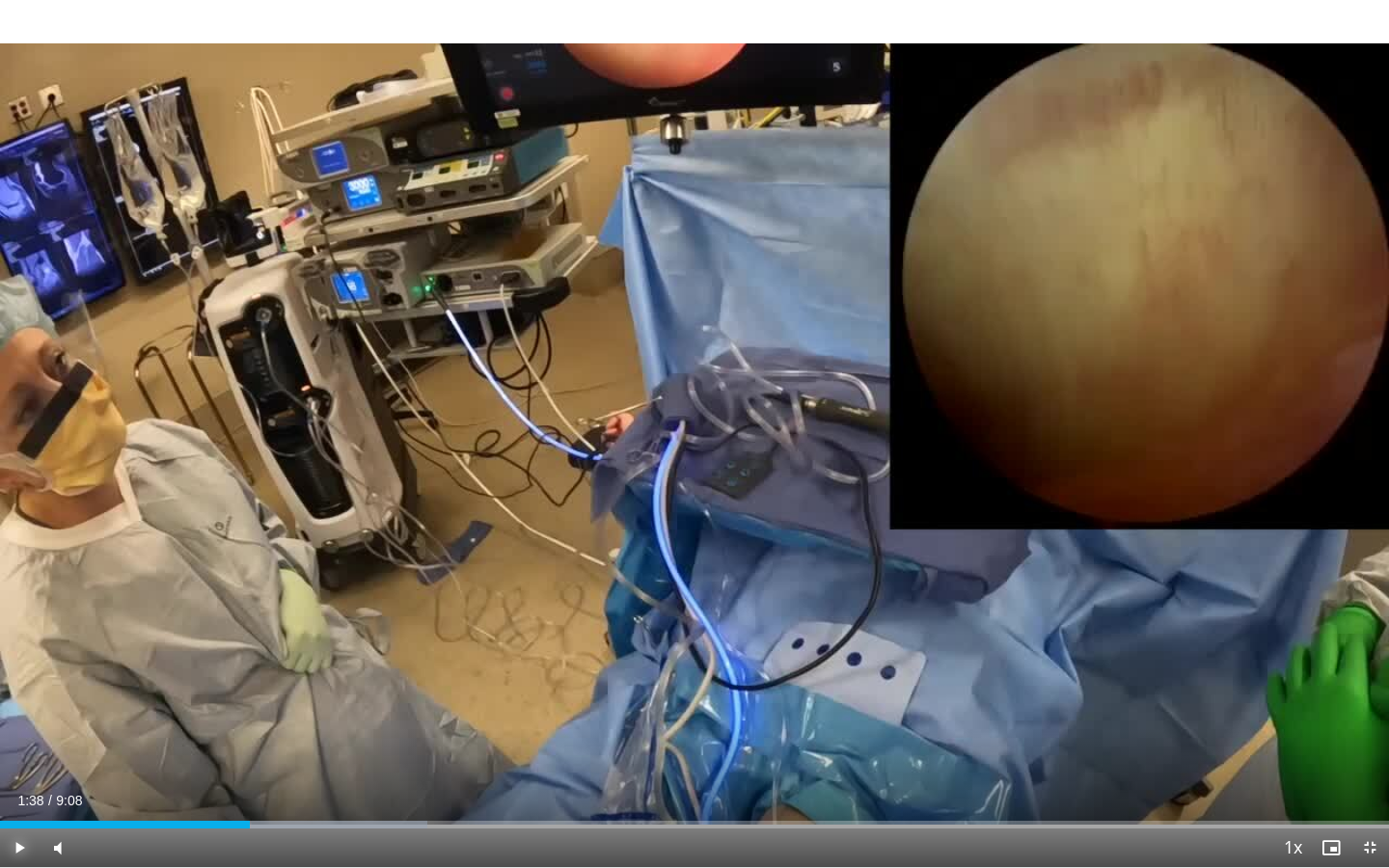 click on "Play" at bounding box center [19, 848] 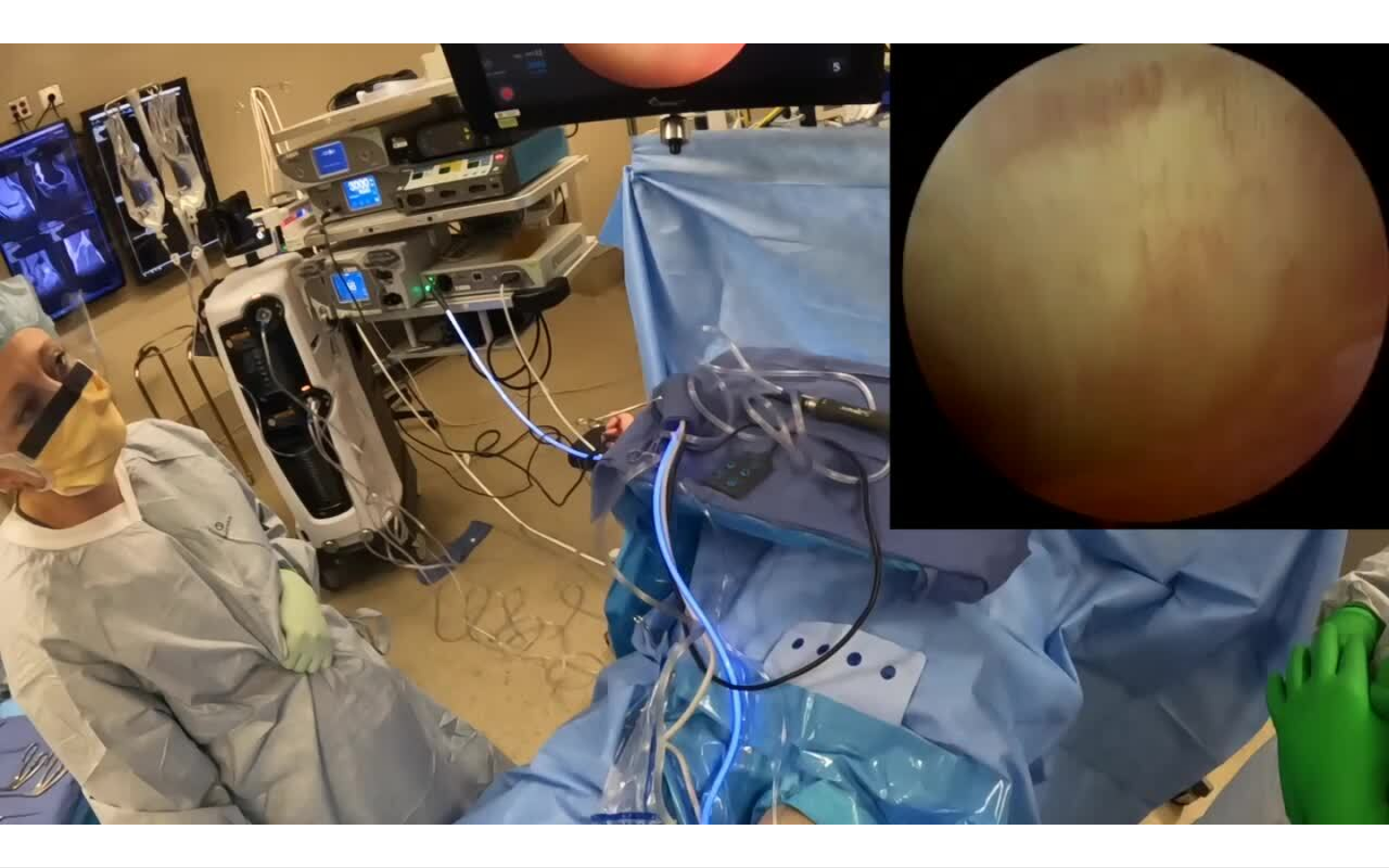 click on "Pause" at bounding box center [19, 848] 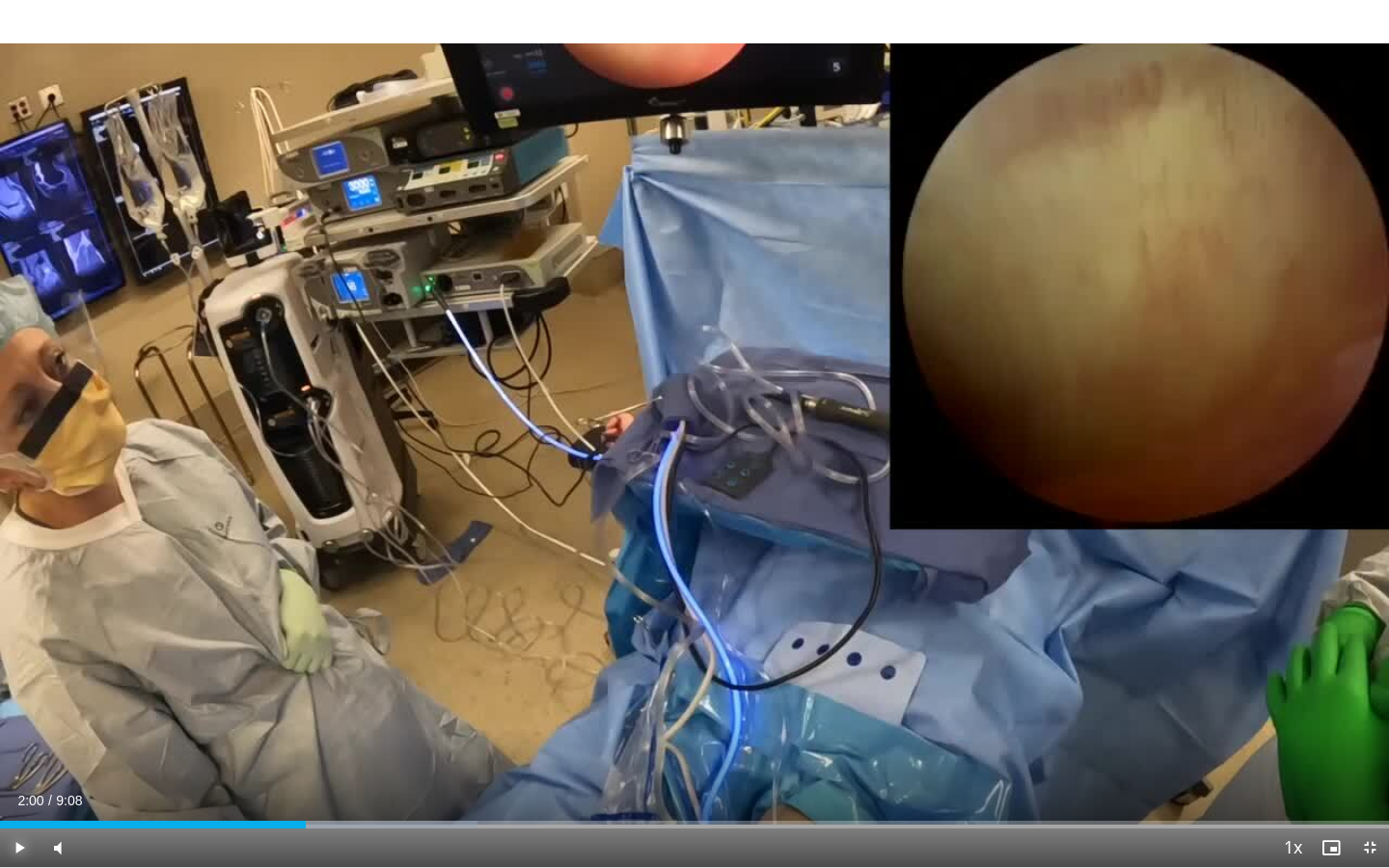 click on "Play" at bounding box center (19, 848) 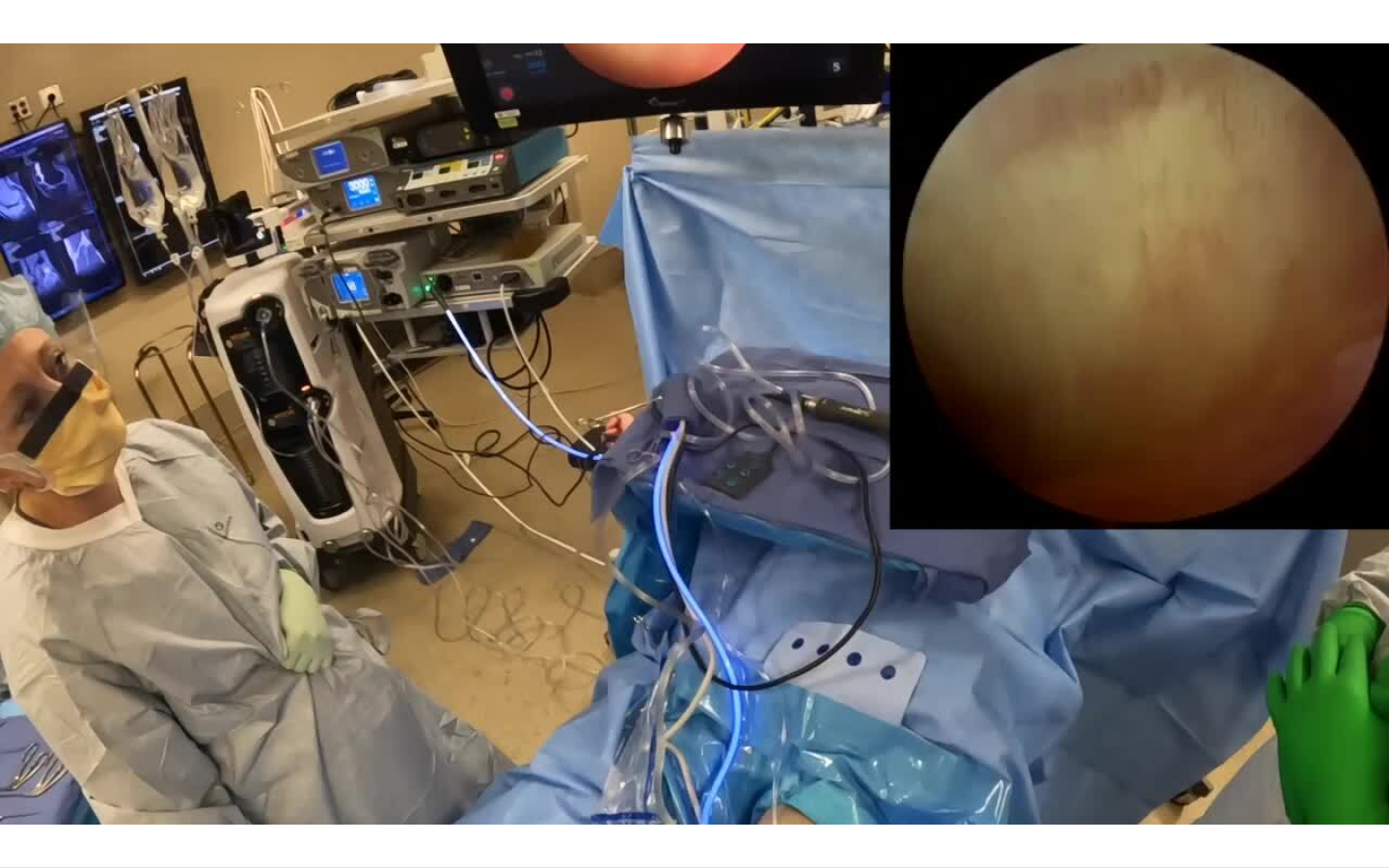click on "Pause" at bounding box center [19, 848] 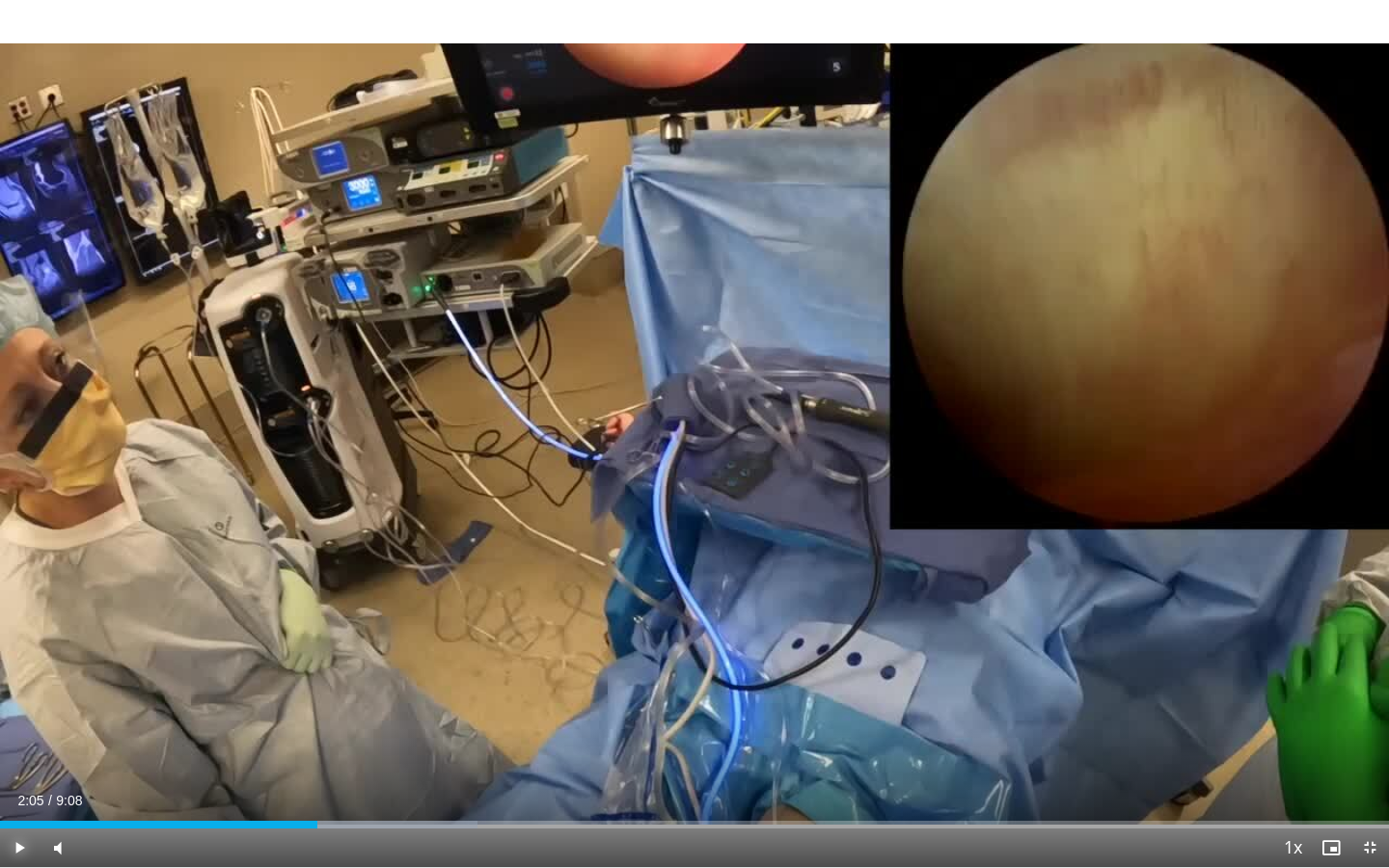 click on "Play" at bounding box center (19, 848) 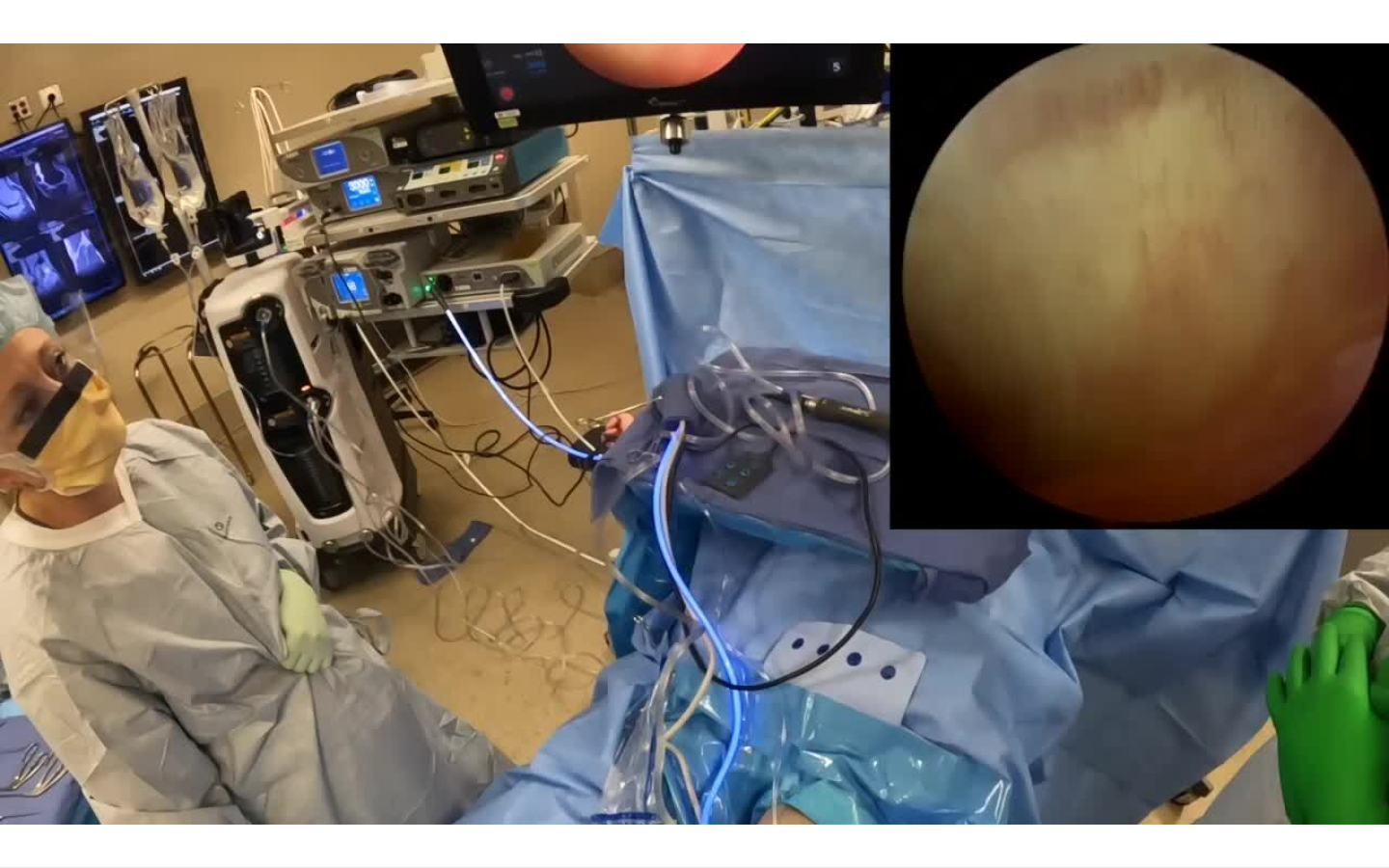 click on "Pause" at bounding box center (19, 848) 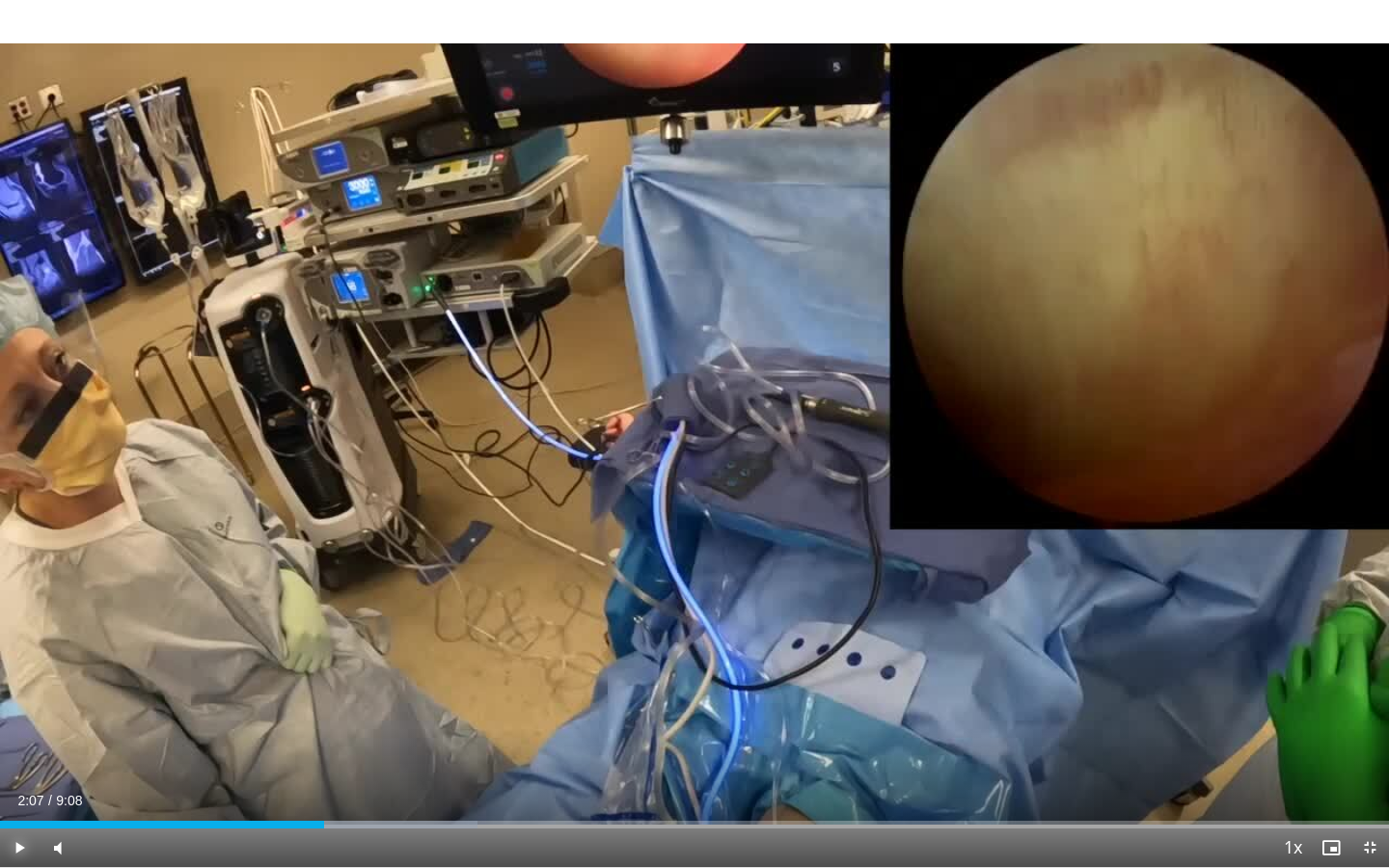 click on "Play" at bounding box center (19, 848) 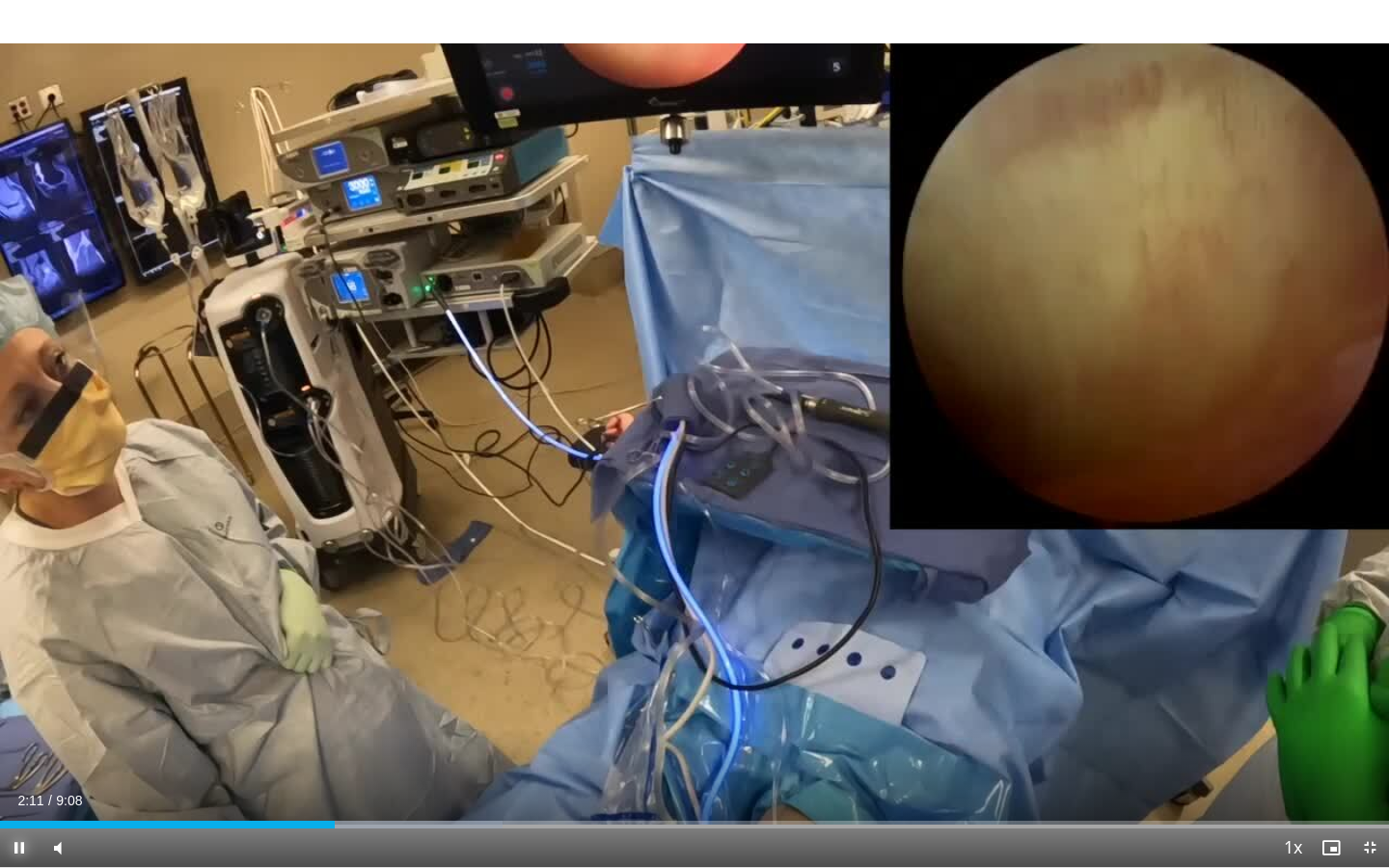 click on "Pause" at bounding box center [19, 848] 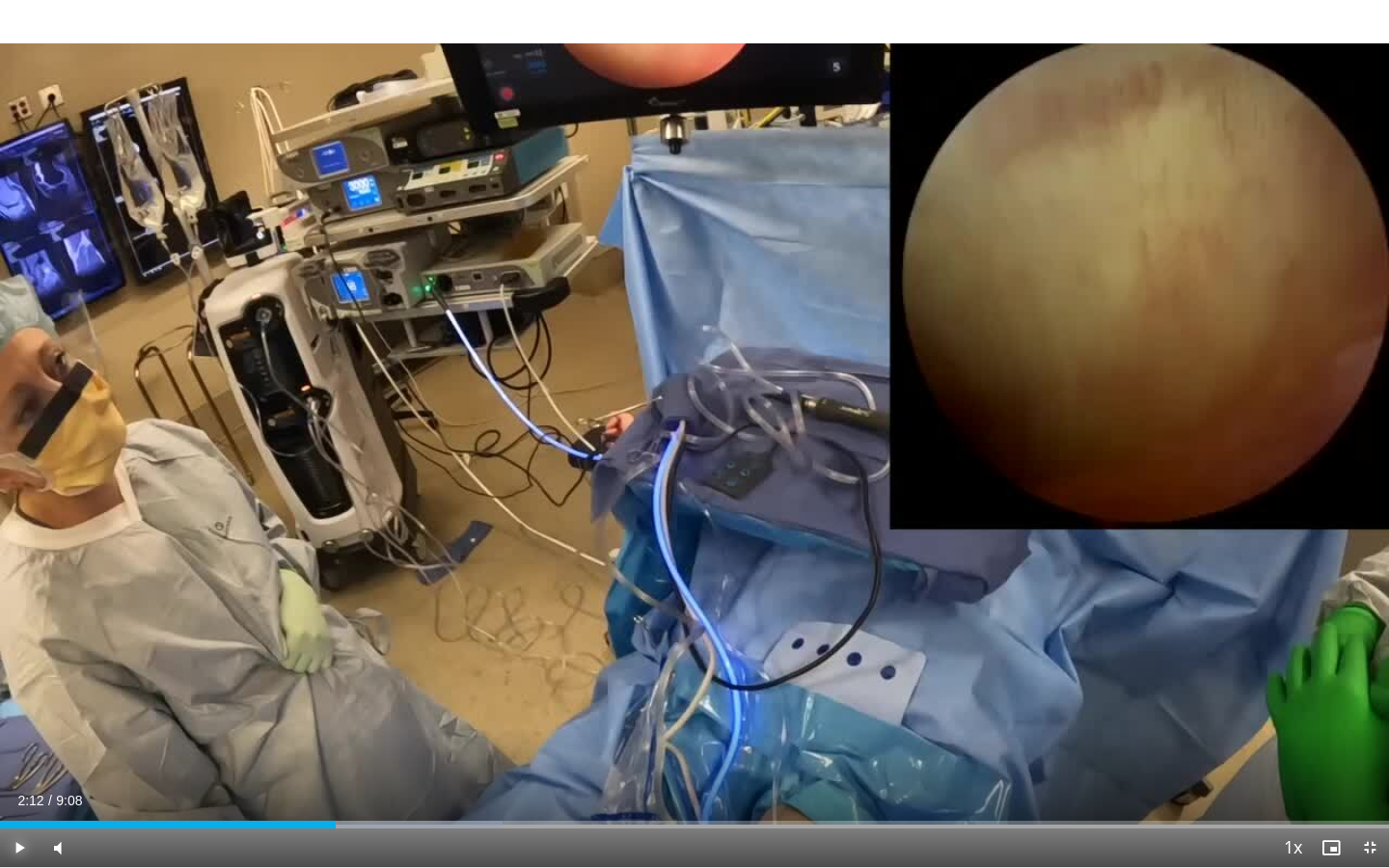 click on "Play" at bounding box center (19, 848) 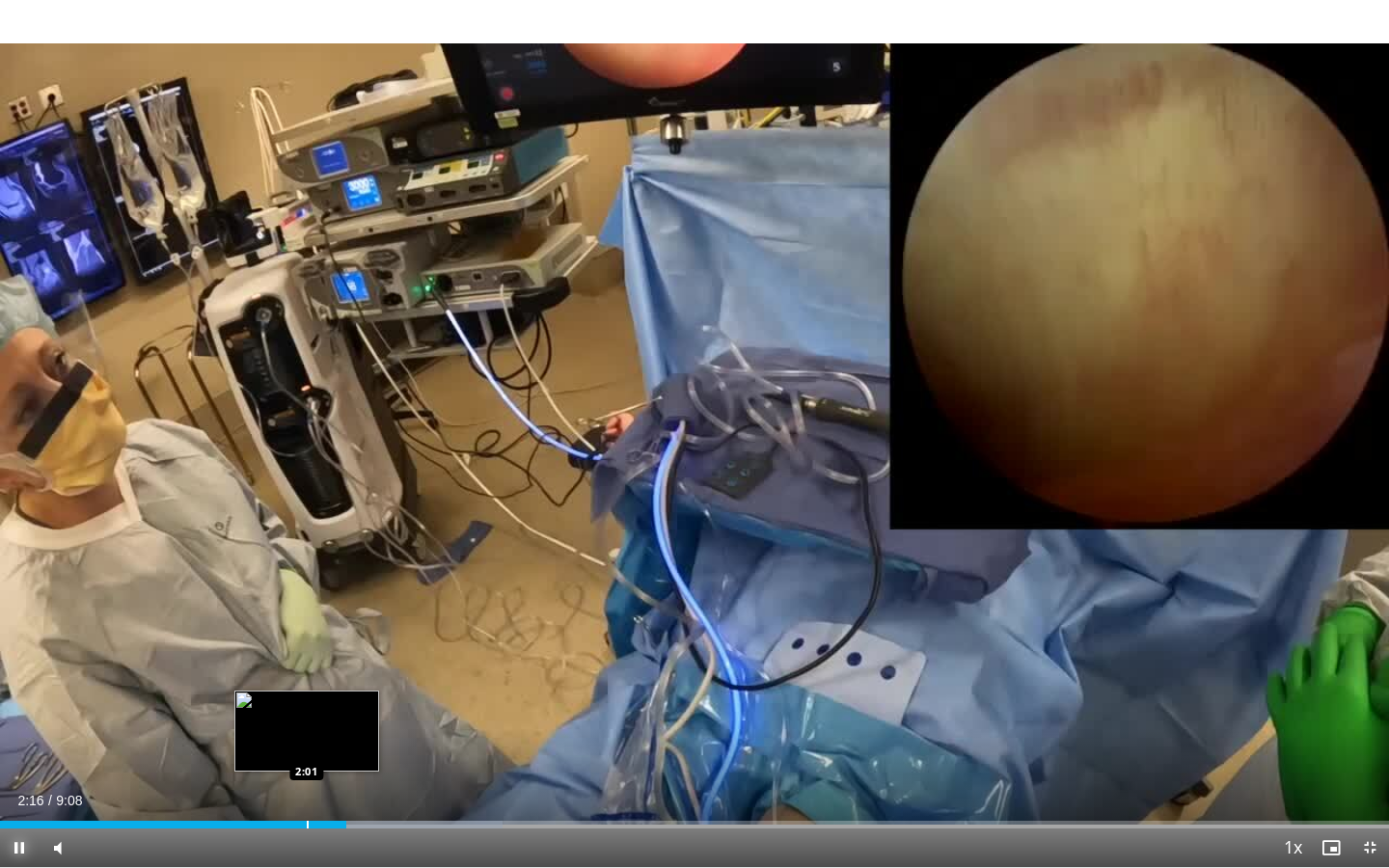 click at bounding box center (308, 825) 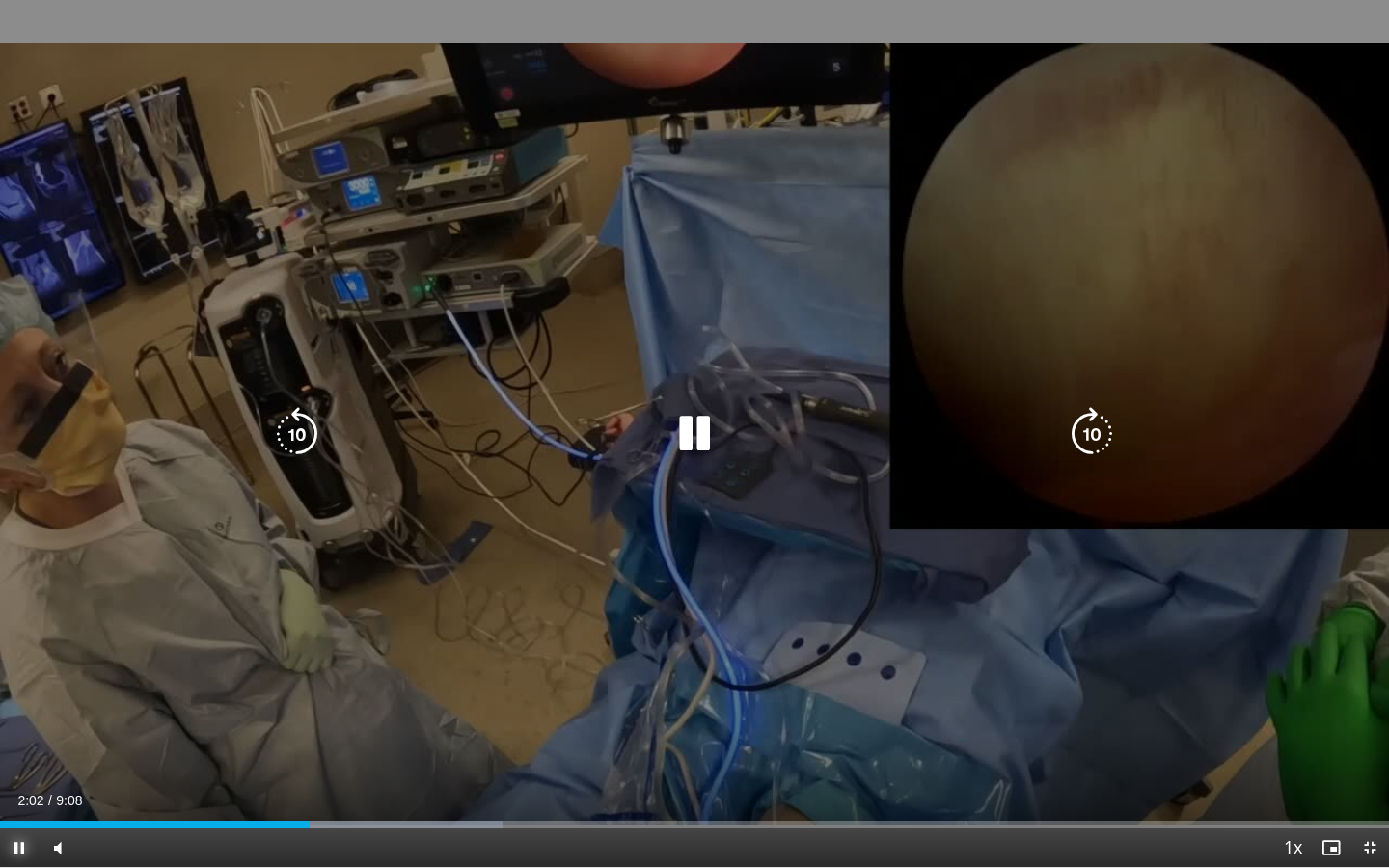 click on "Pause" at bounding box center (19, 848) 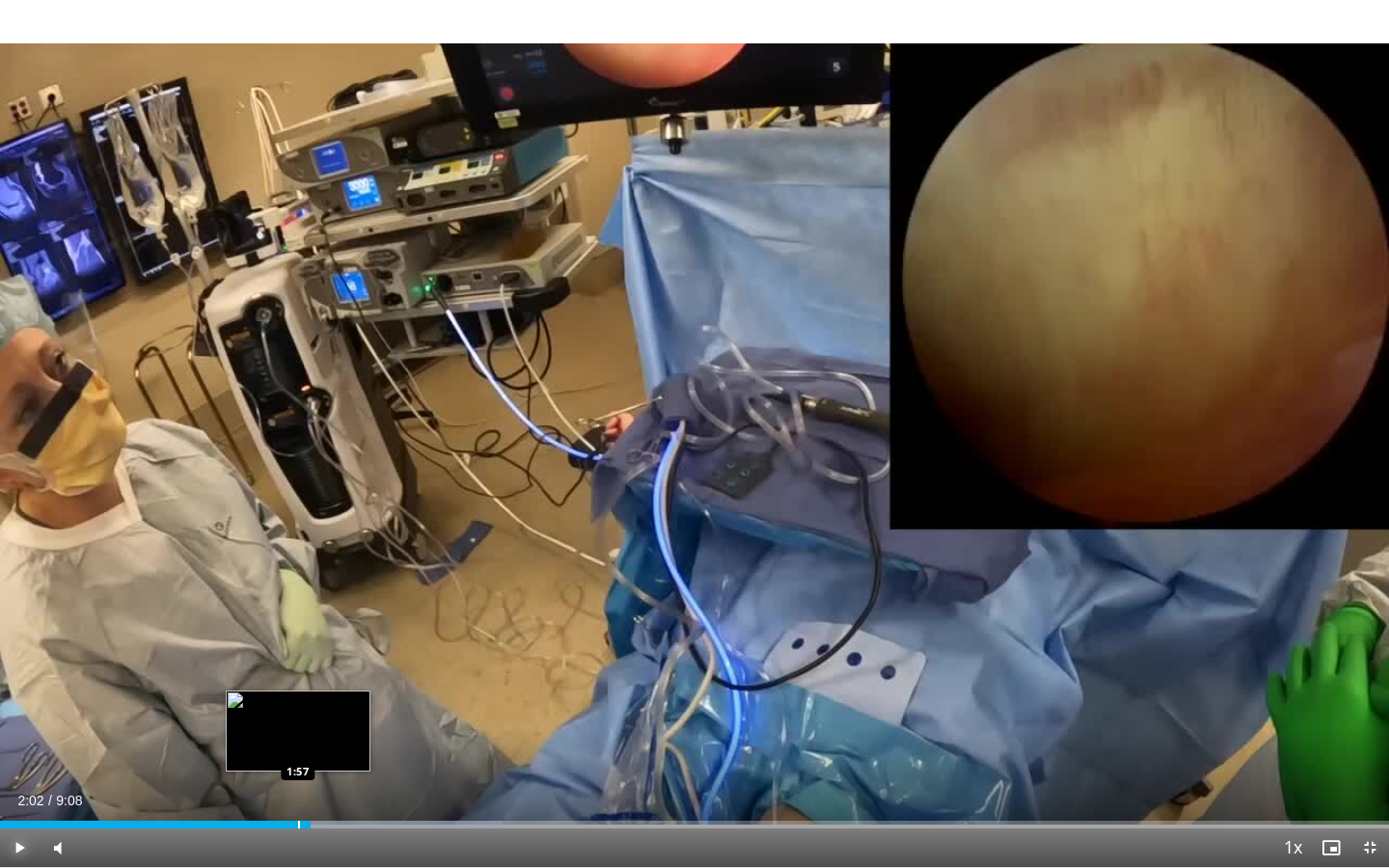click at bounding box center (299, 825) 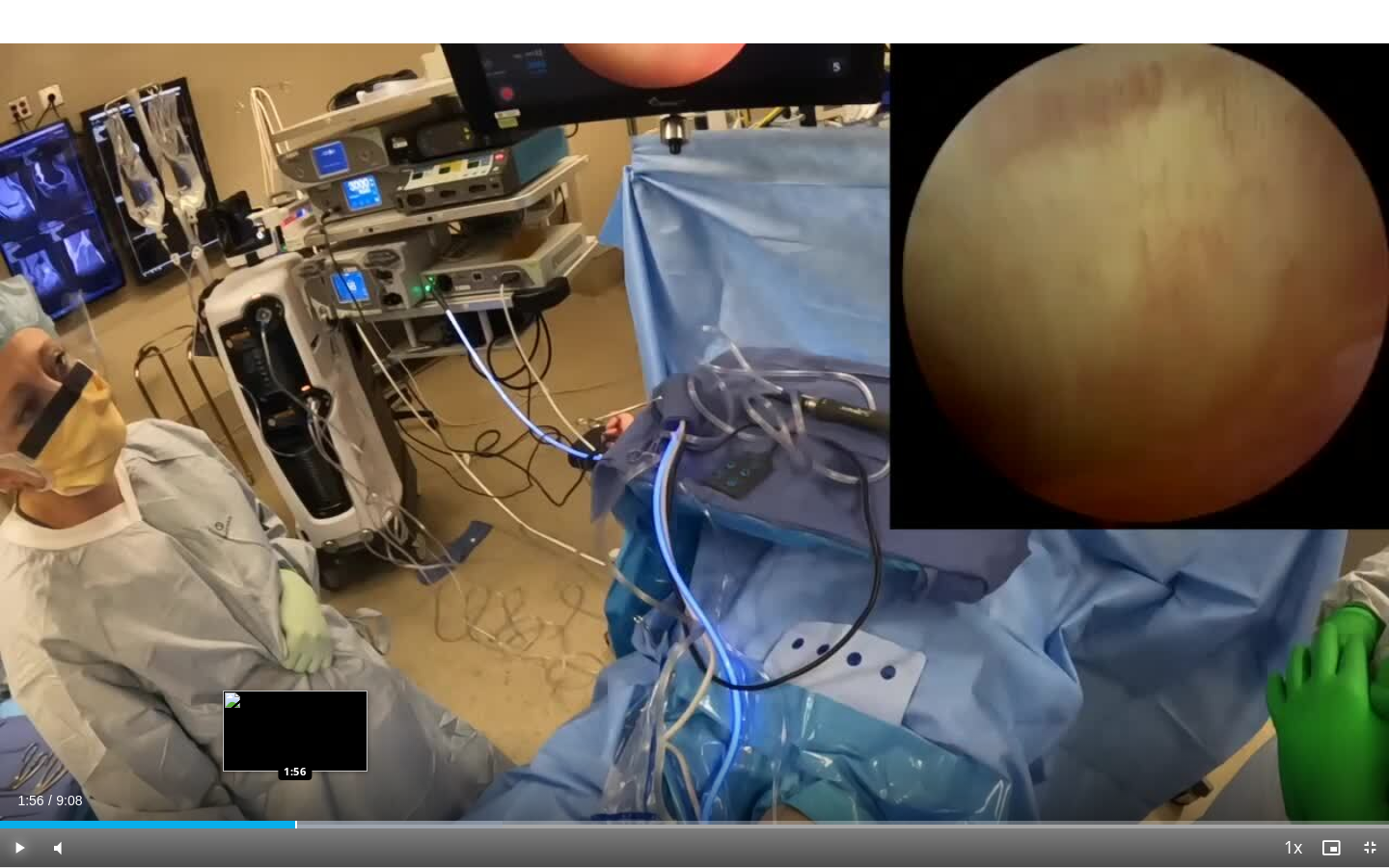 click on "Play" at bounding box center [19, 848] 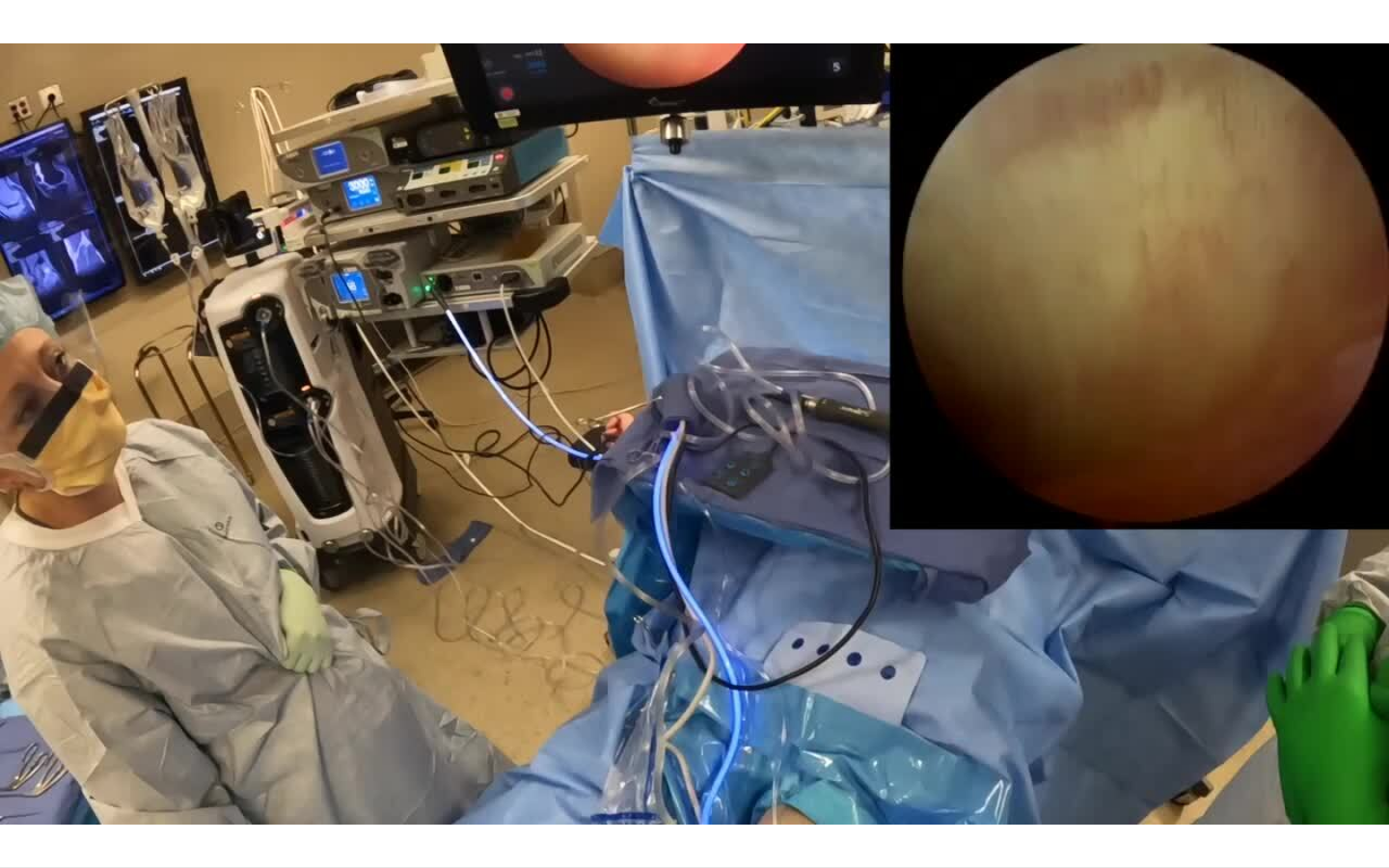 click on "Pause" at bounding box center [19, 848] 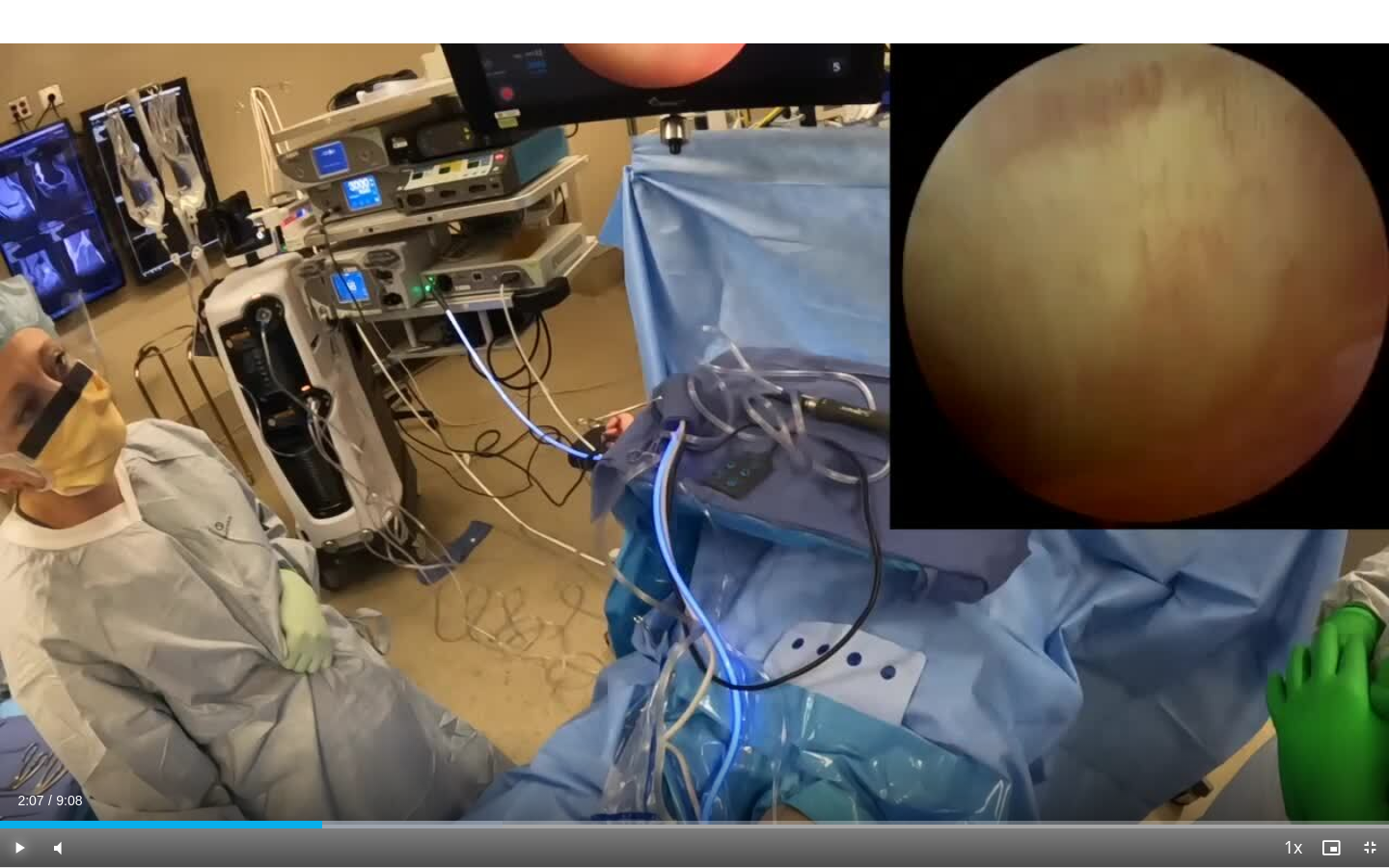 click on "Play" at bounding box center [19, 848] 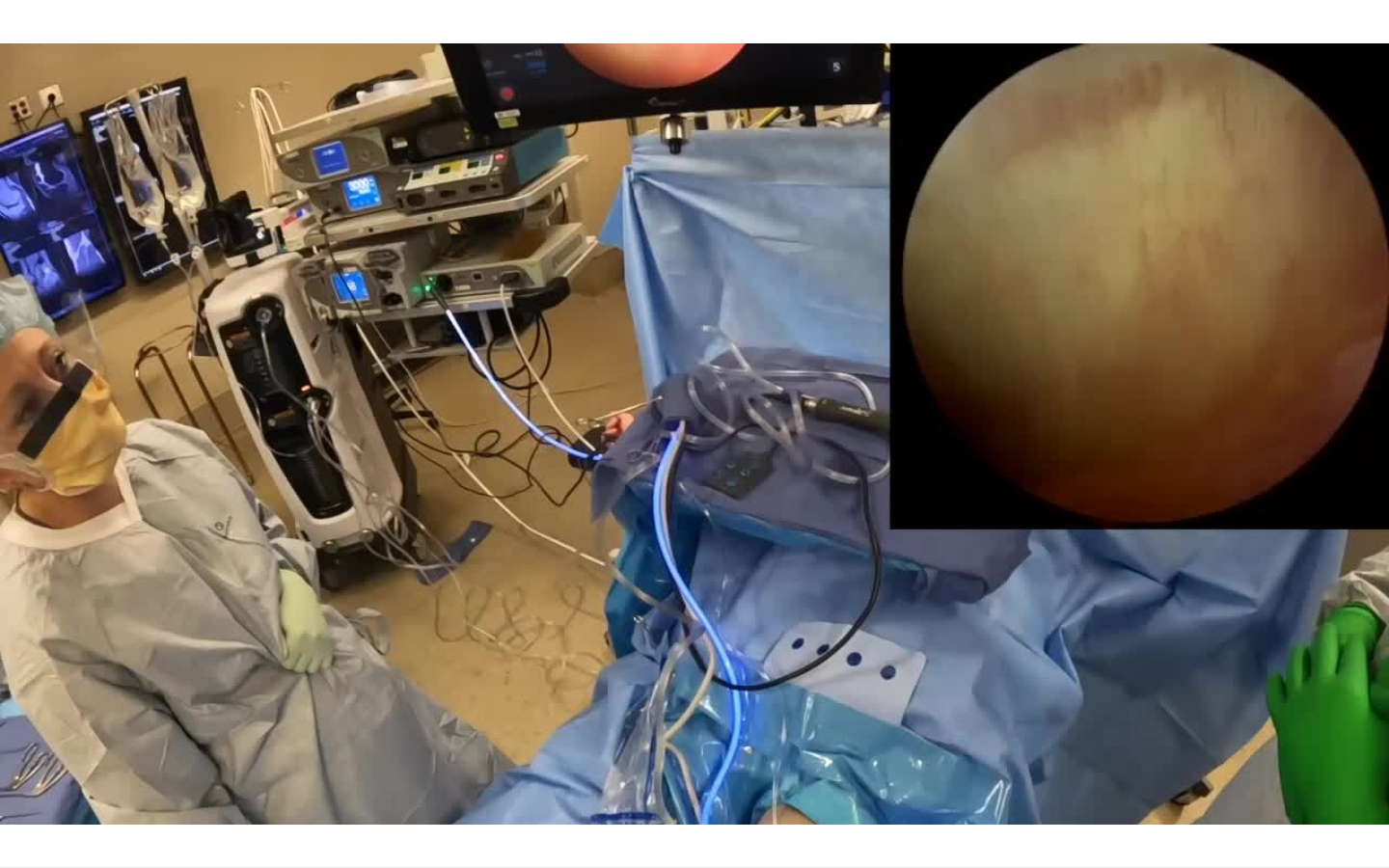 click on "Pause" at bounding box center (19, 848) 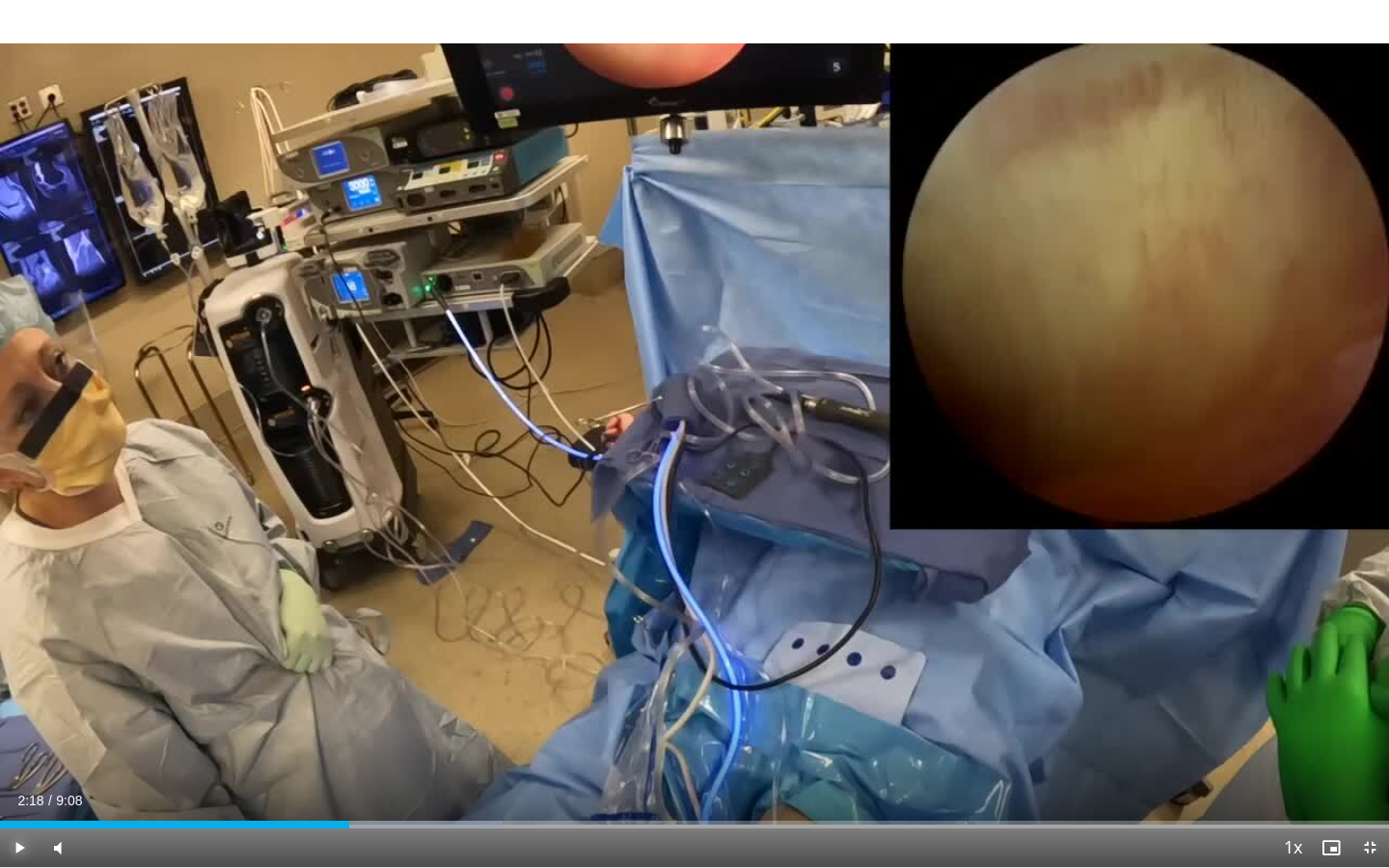 click on "Play" at bounding box center [19, 848] 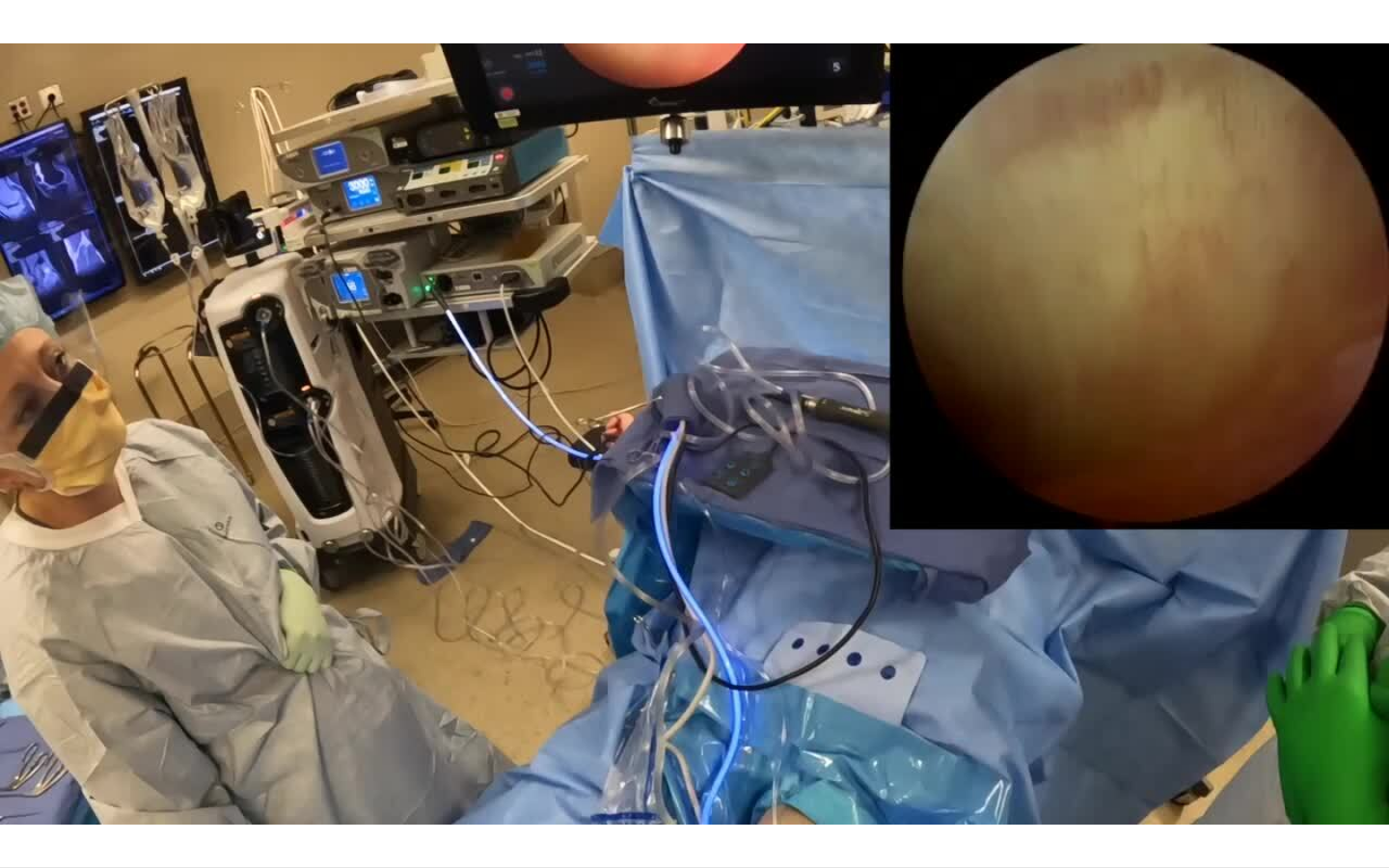 click on "Pause" at bounding box center [19, 848] 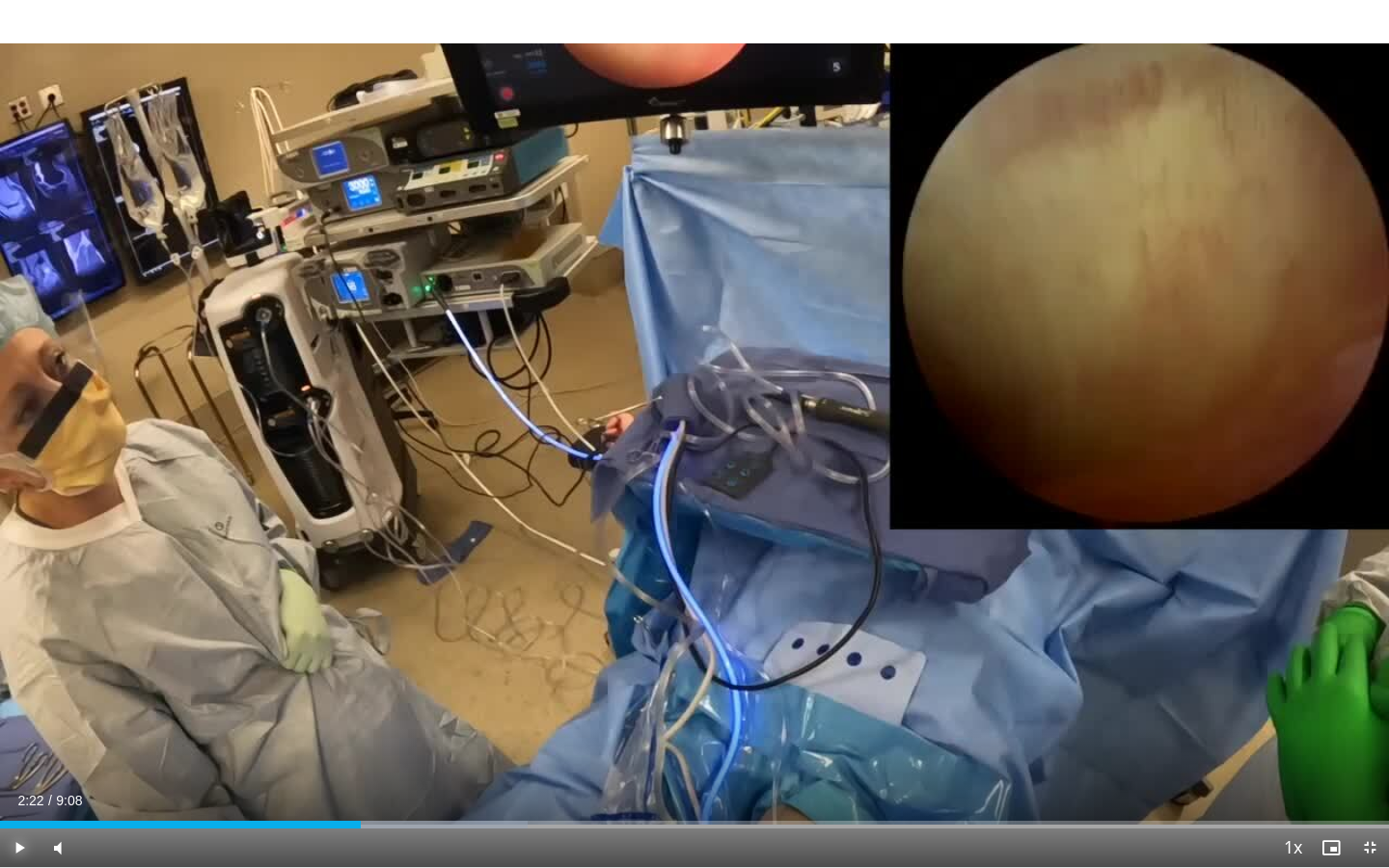 click on "Play" at bounding box center (19, 848) 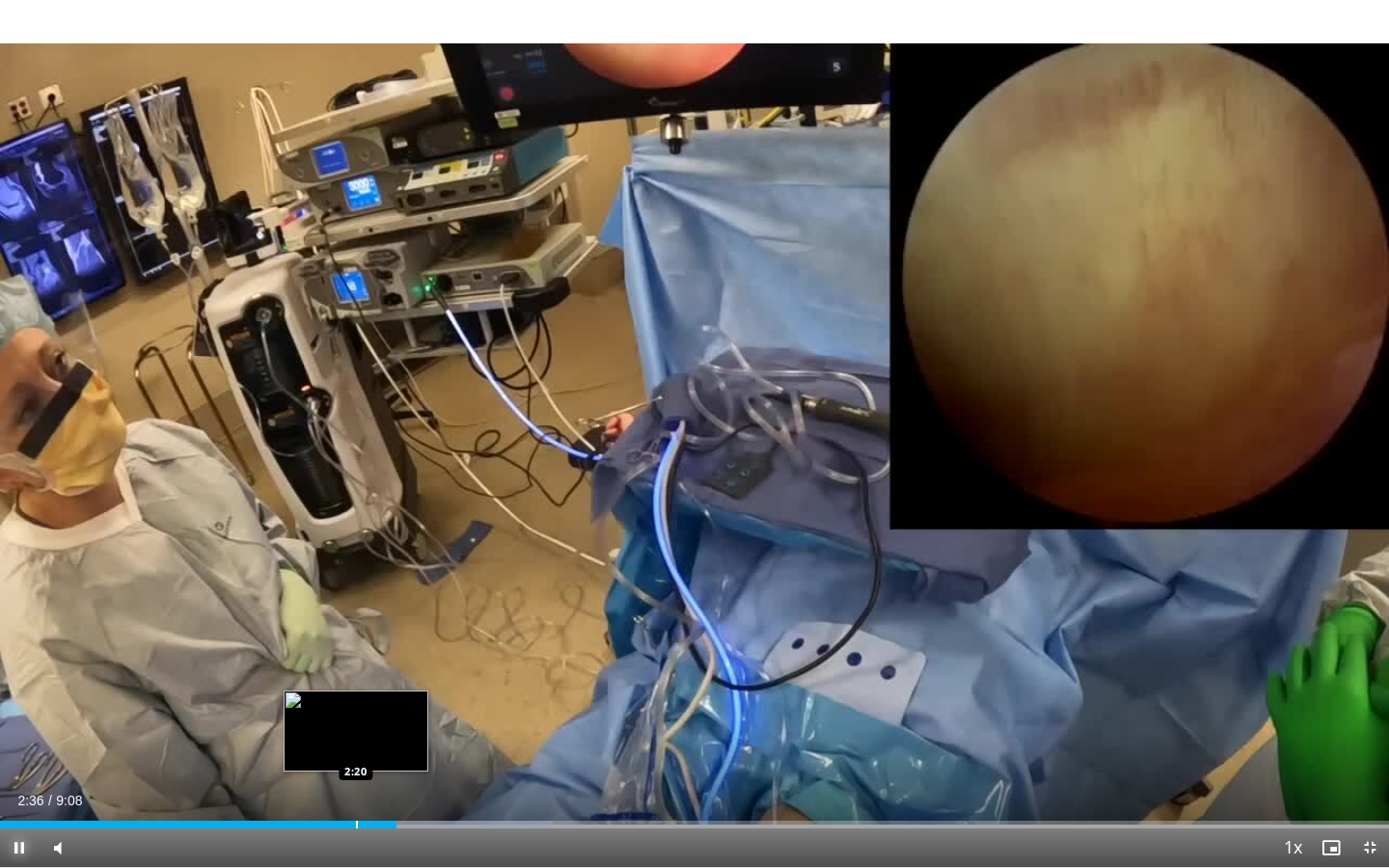 click at bounding box center (357, 825) 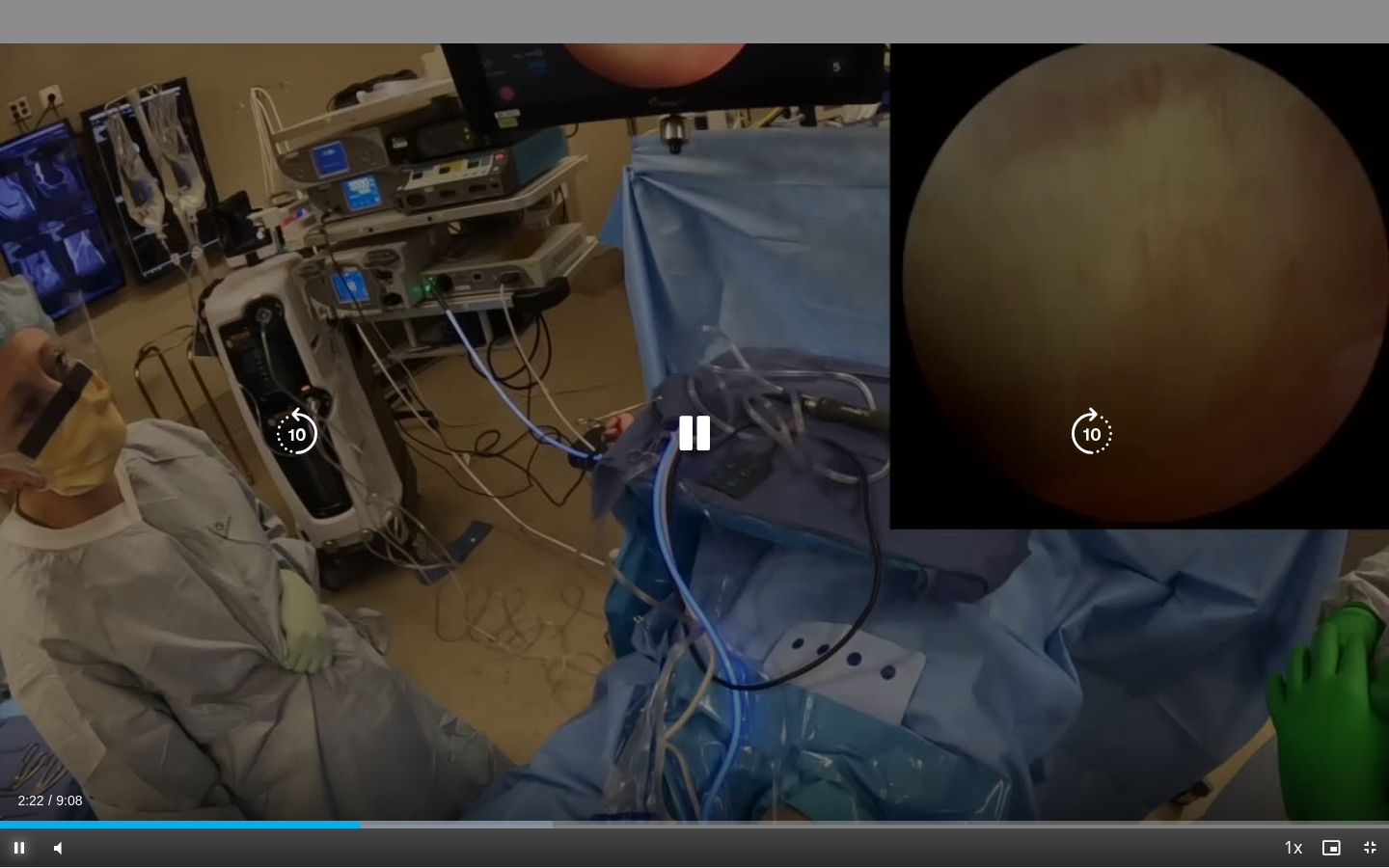 click on "Pause" at bounding box center [19, 848] 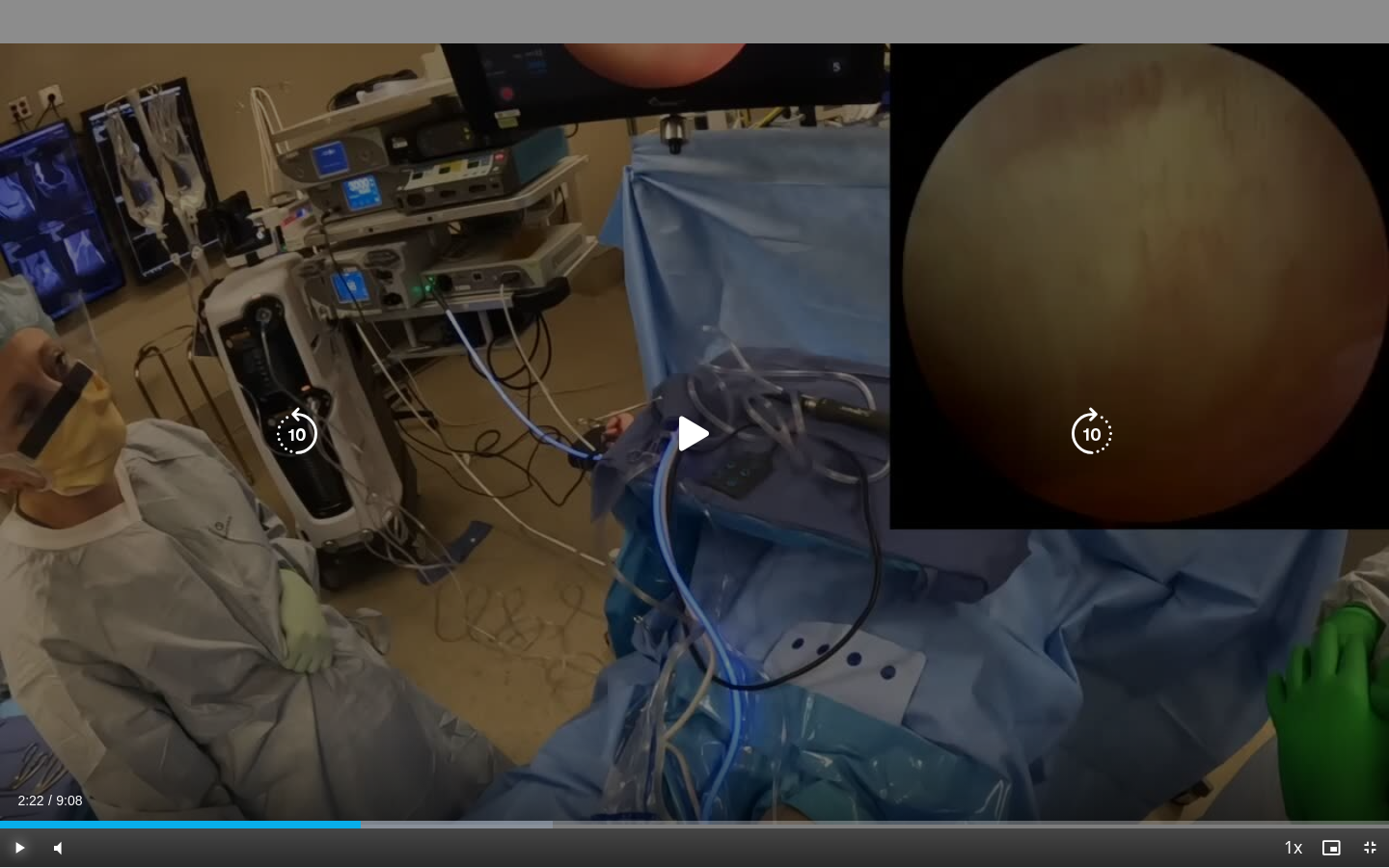 click on "Play" at bounding box center [19, 848] 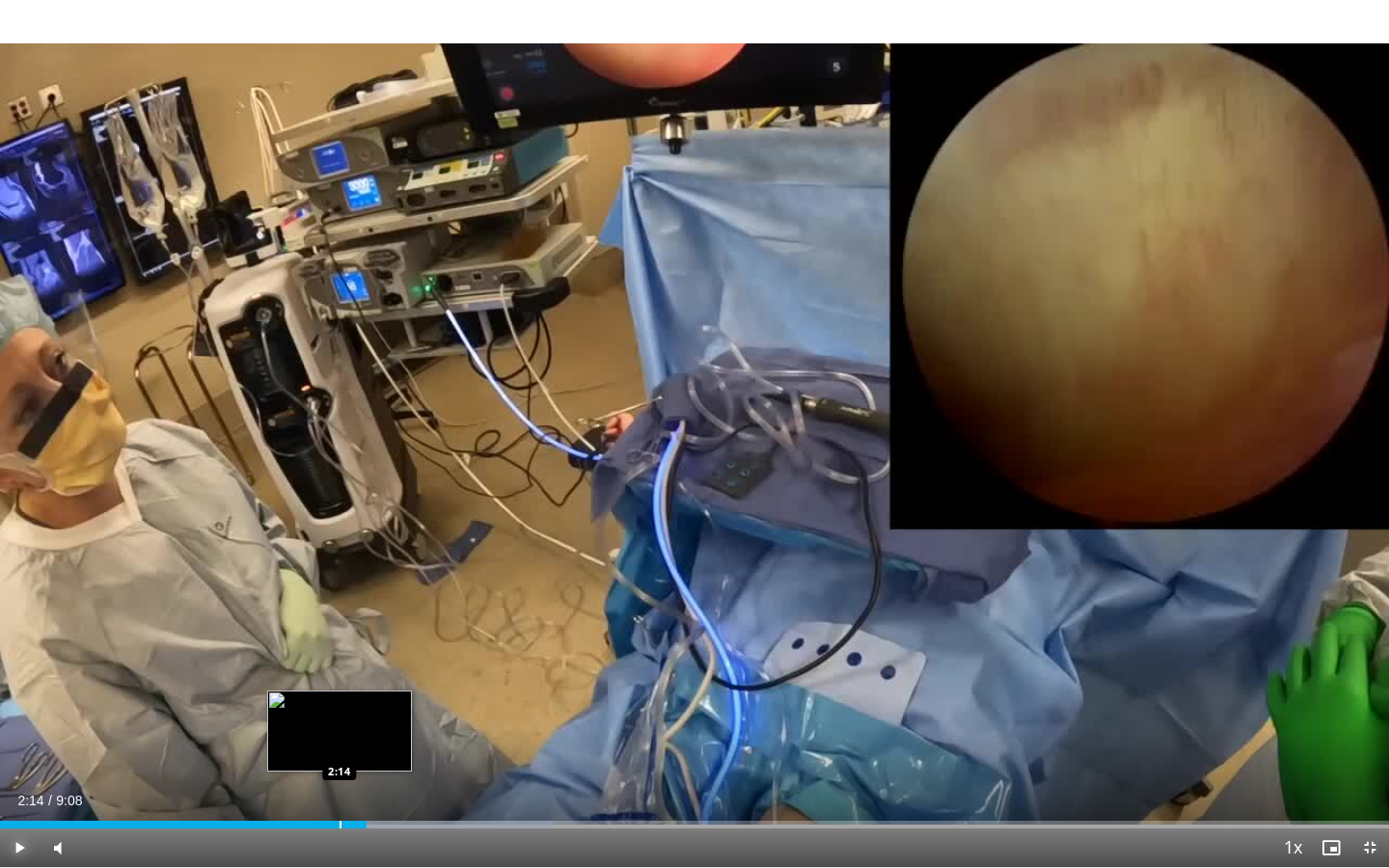 click at bounding box center (340, 825) 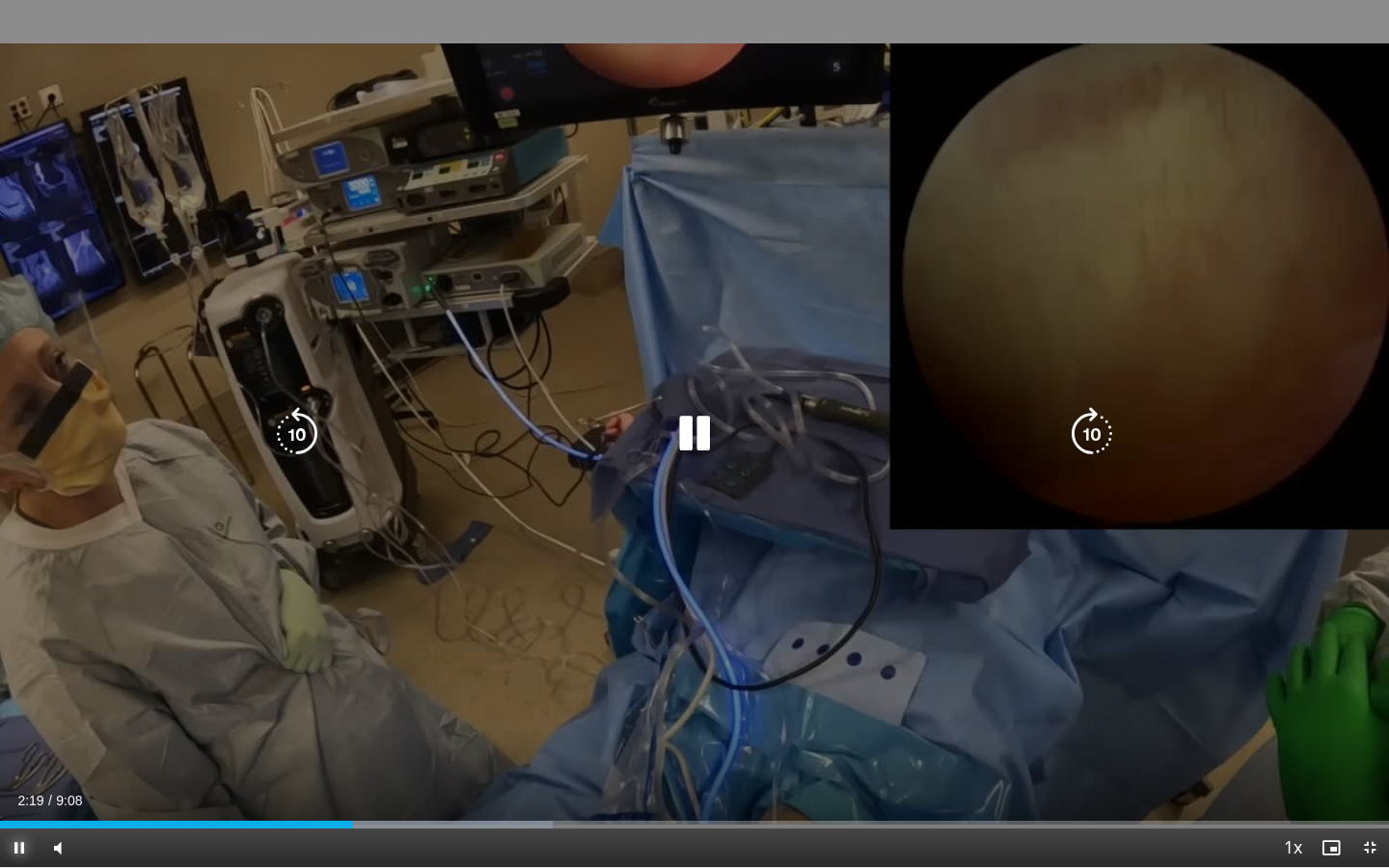 click on "Pause" at bounding box center [19, 848] 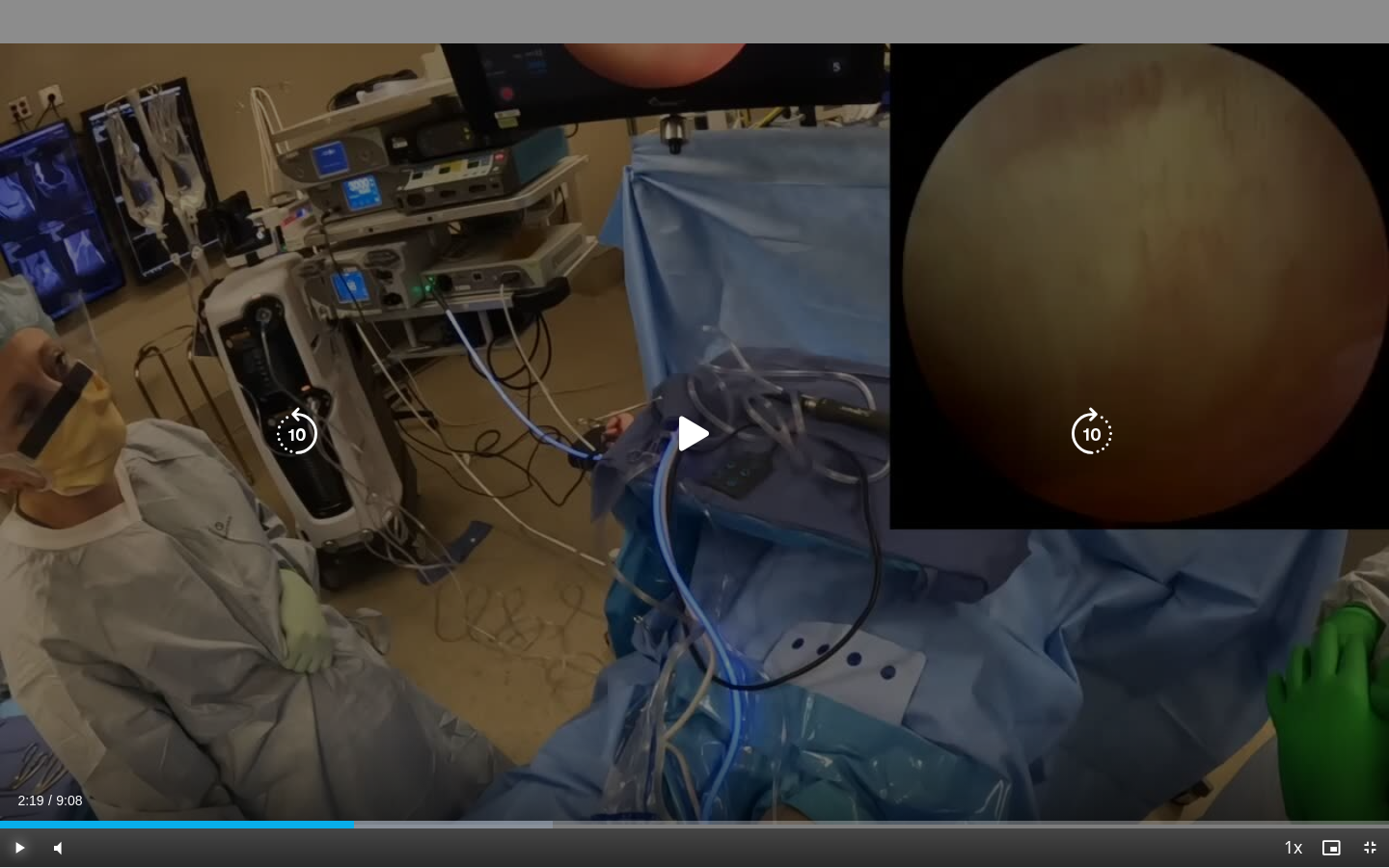 click on "Play" at bounding box center [19, 848] 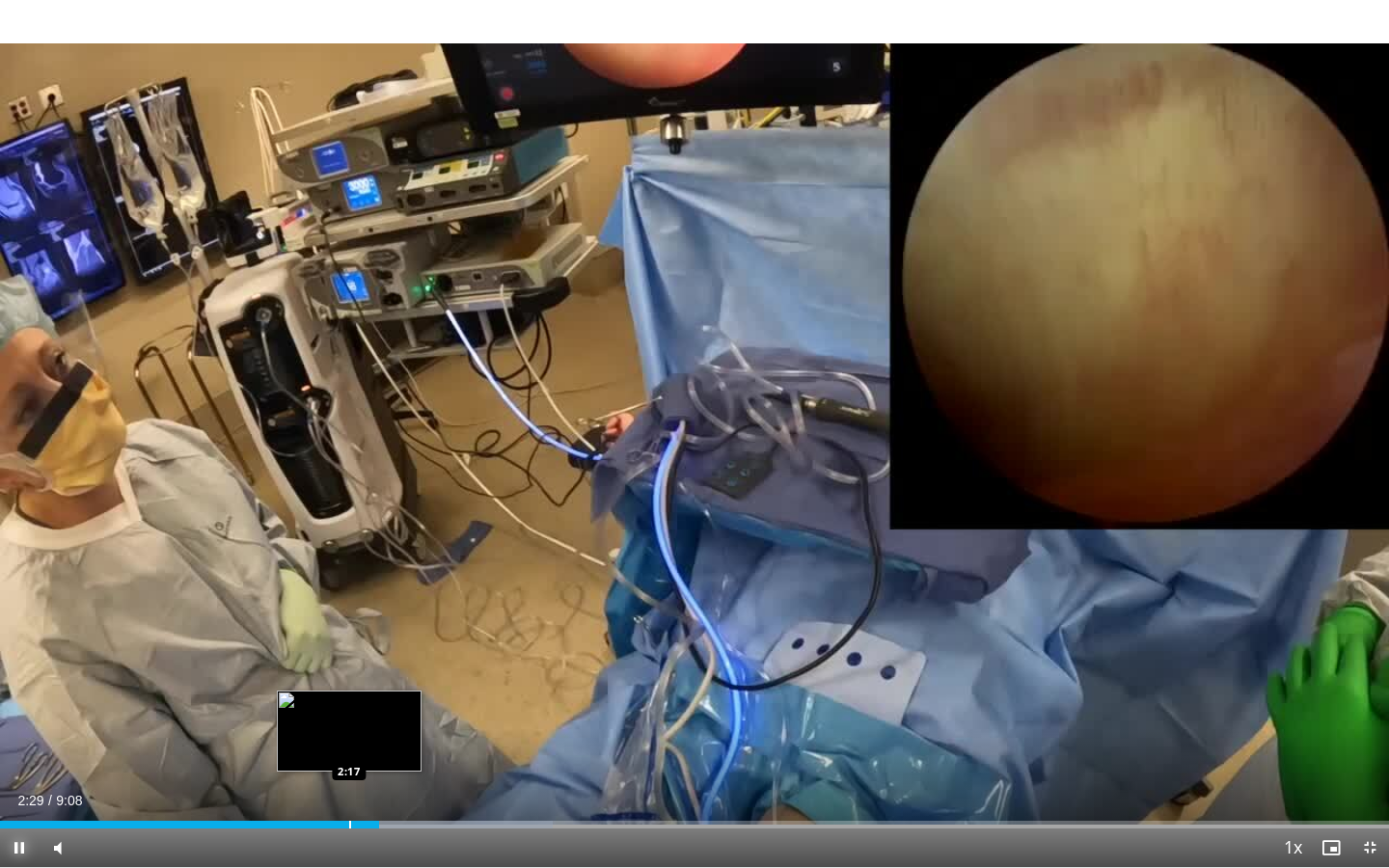 click on "Loaded :  39.79% 2:29 2:17" at bounding box center (694, 819) 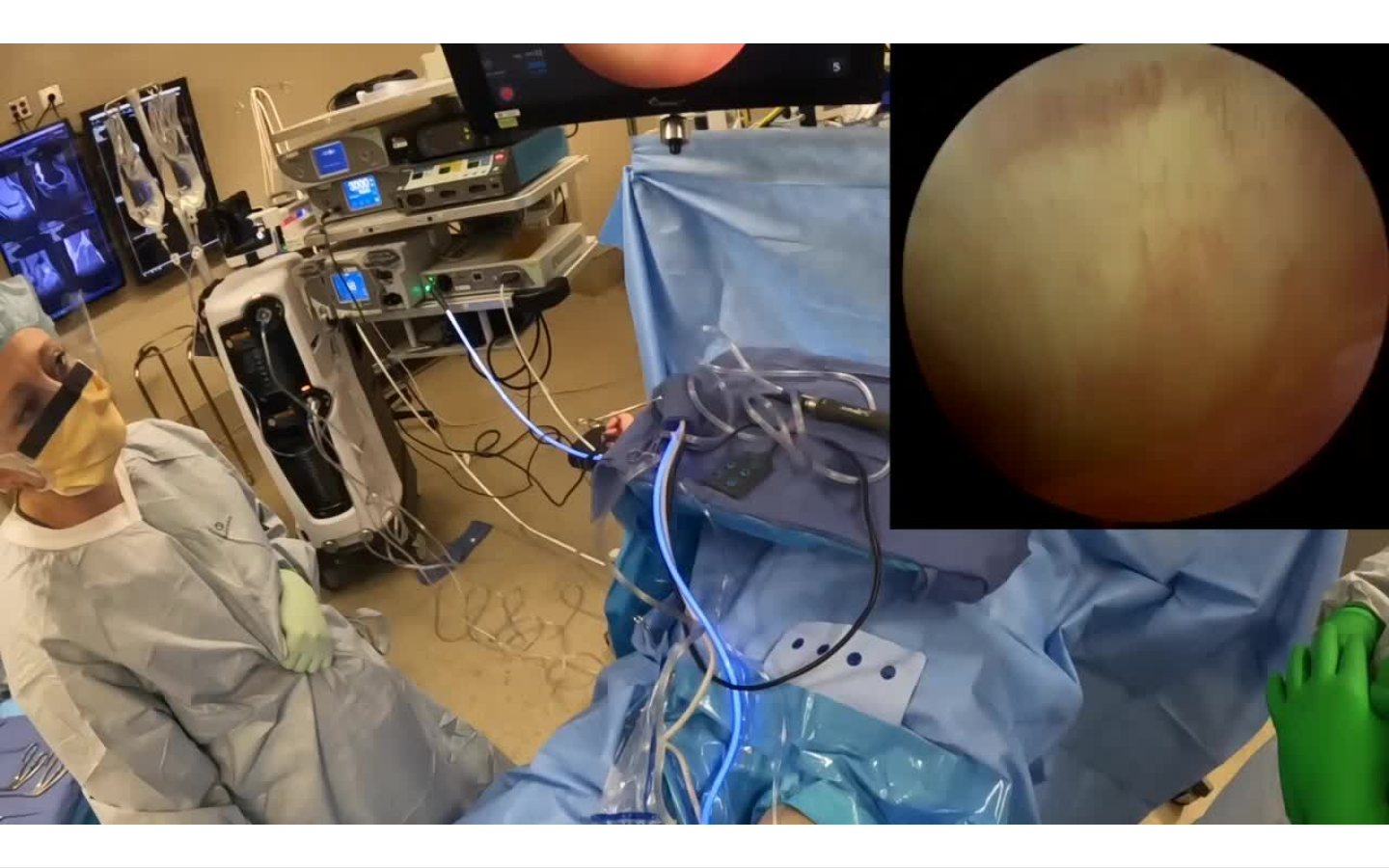 click on "Pause" at bounding box center (19, 848) 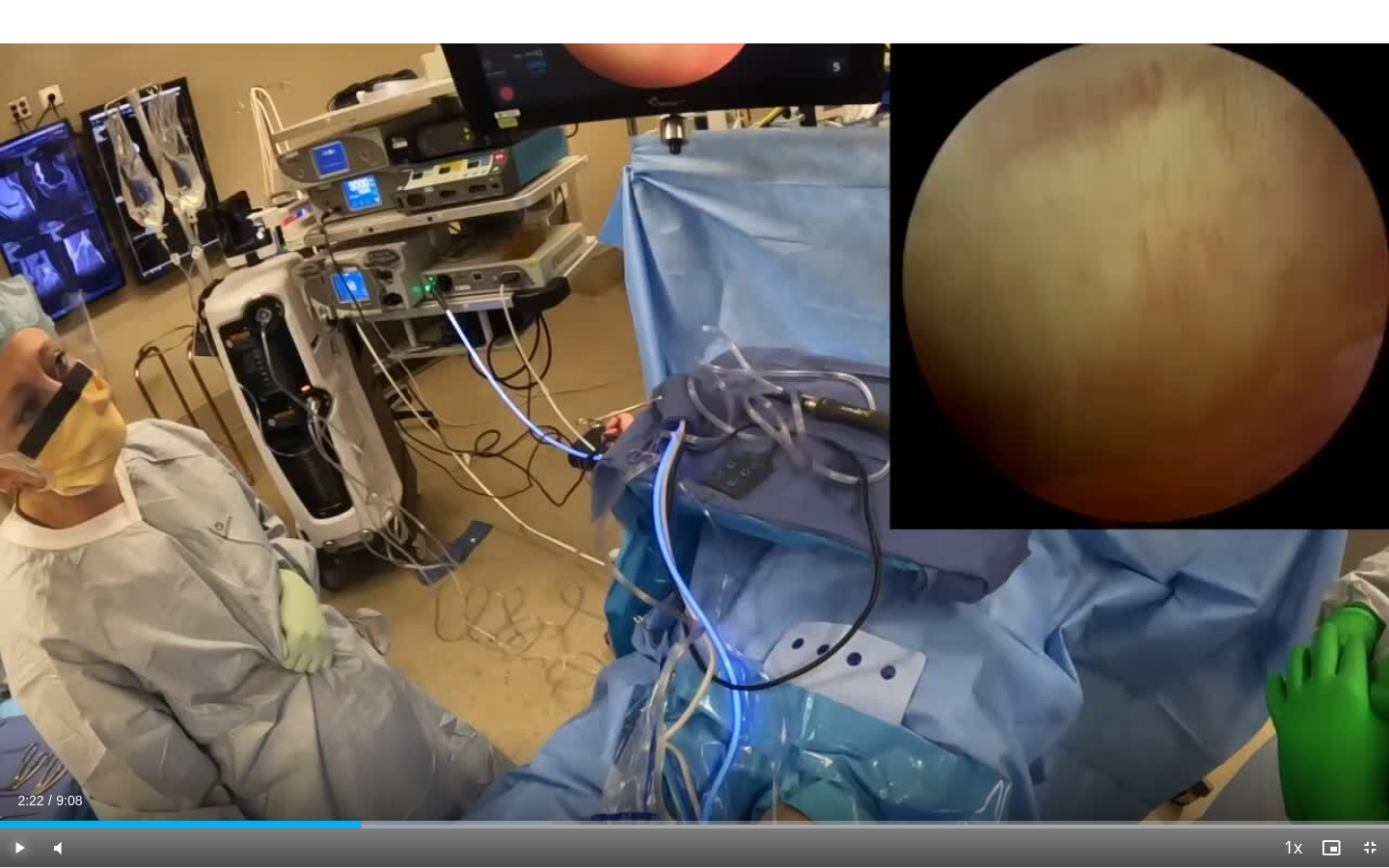 click on "Play" at bounding box center [19, 848] 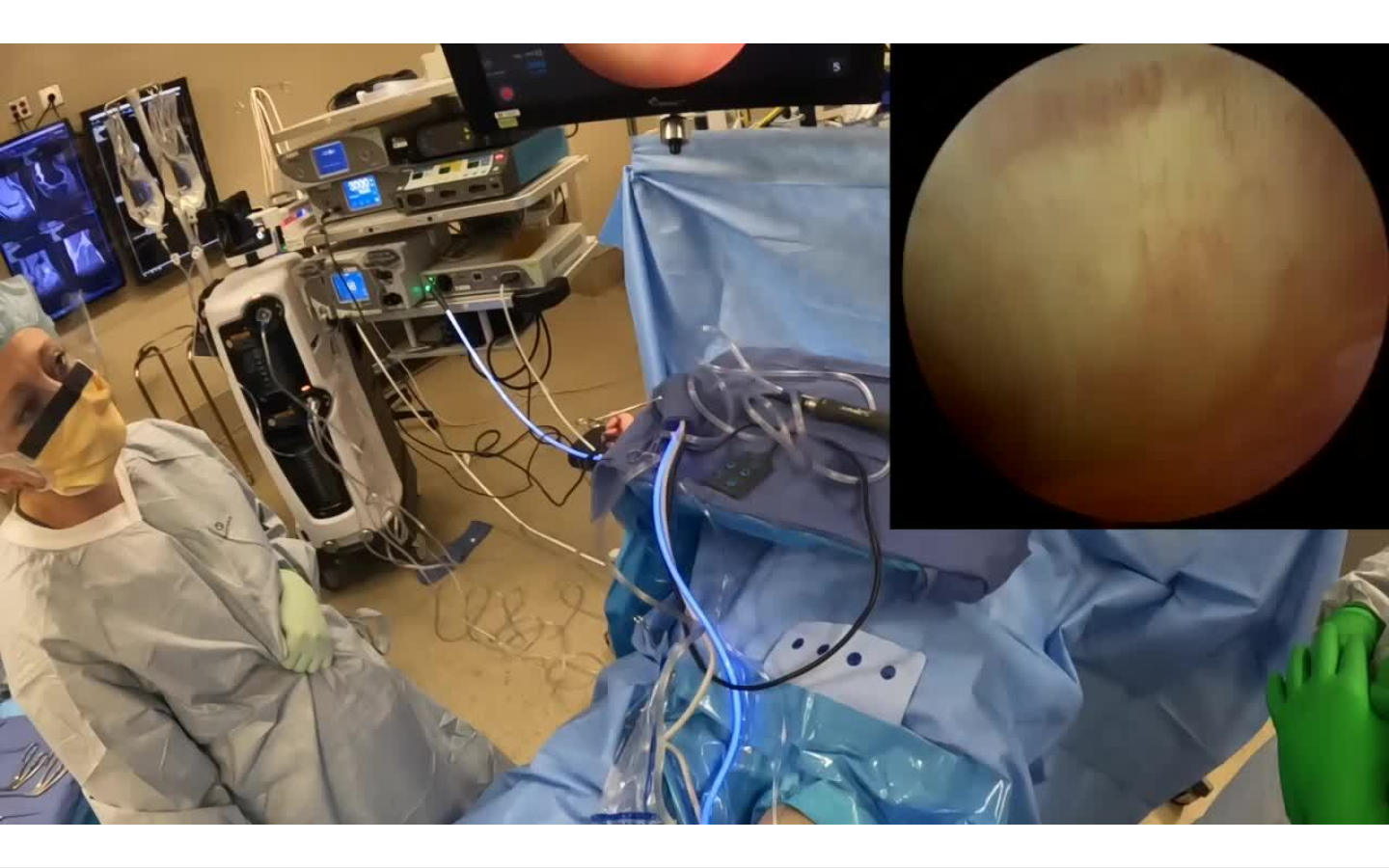 click on "Pause" at bounding box center [19, 848] 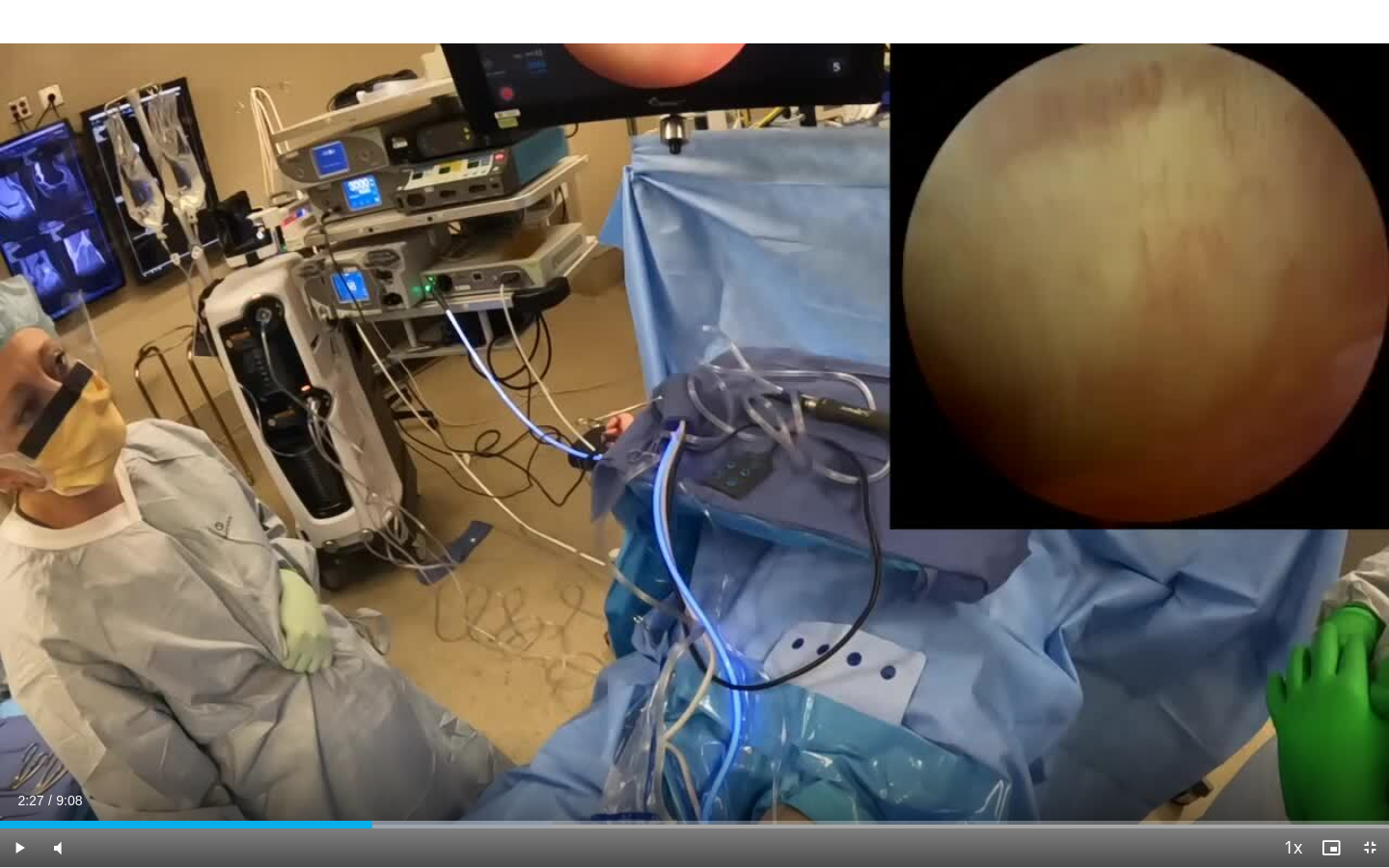 click on "Current Time  2:27 / Duration  9:08 Play Skip Backward Skip Forward Mute 0% Loaded :  39.79% 2:27 2:08 Stream Type  LIVE Seek to live, currently behind live LIVE   1x Playback Rate 0.5x 0.75x 1x , selected 1.25x 1.5x 1.75x 2x Chapters Chapters Descriptions descriptions off , selected Captions captions settings , opens captions settings dialog captions off , selected Audio Track en (Main) , selected Exit Fullscreen Enable picture-in-picture mode" at bounding box center (694, 848) 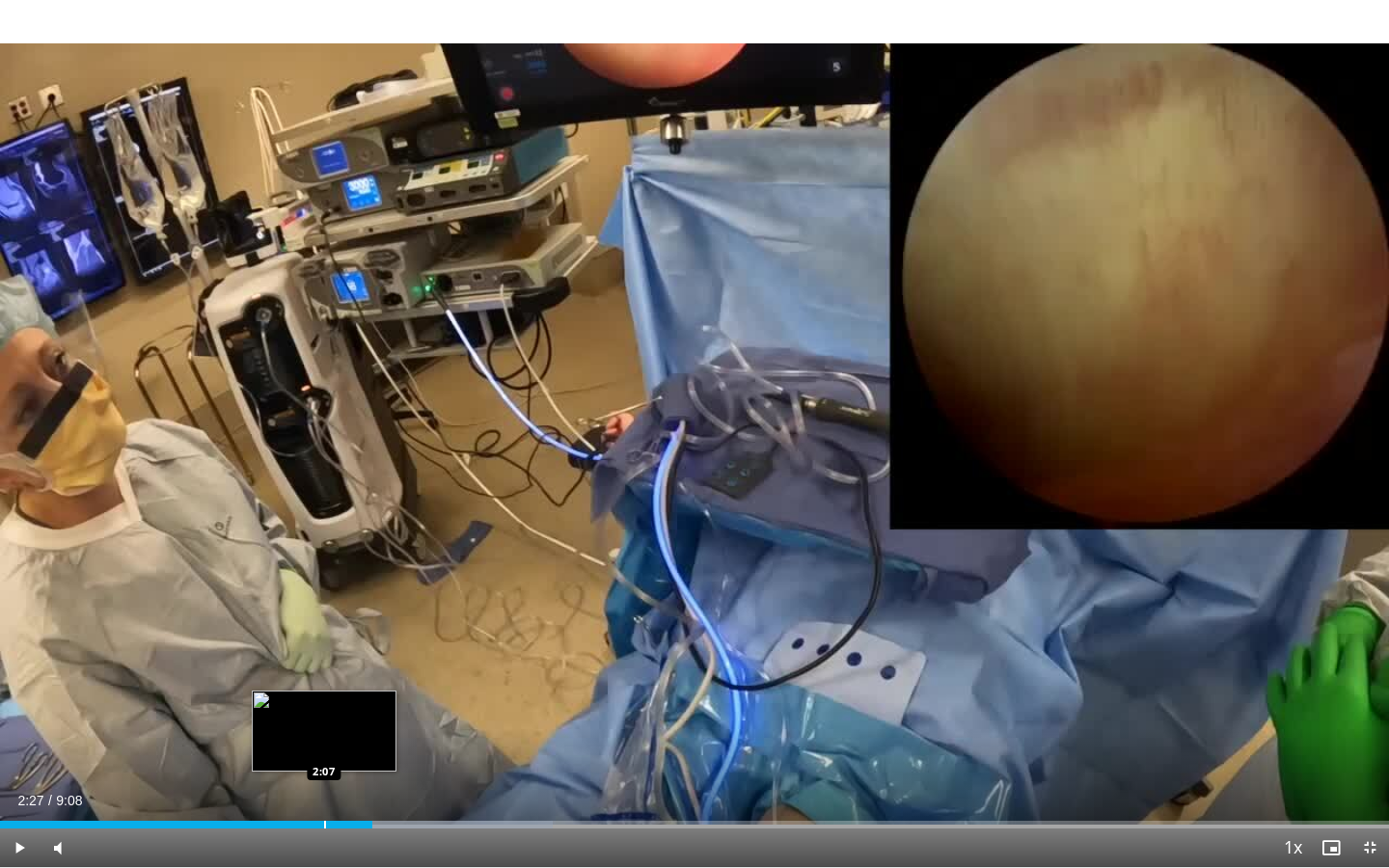click on "Loaded :  39.79% 2:27 2:07" at bounding box center [694, 819] 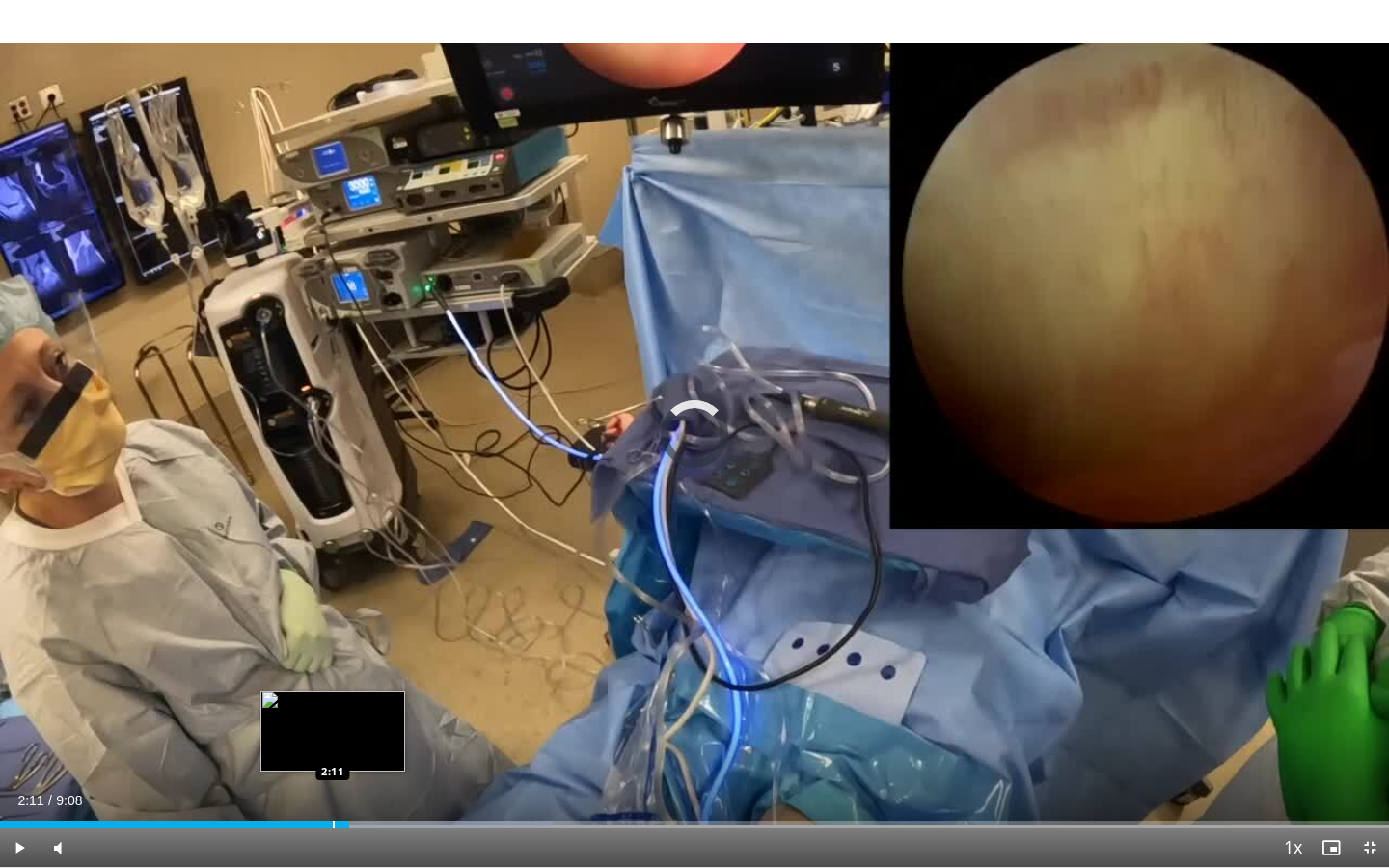 click at bounding box center (334, 825) 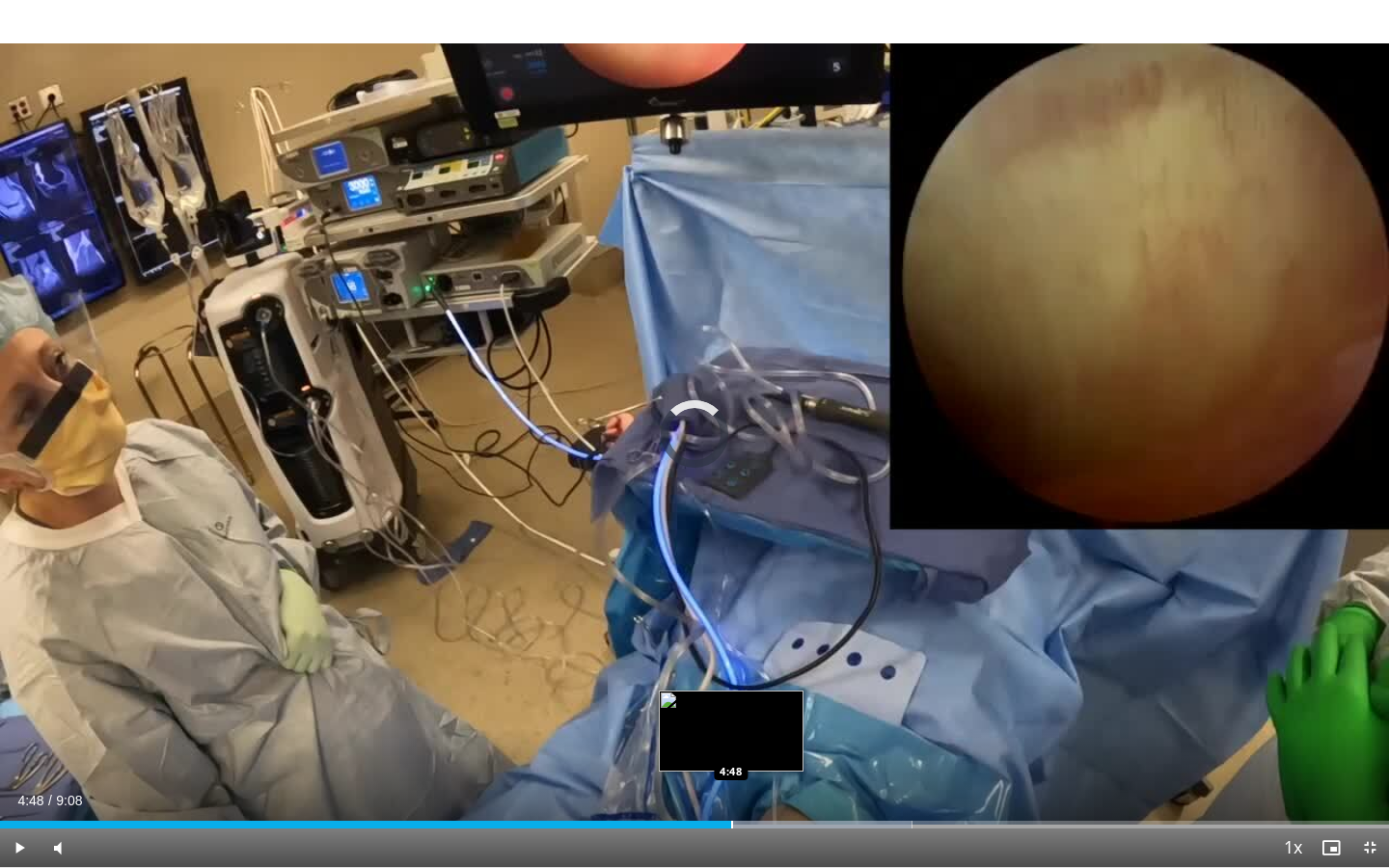 click at bounding box center [732, 825] 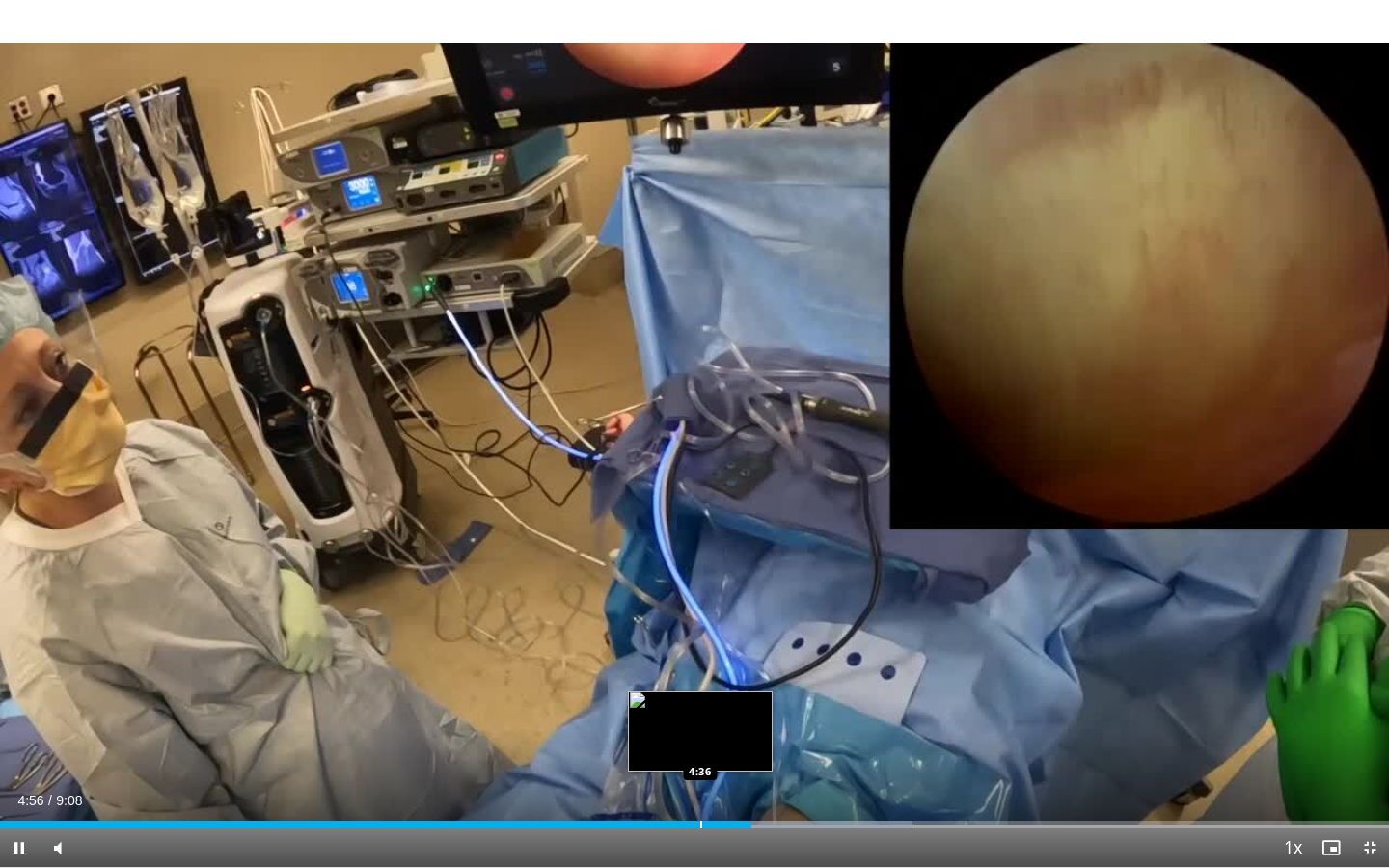 click at bounding box center [701, 825] 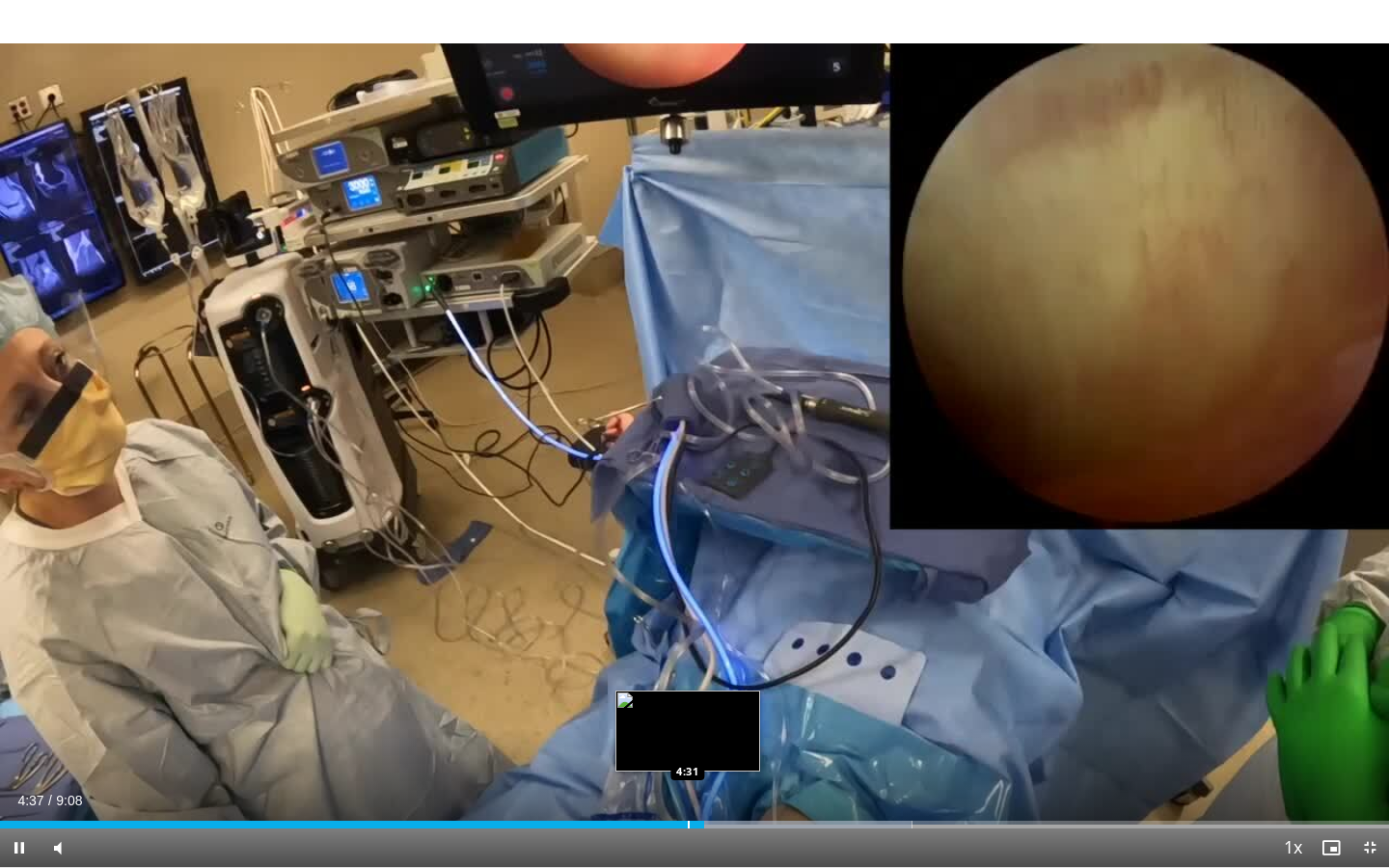 click at bounding box center (689, 825) 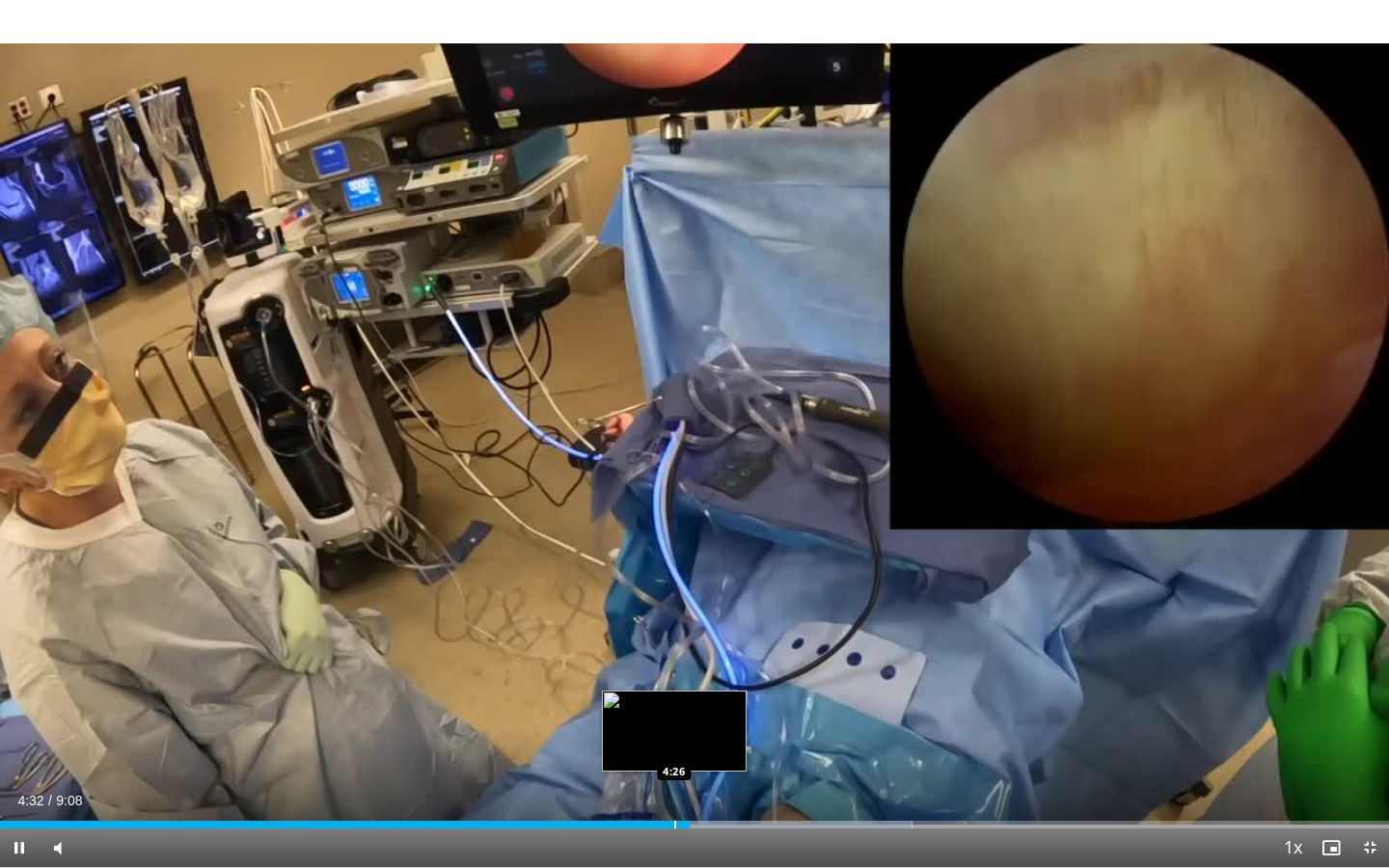 click on "Loaded :  65.66% 4:32 4:26" at bounding box center (694, 819) 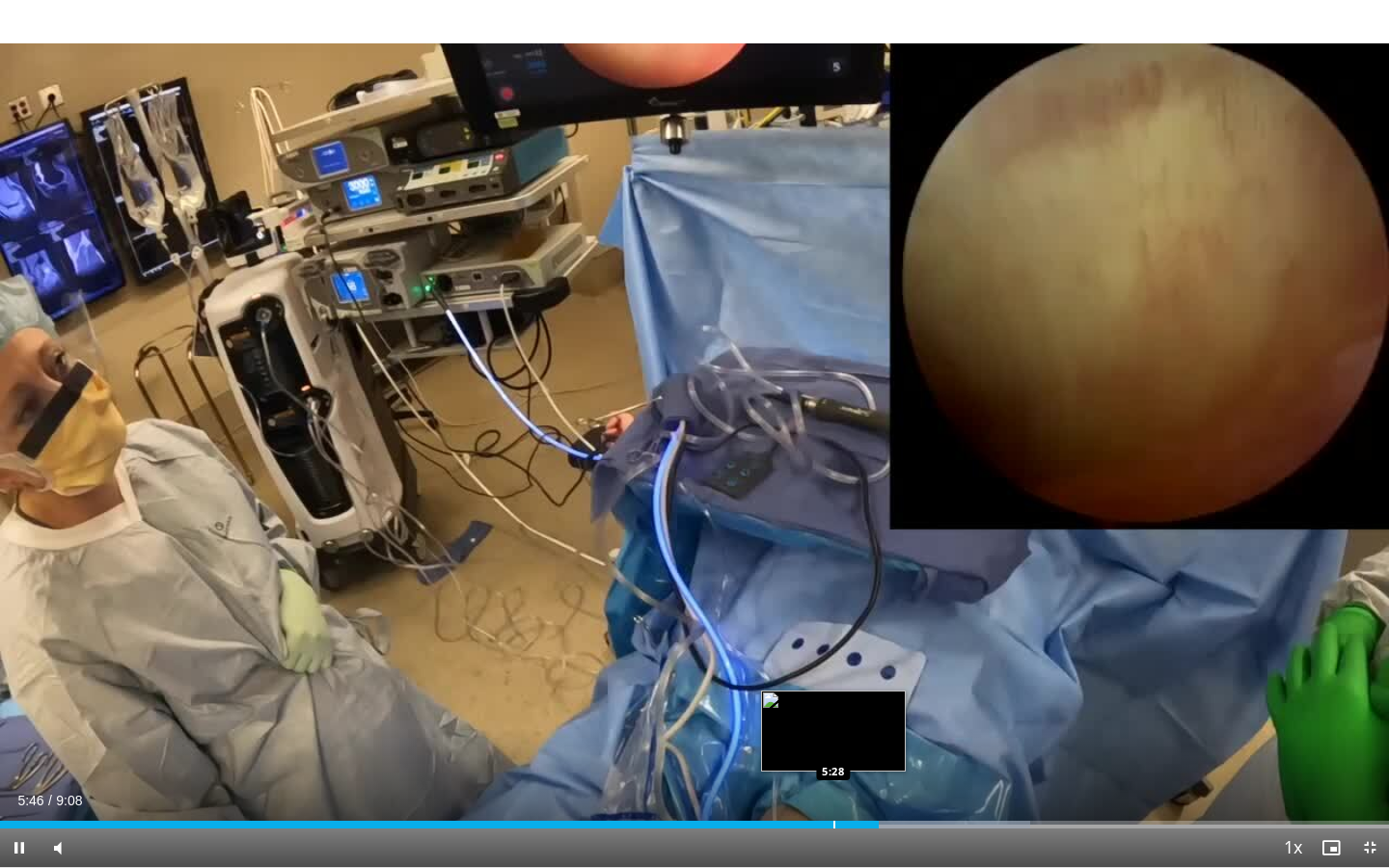click at bounding box center [834, 825] 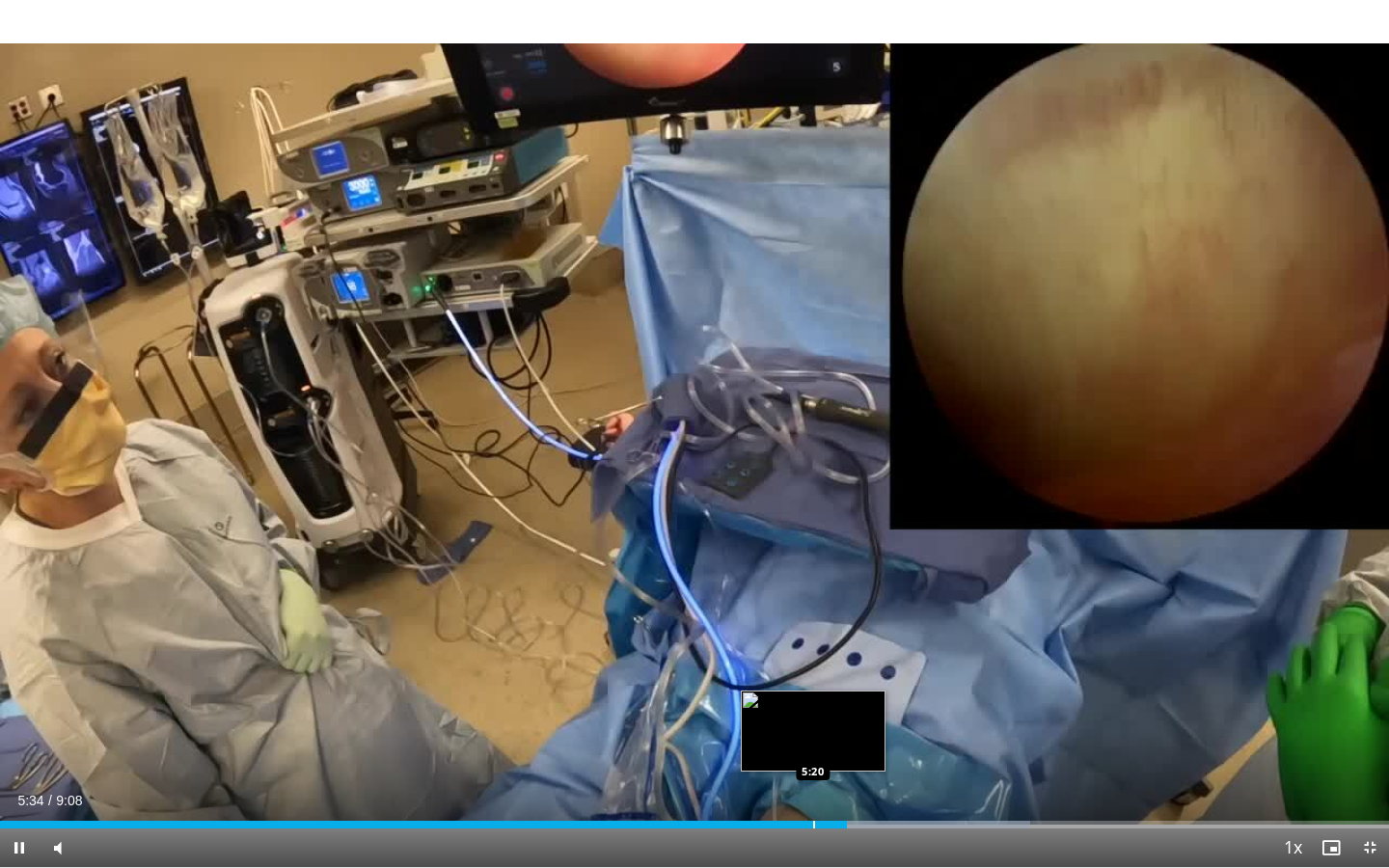 click at bounding box center (814, 825) 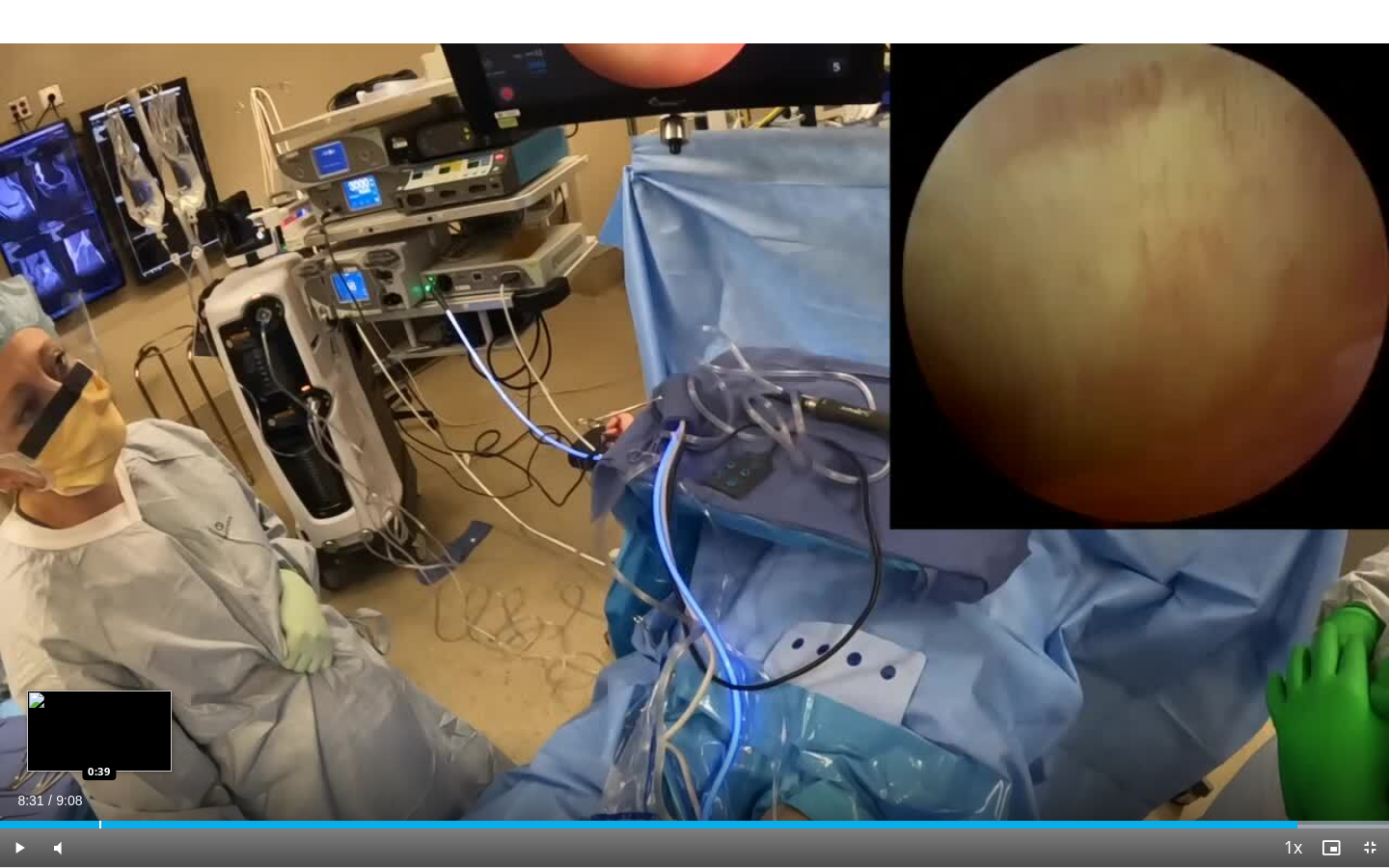 click at bounding box center [100, 825] 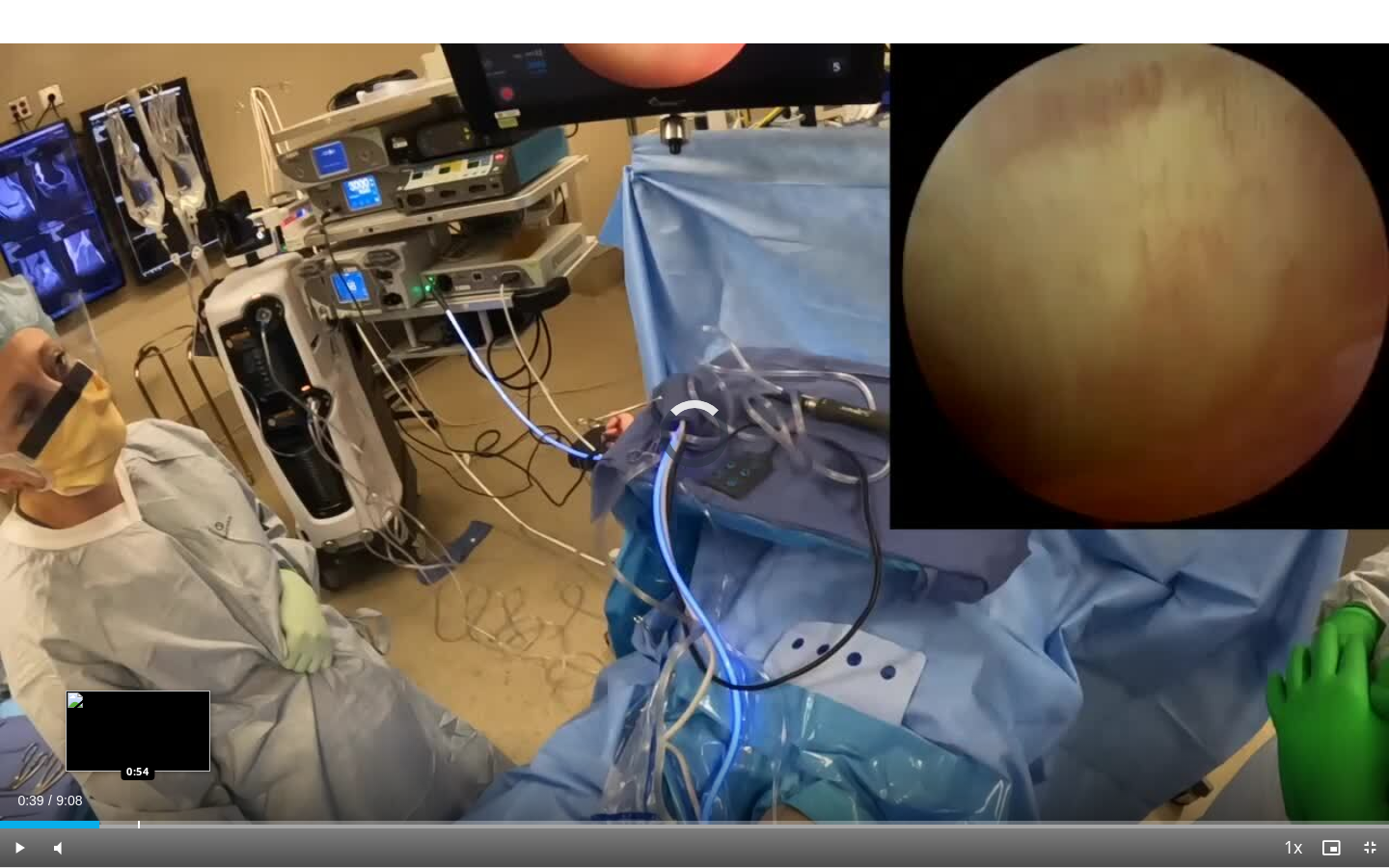 click on "Loaded :  0.00% 0:39 0:54" at bounding box center (694, 819) 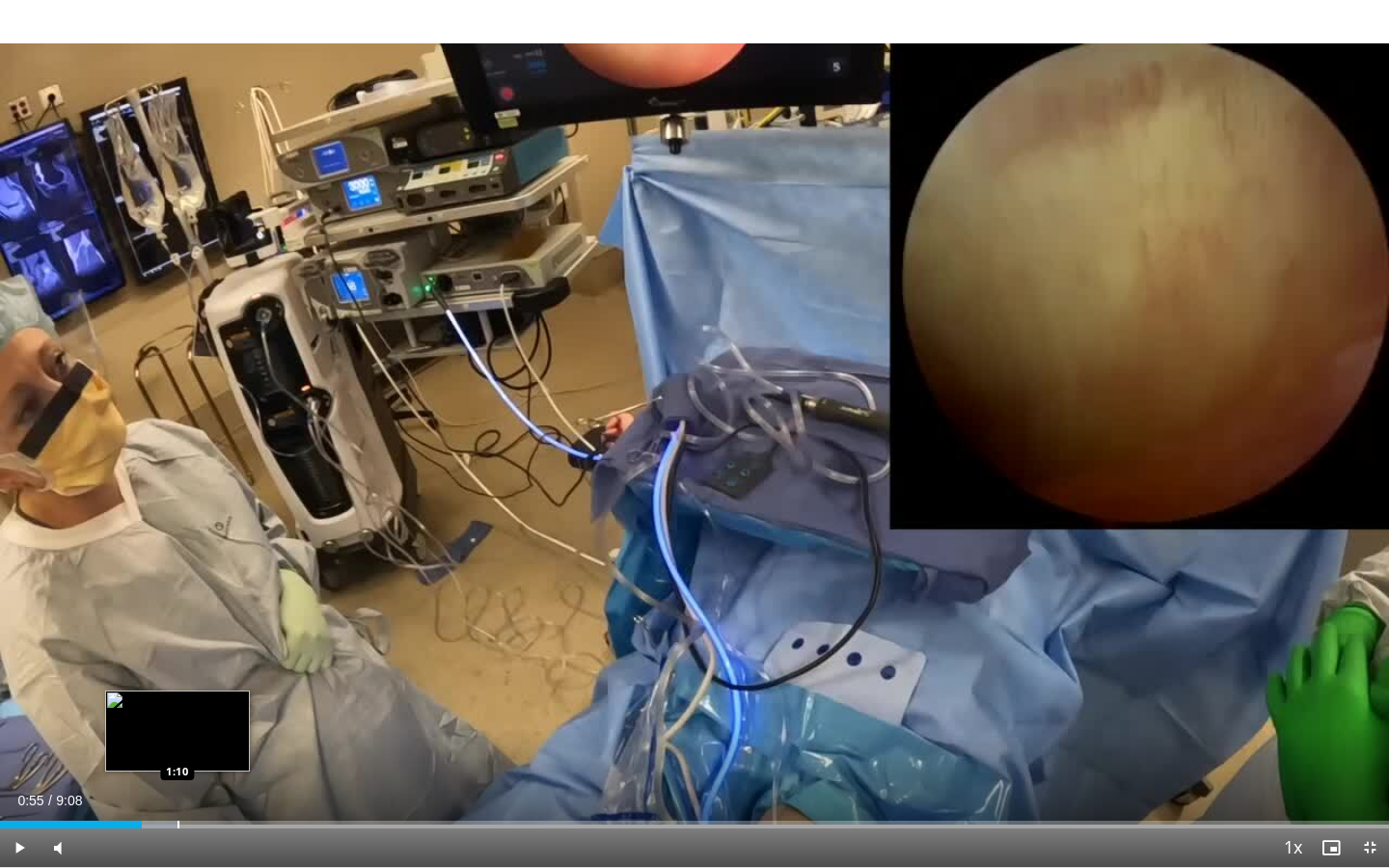 click on "Loaded :  12.77% 0:55 1:10" at bounding box center (694, 819) 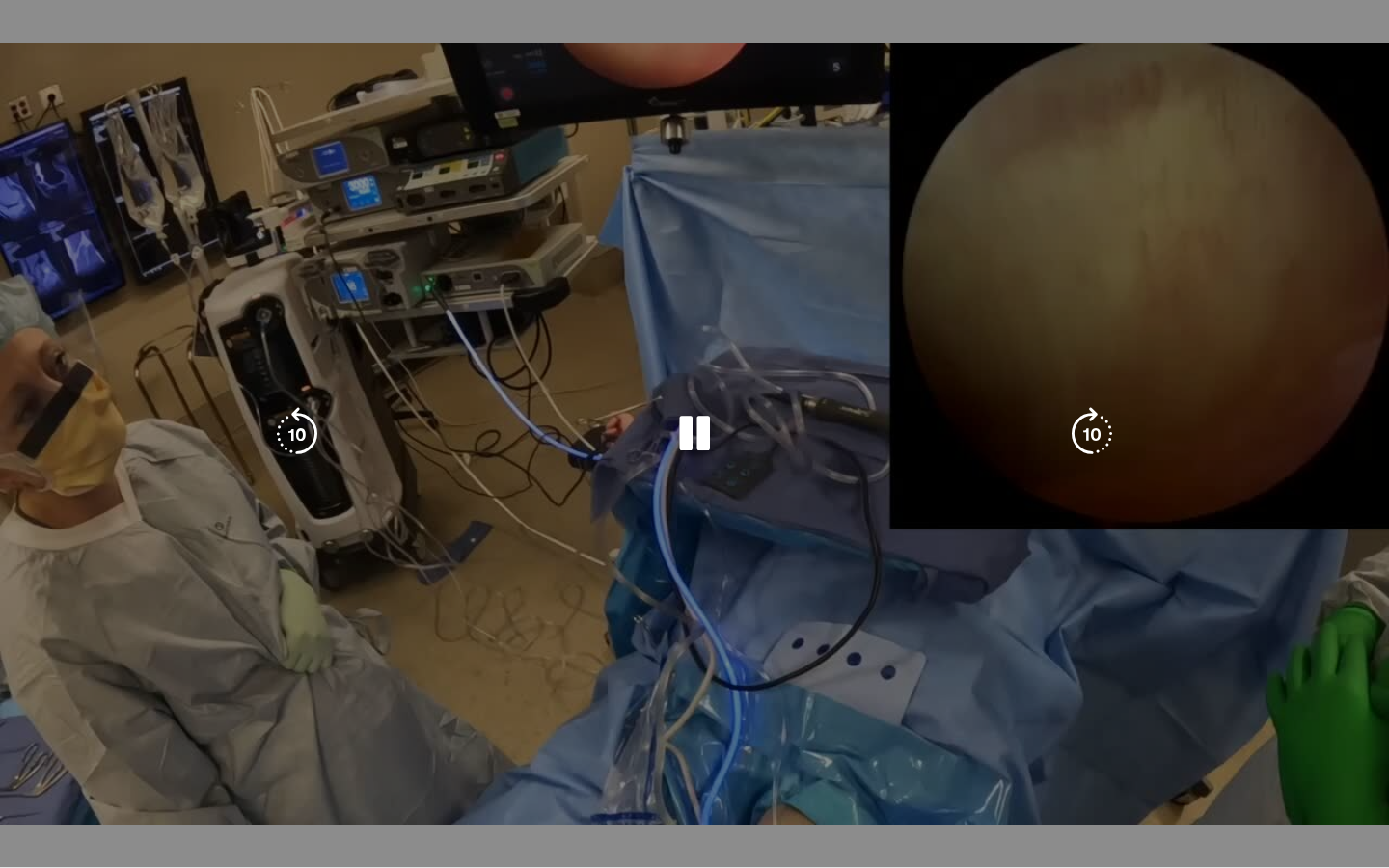 click on "10 seconds
Tap to unmute" at bounding box center [694, 433] 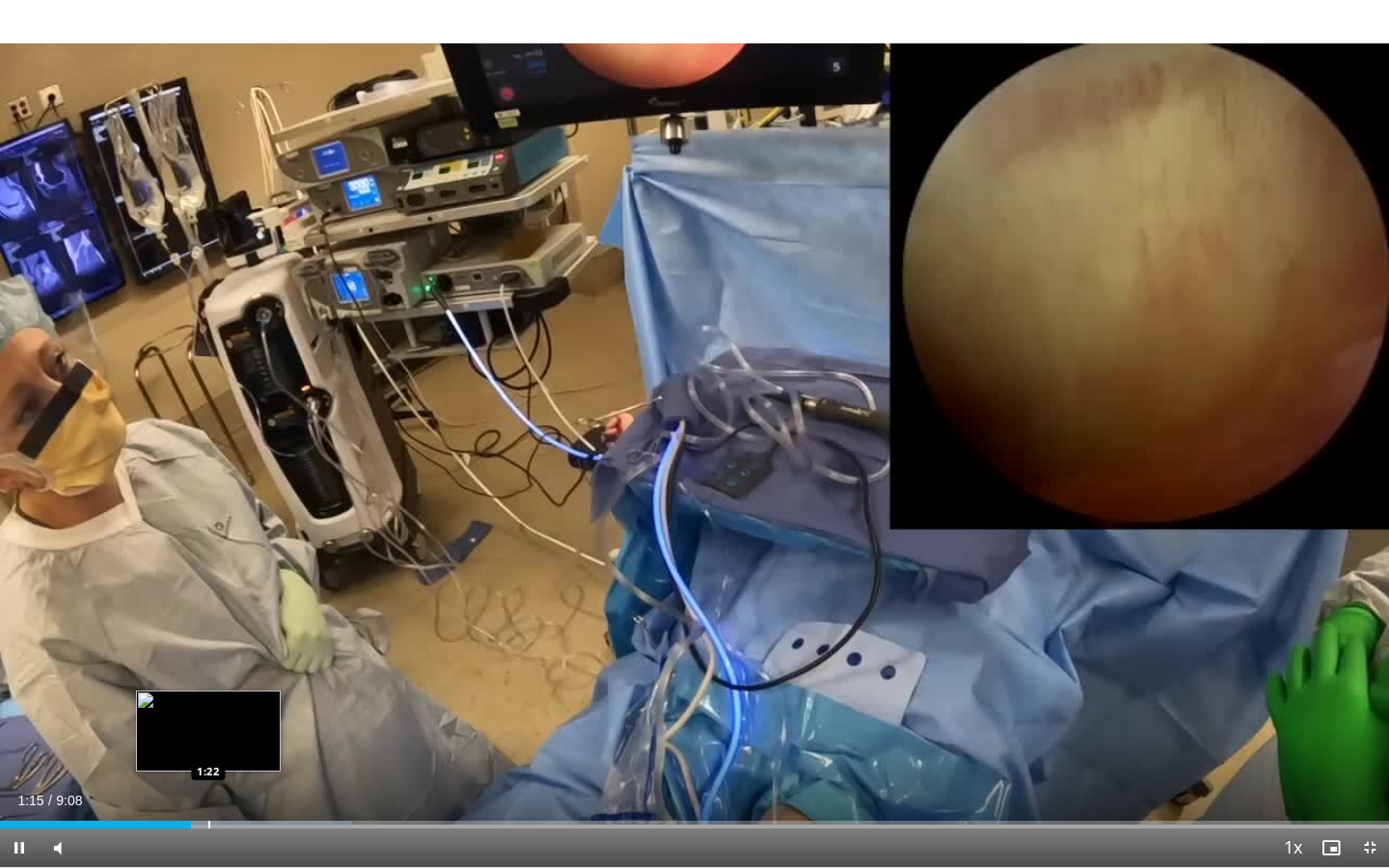 click at bounding box center (209, 825) 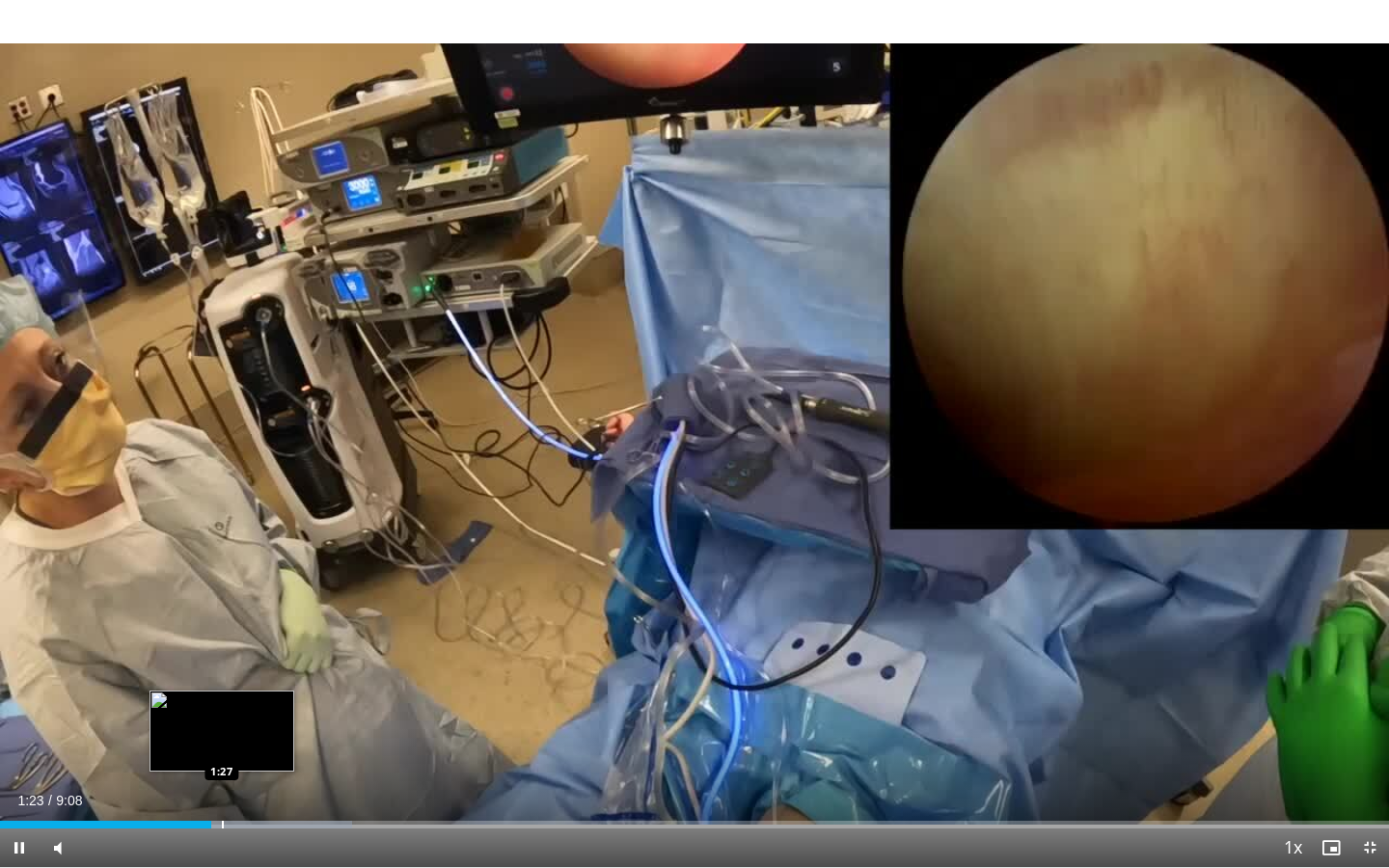 click at bounding box center [223, 825] 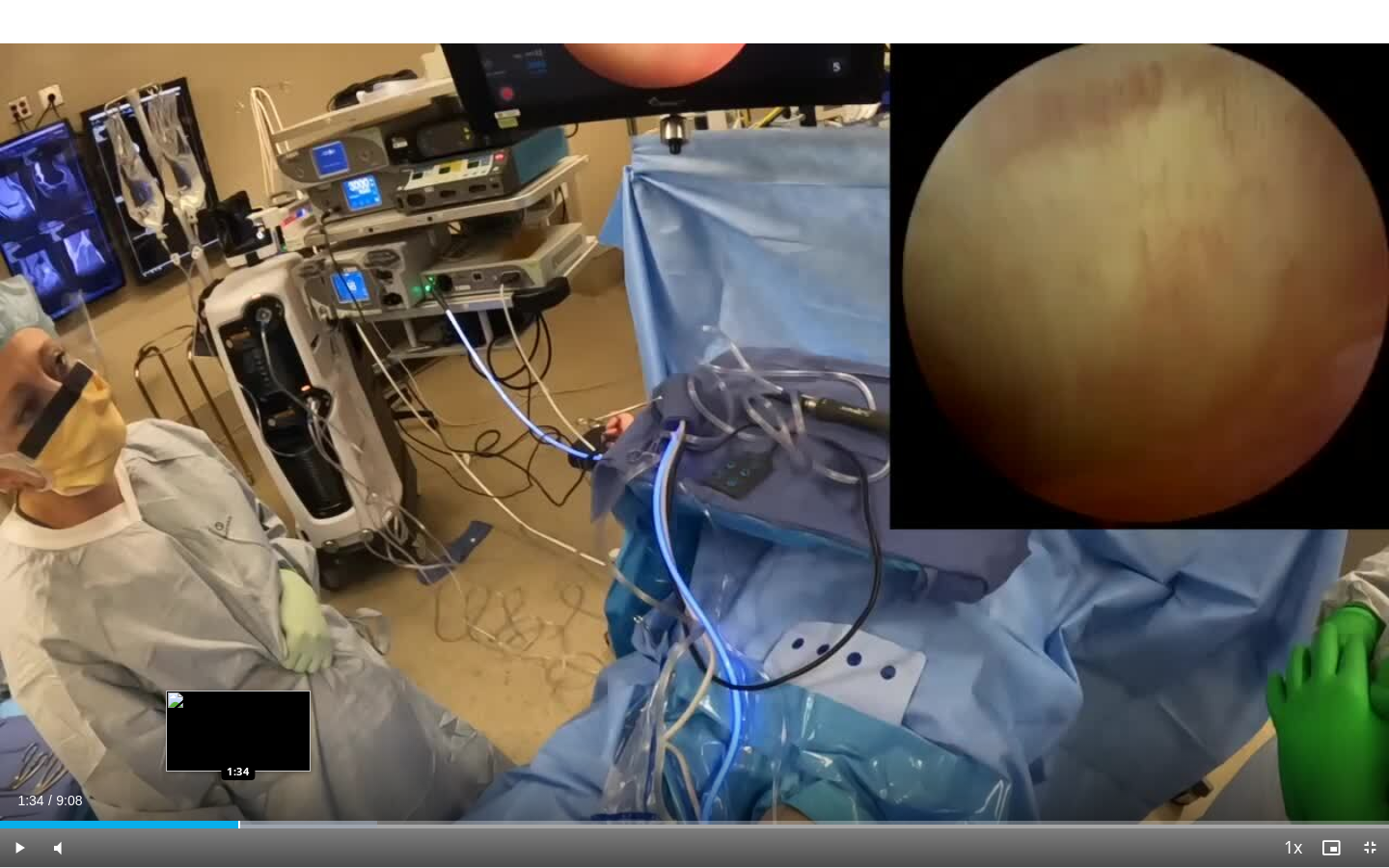 click at bounding box center [239, 825] 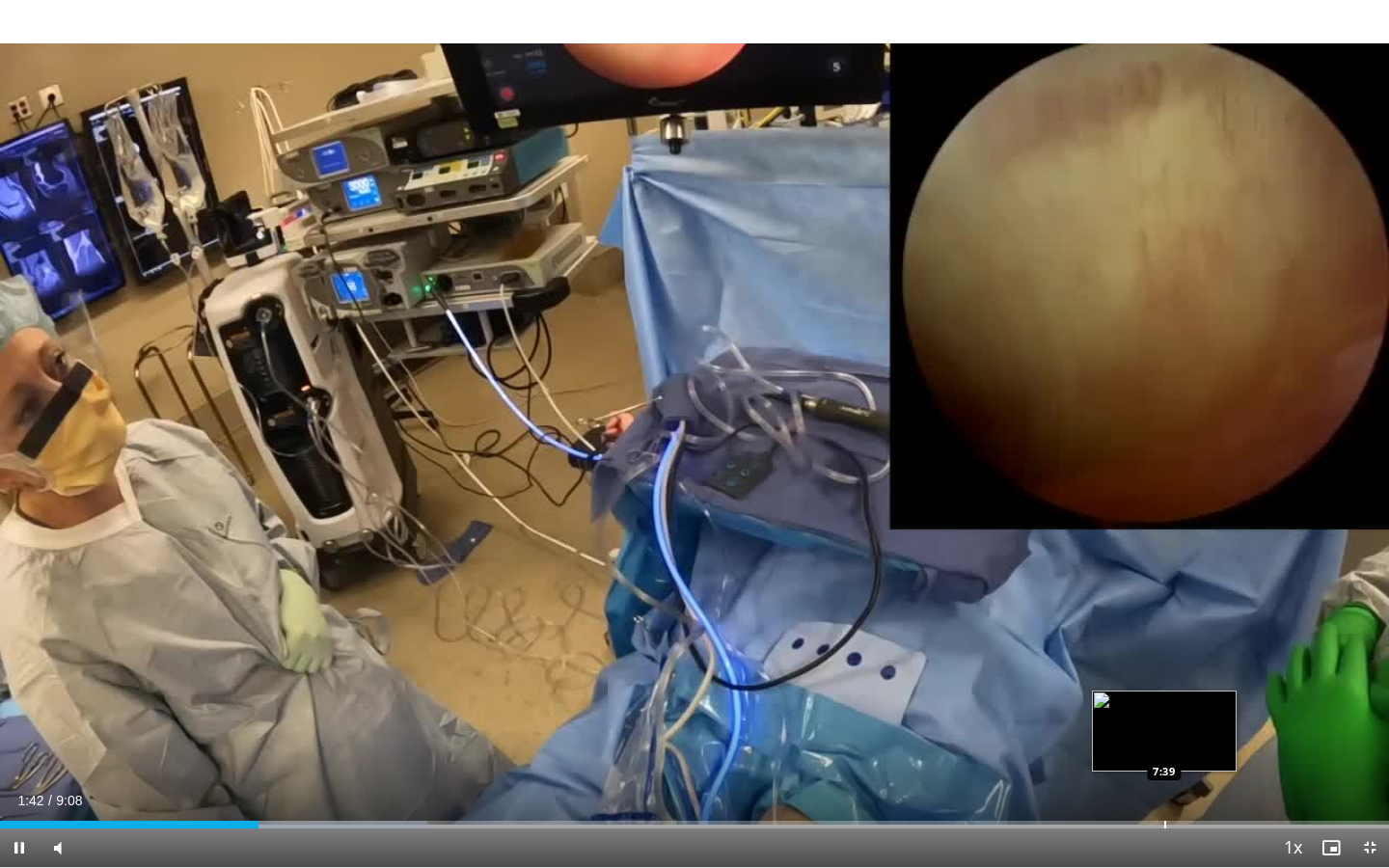 click on "Loaded :  30.75% 1:42 7:39" at bounding box center (694, 819) 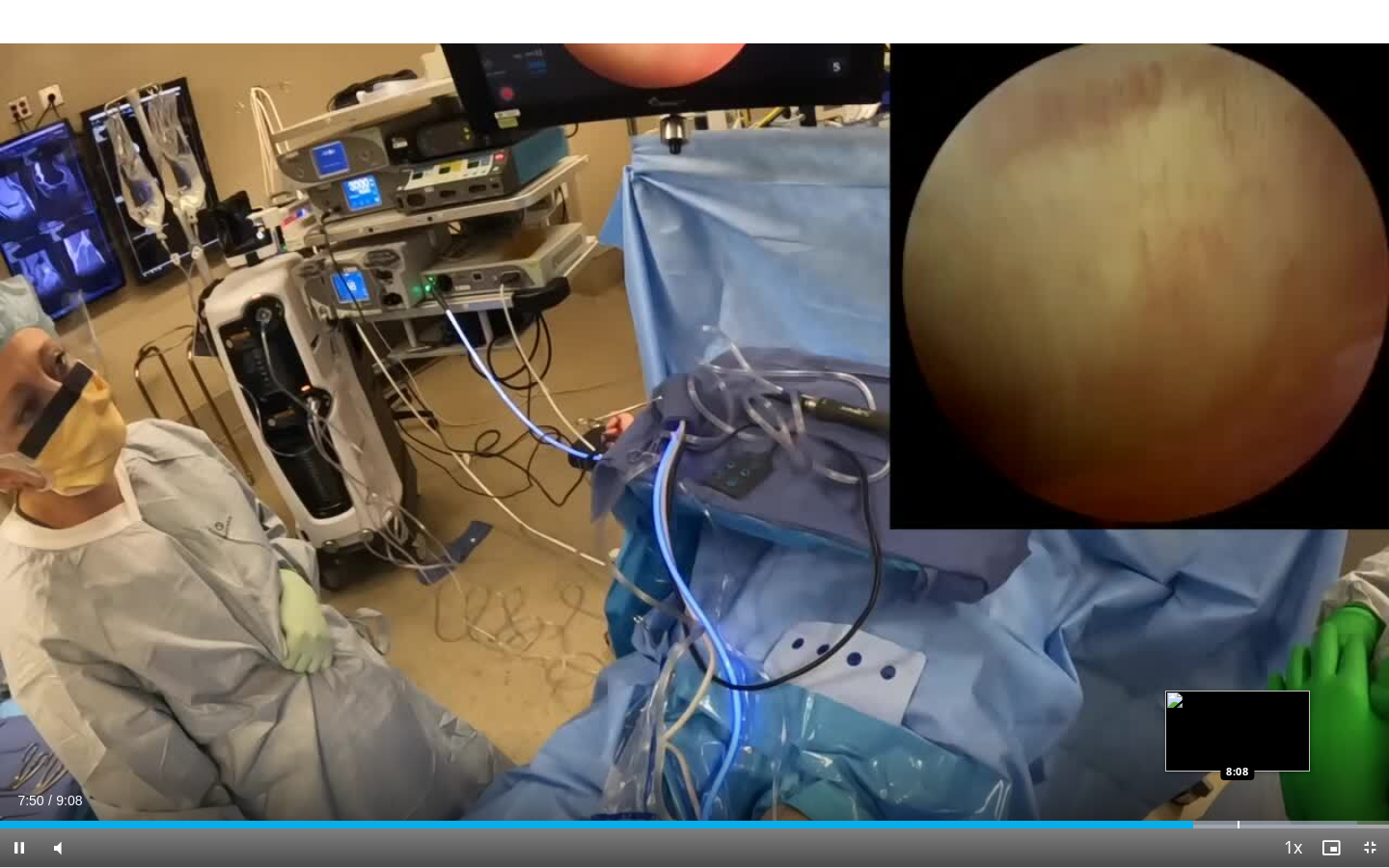 click at bounding box center [1239, 825] 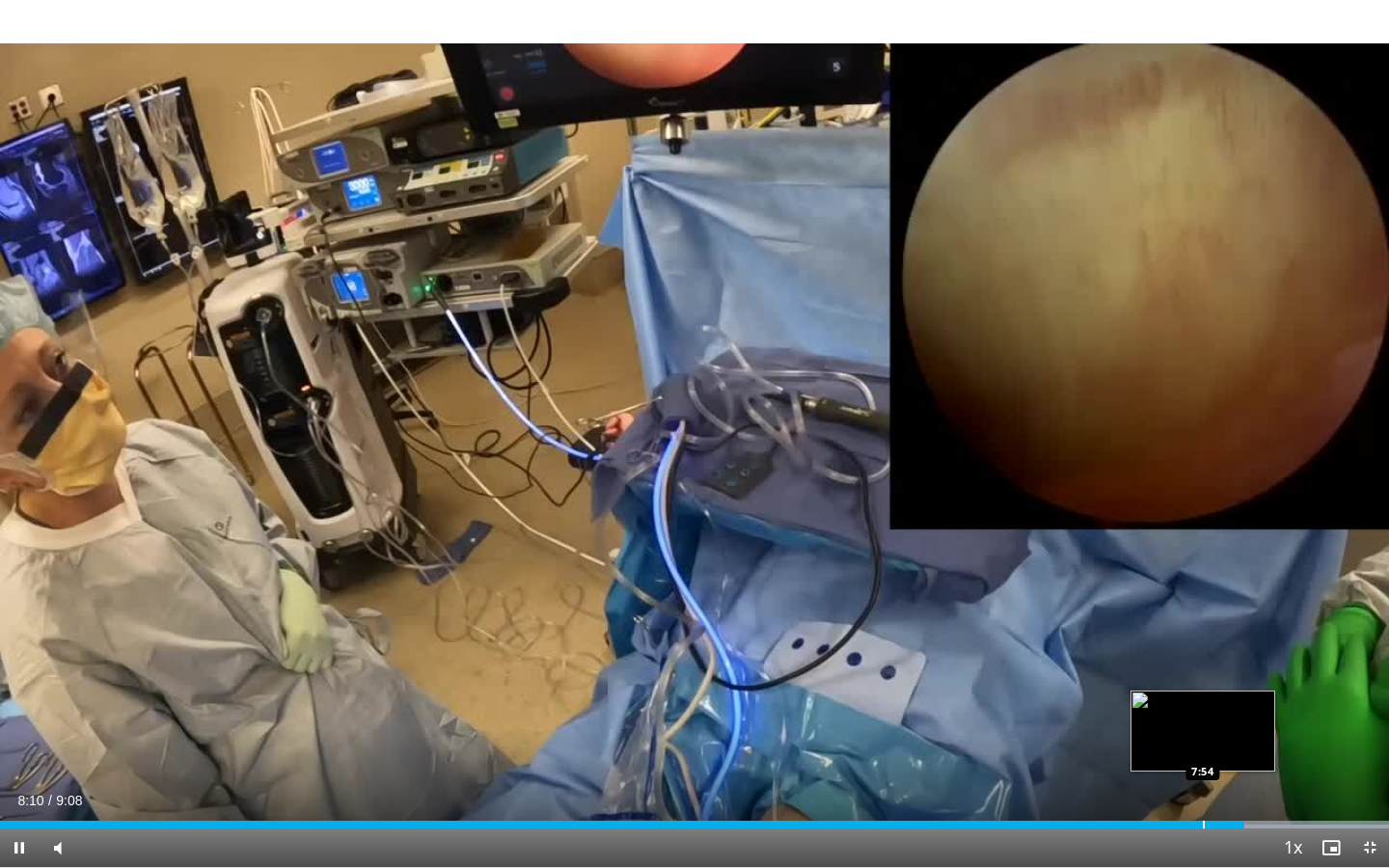 click at bounding box center (1204, 825) 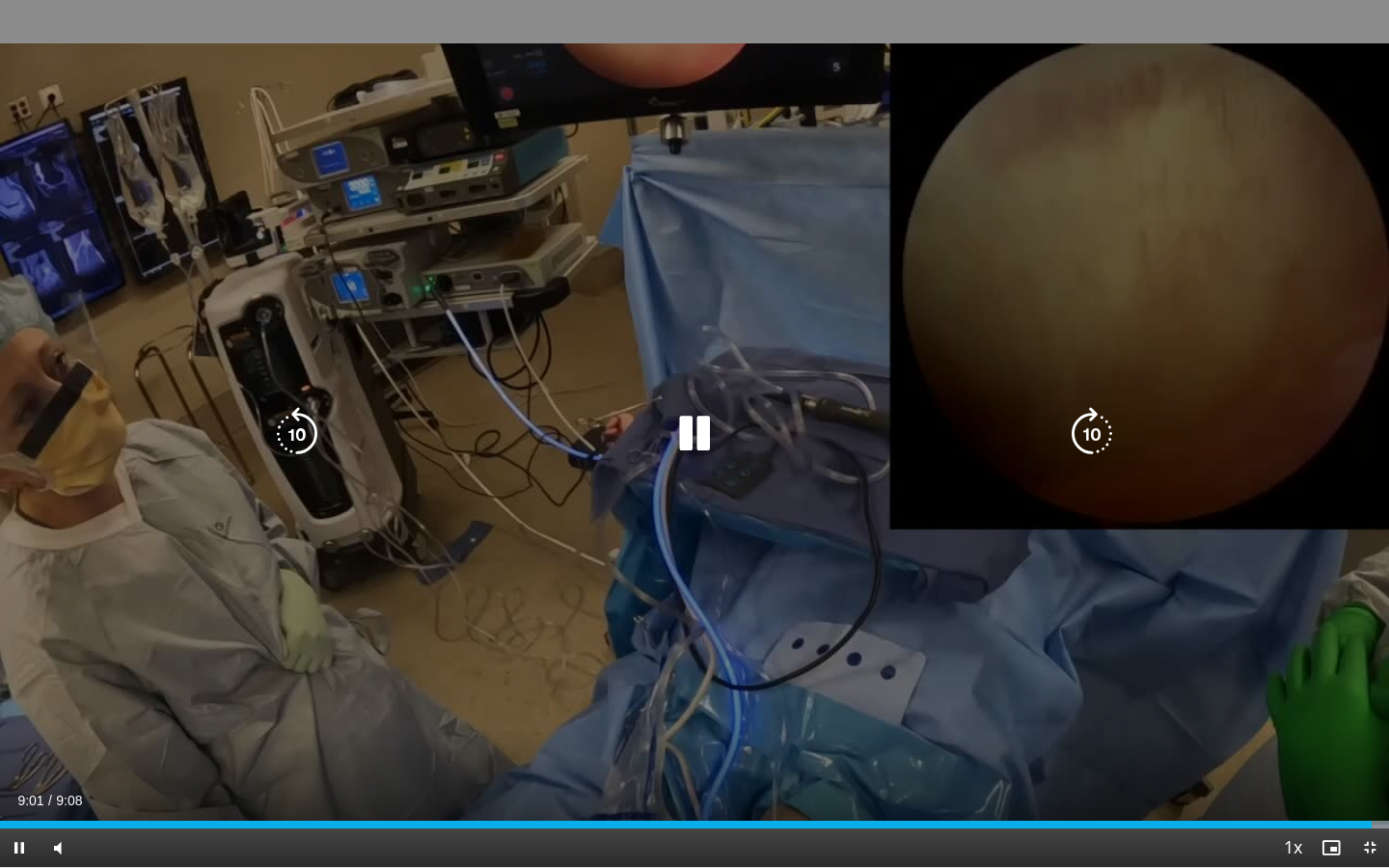 click on "10 seconds
Tap to unmute" at bounding box center (694, 433) 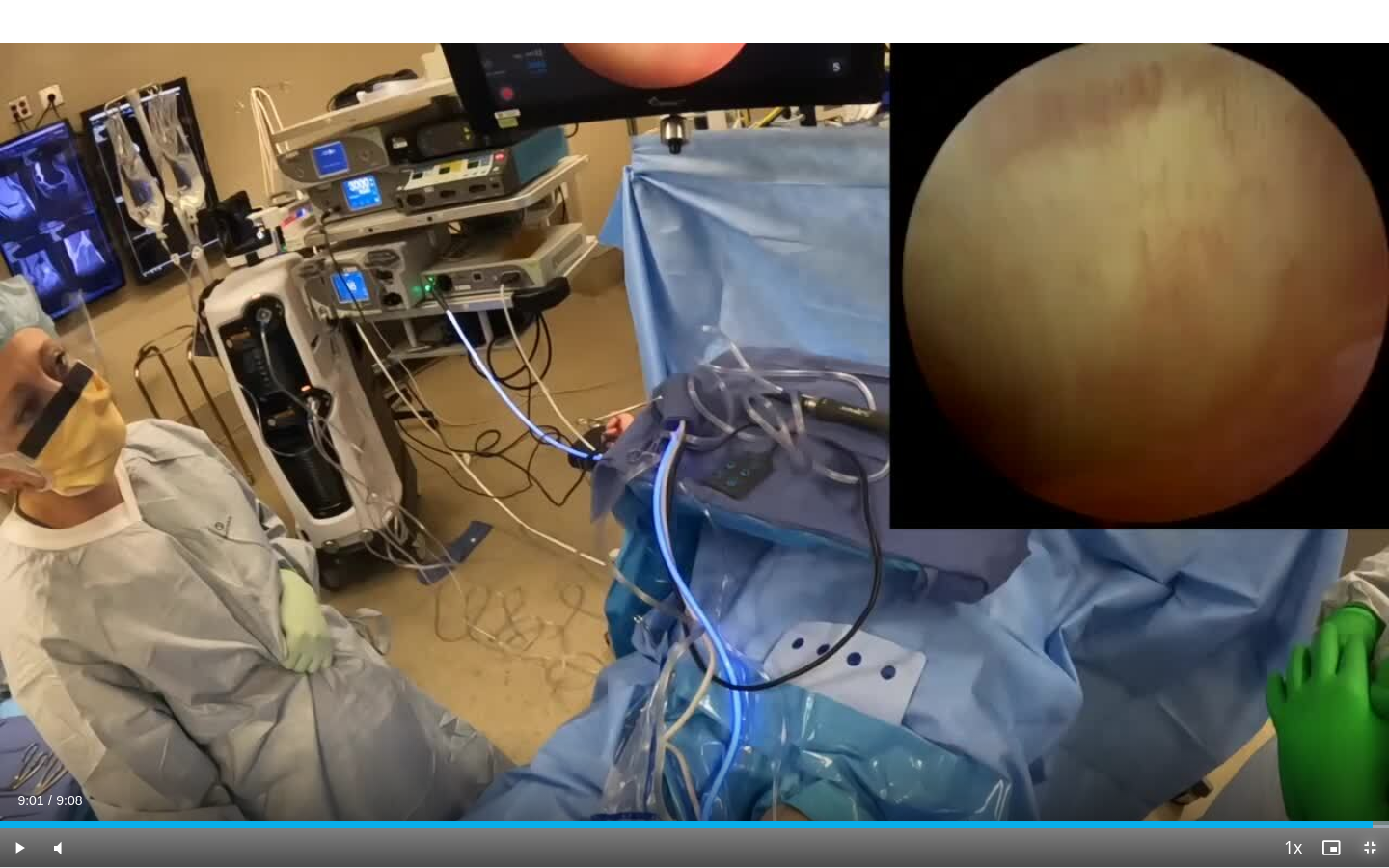 click at bounding box center (1370, 848) 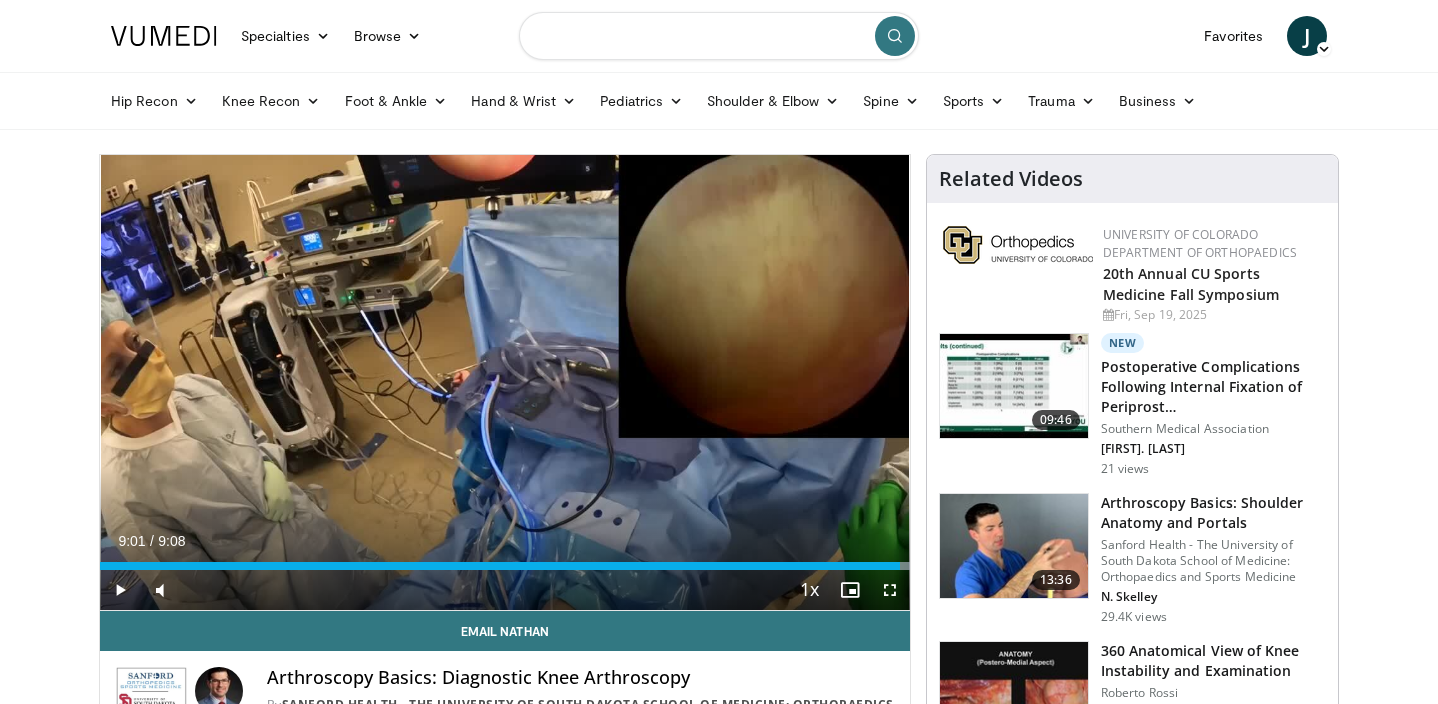 click at bounding box center (719, 36) 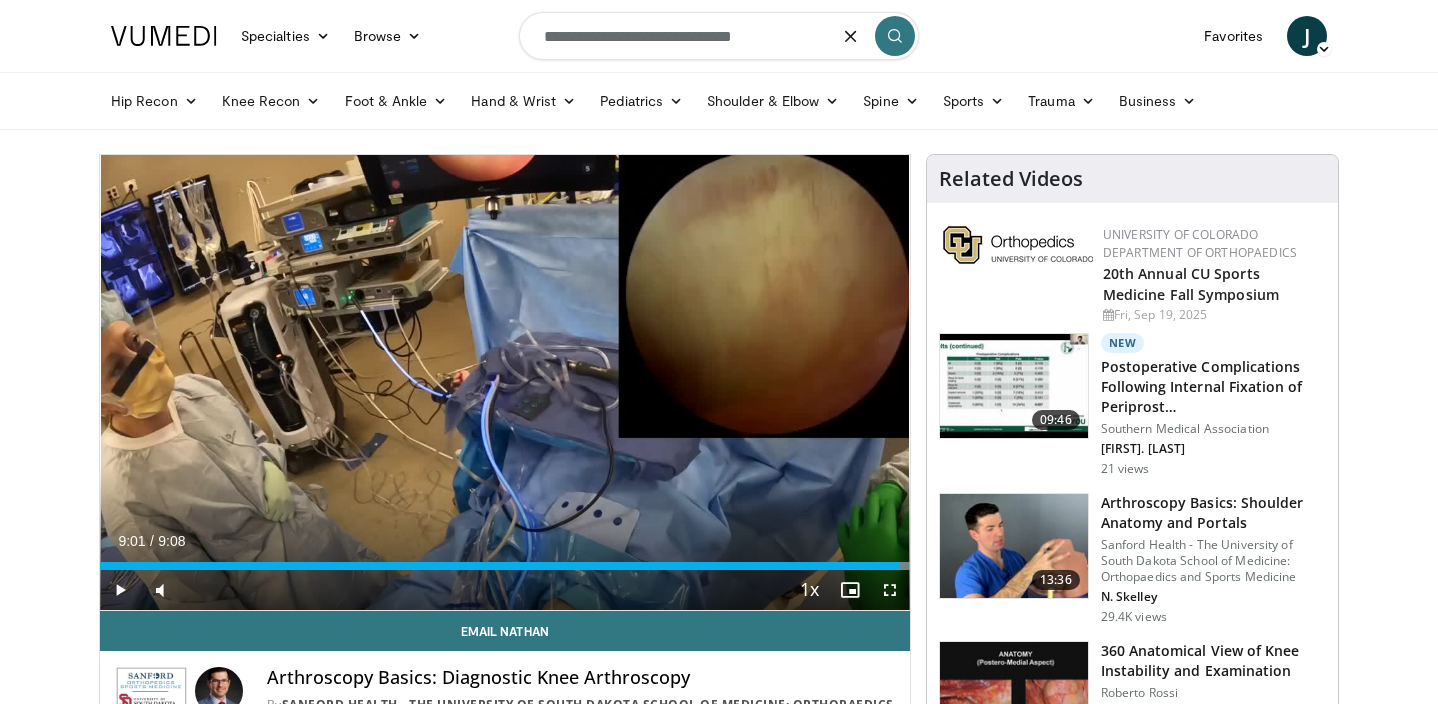 type on "**********" 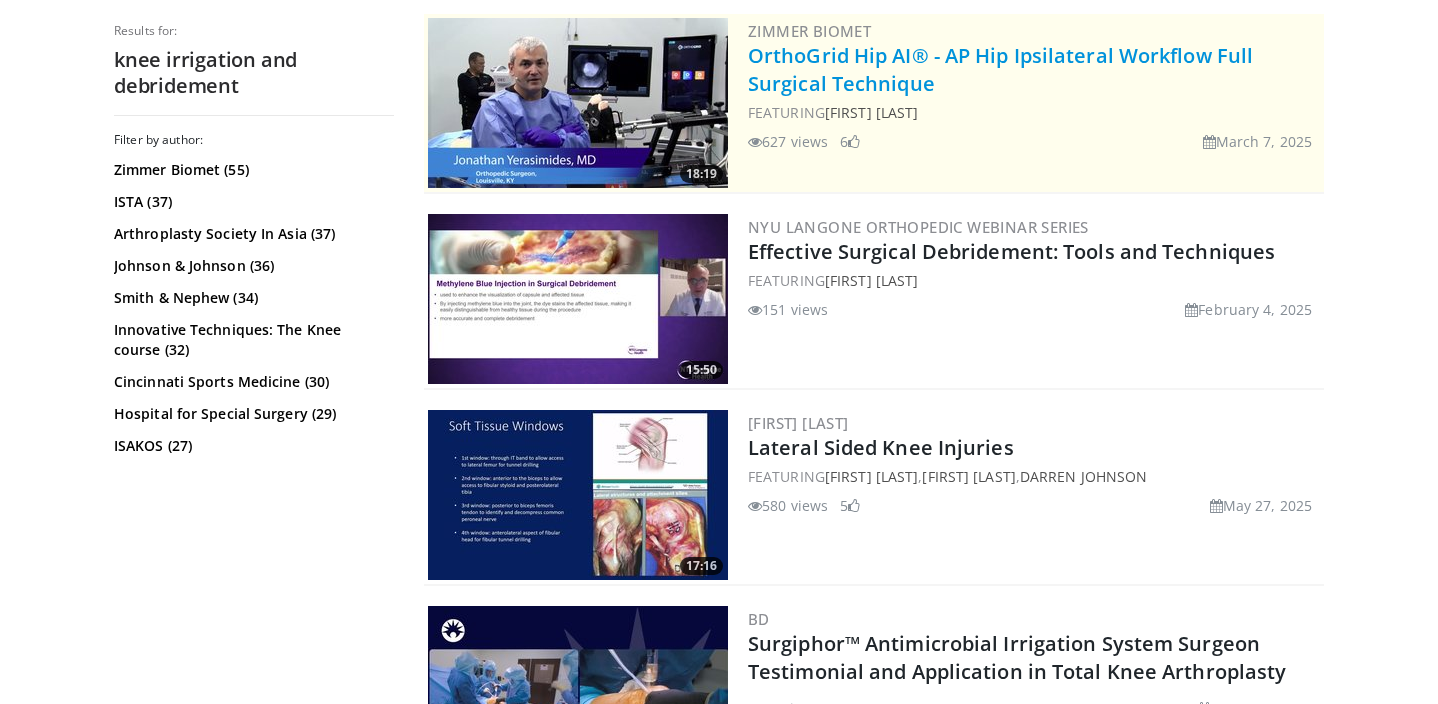 scroll, scrollTop: 0, scrollLeft: 0, axis: both 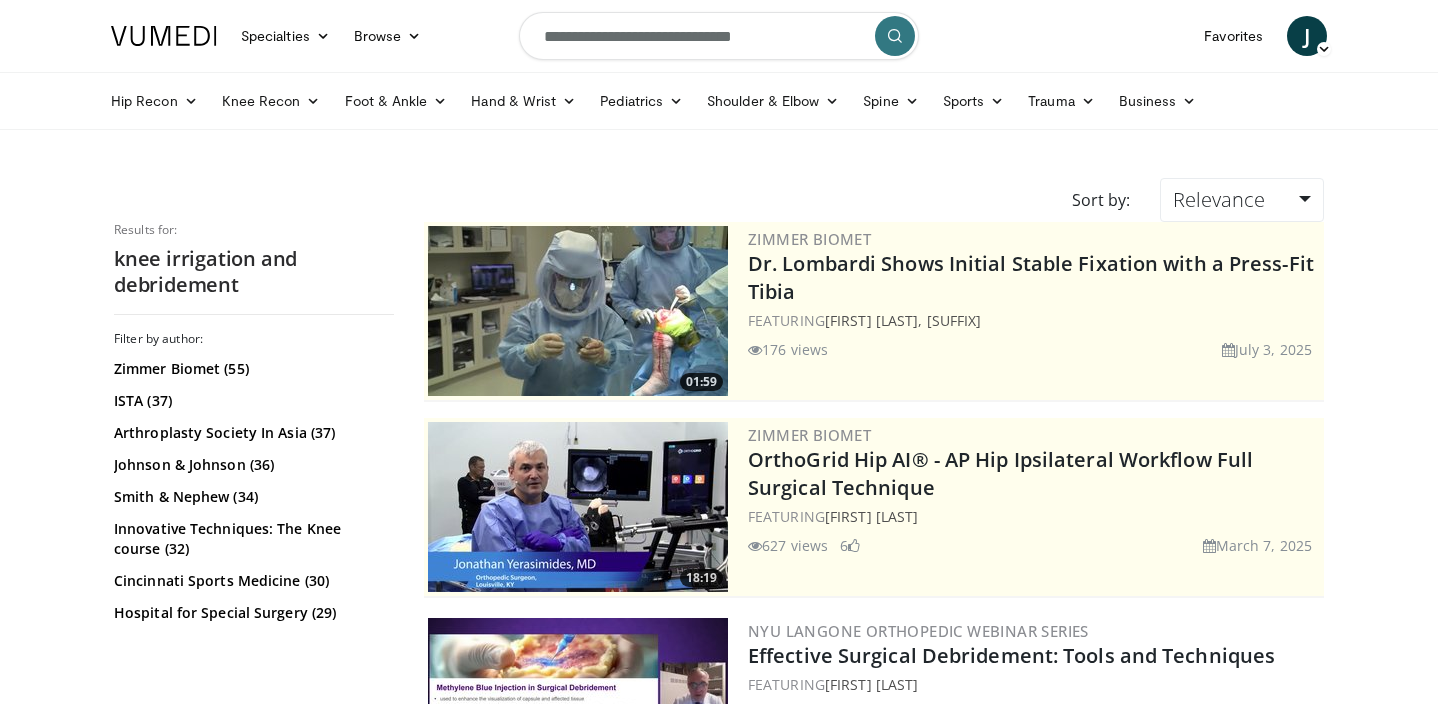click on "**********" at bounding box center (719, 36) 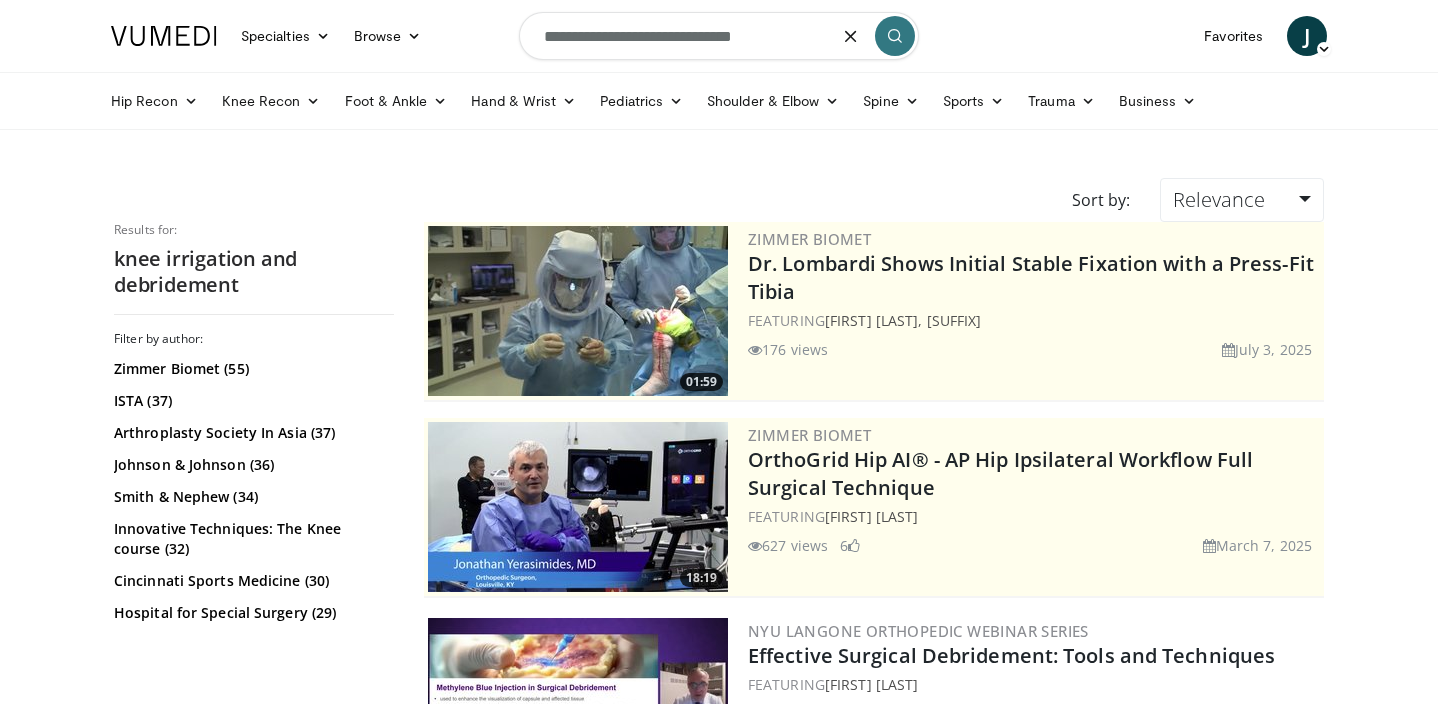click on "**********" at bounding box center (719, 36) 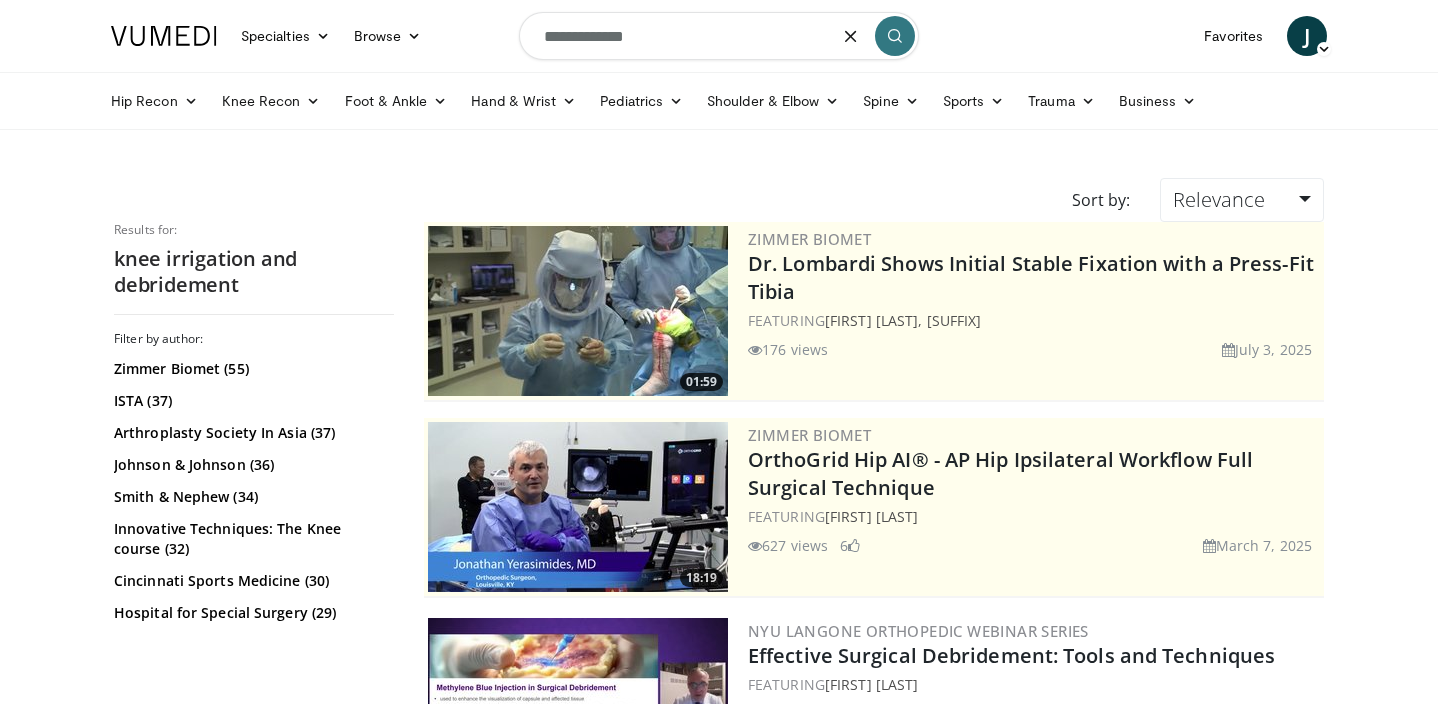type on "**********" 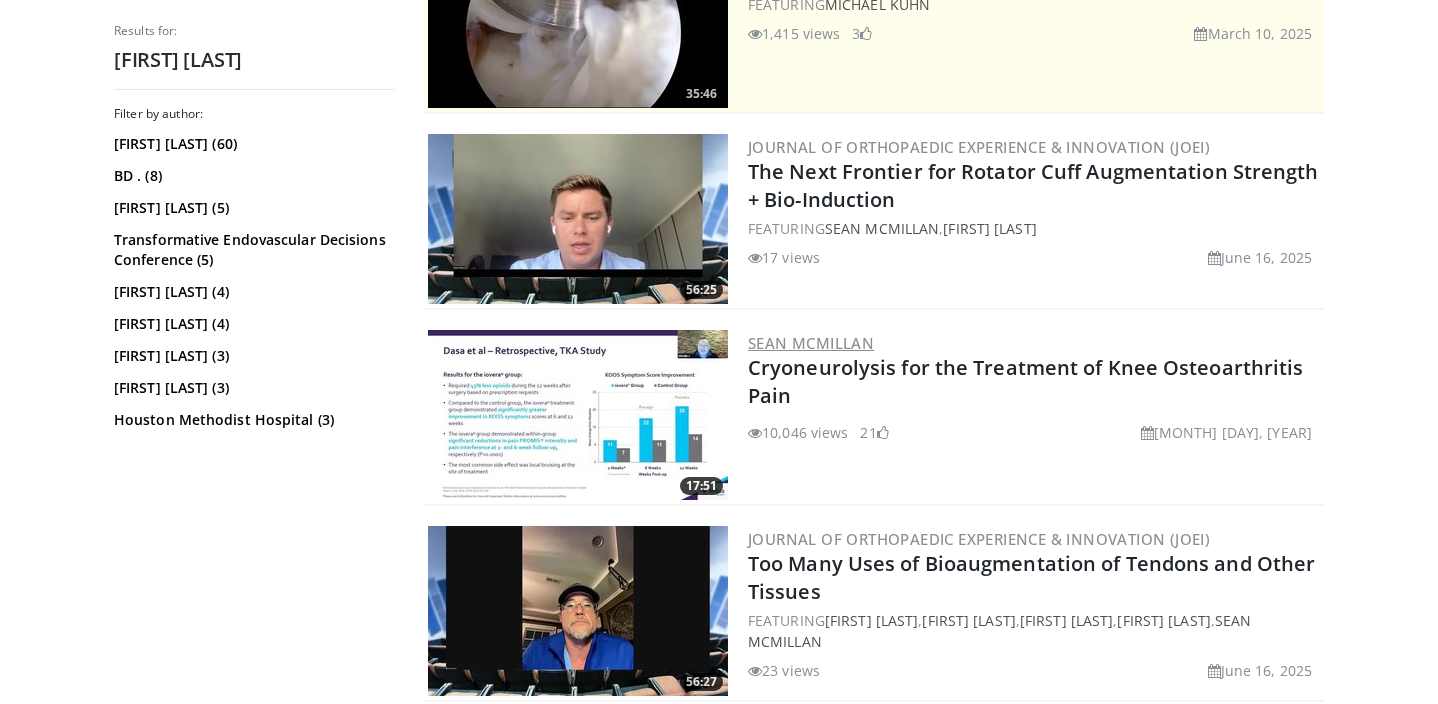 scroll, scrollTop: 520, scrollLeft: 0, axis: vertical 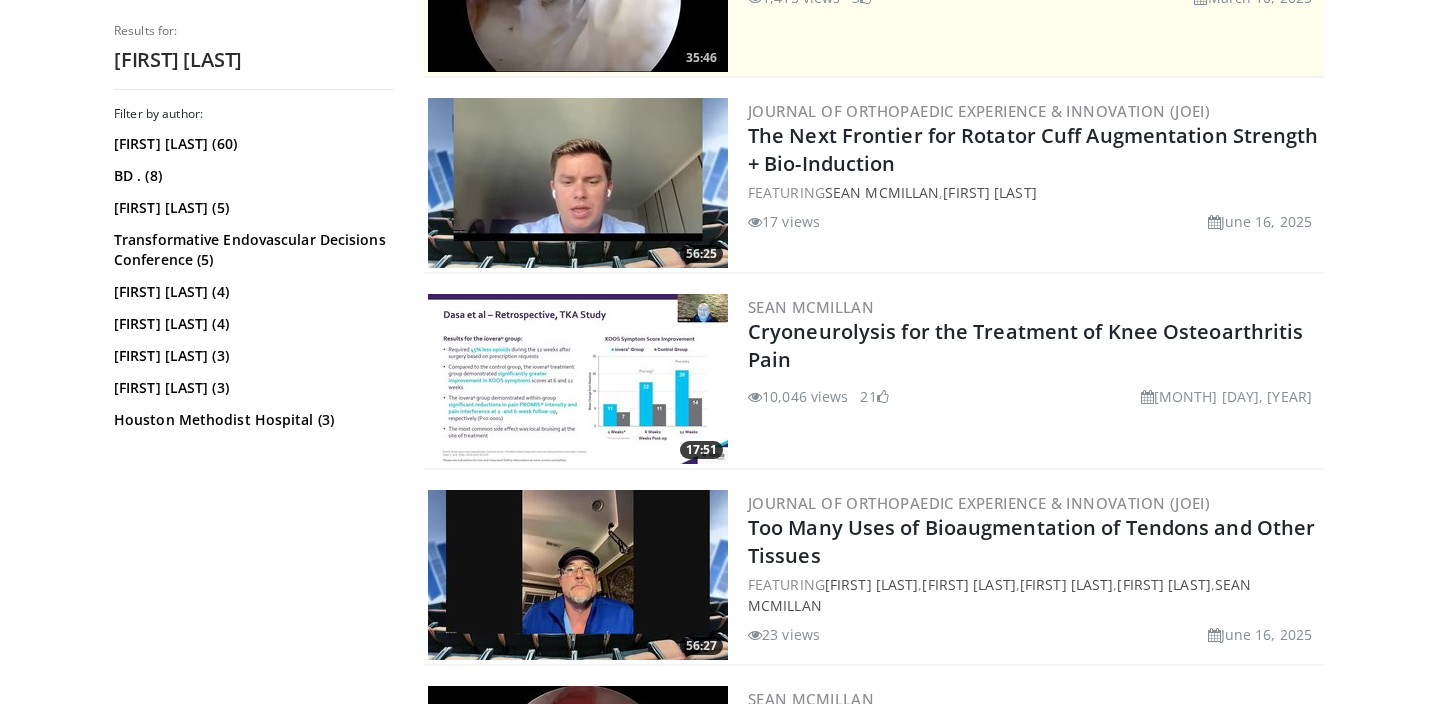click at bounding box center [578, 379] 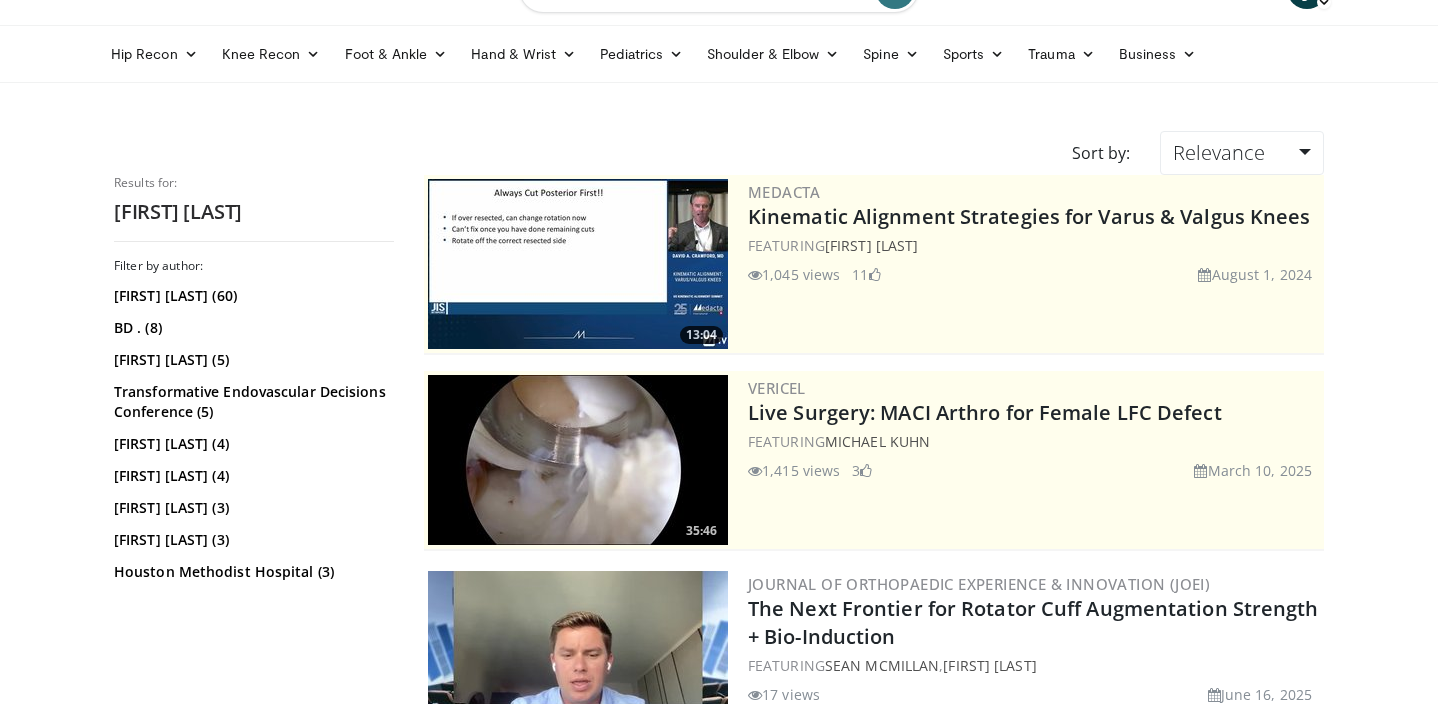scroll, scrollTop: 0, scrollLeft: 0, axis: both 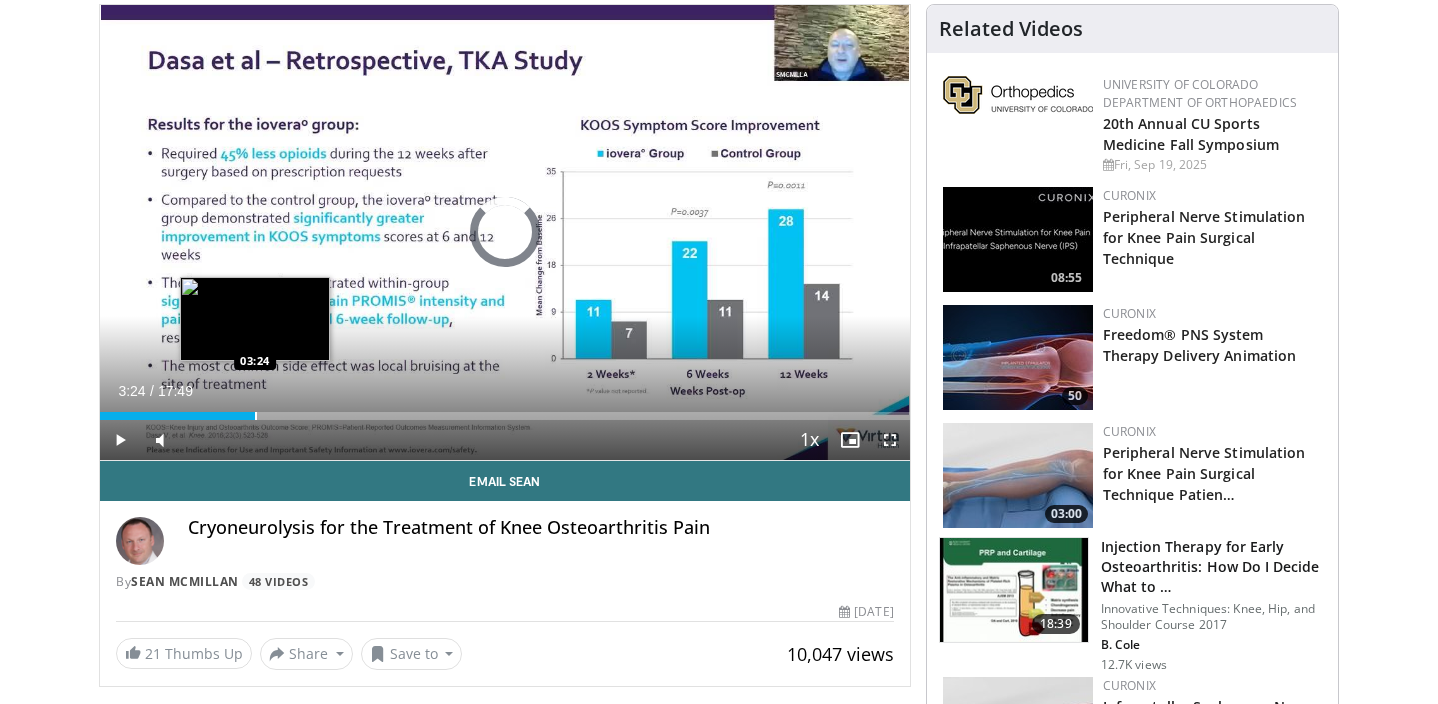 click on "Loaded :  3.70% 00:02 03:24" at bounding box center (505, 410) 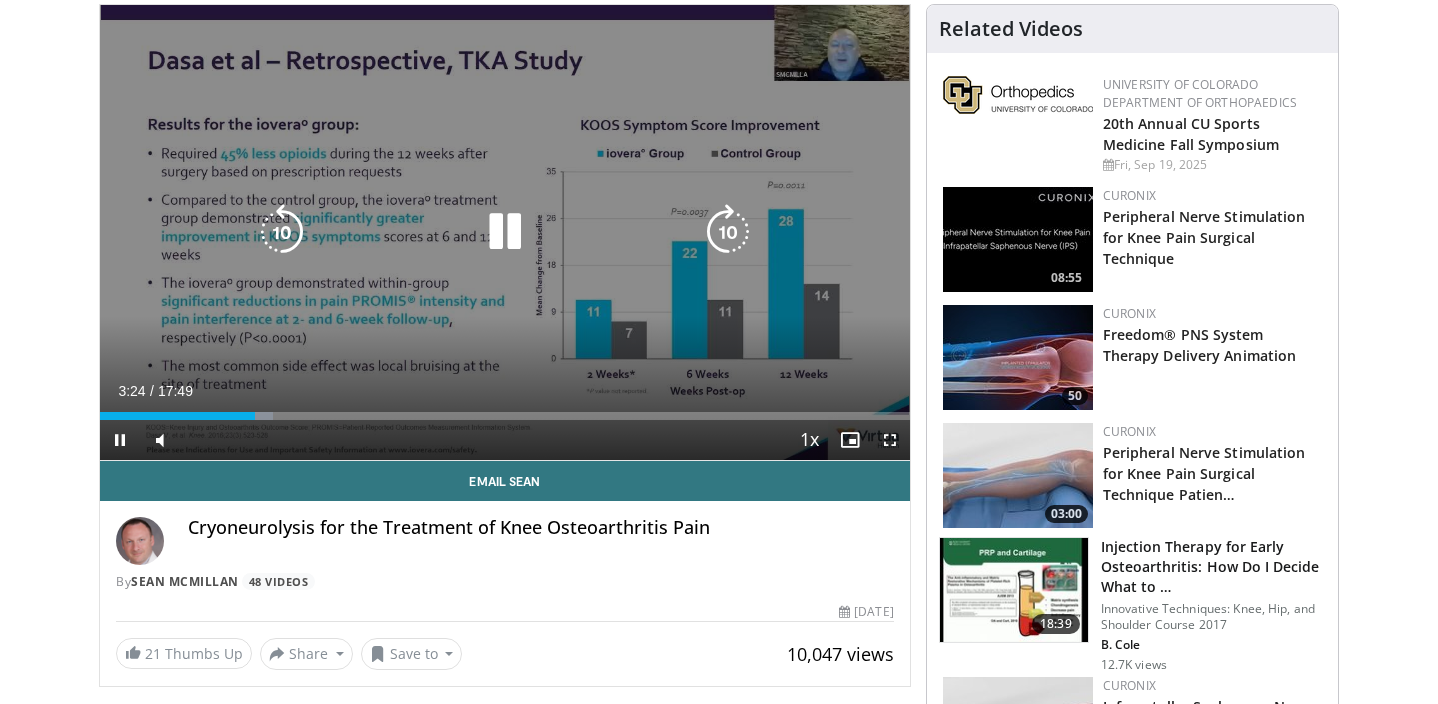 scroll, scrollTop: 81, scrollLeft: 0, axis: vertical 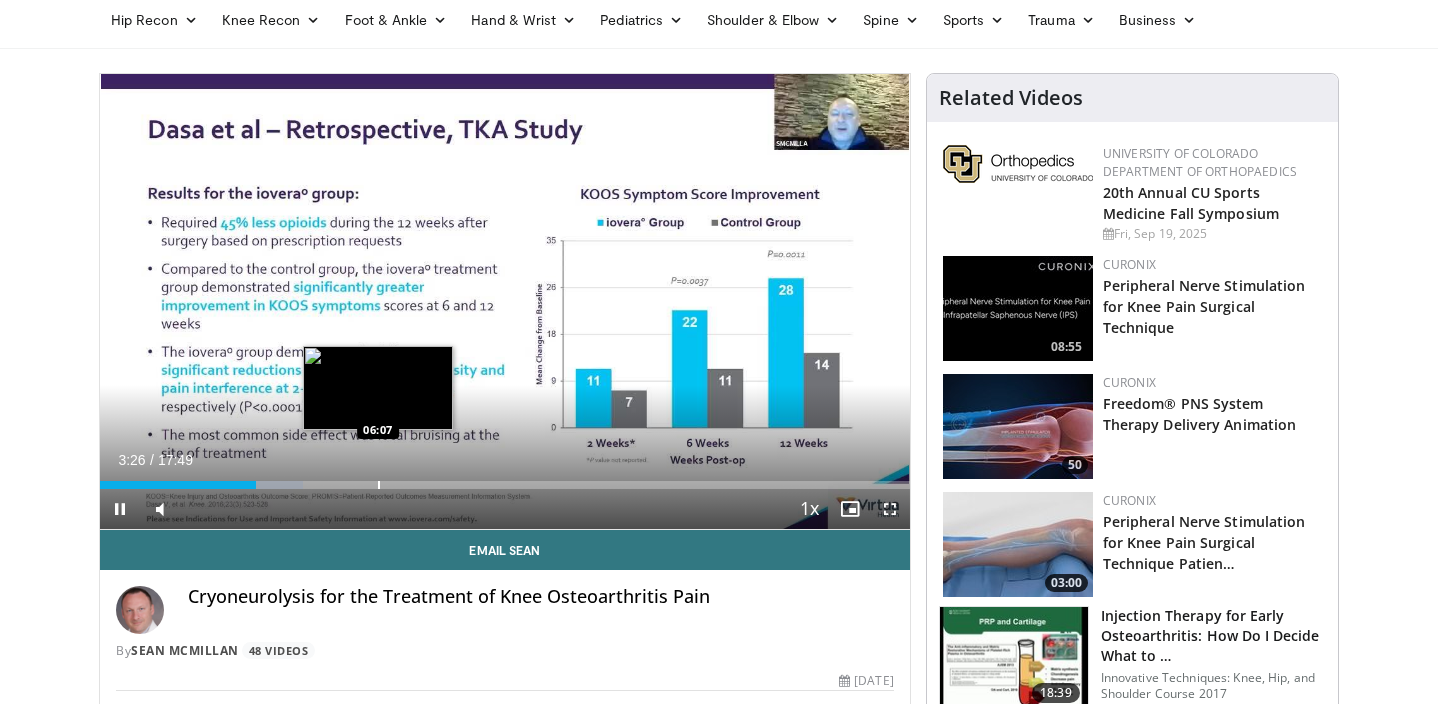 click on "Loaded :  25.03% 03:26 06:07" at bounding box center (505, 479) 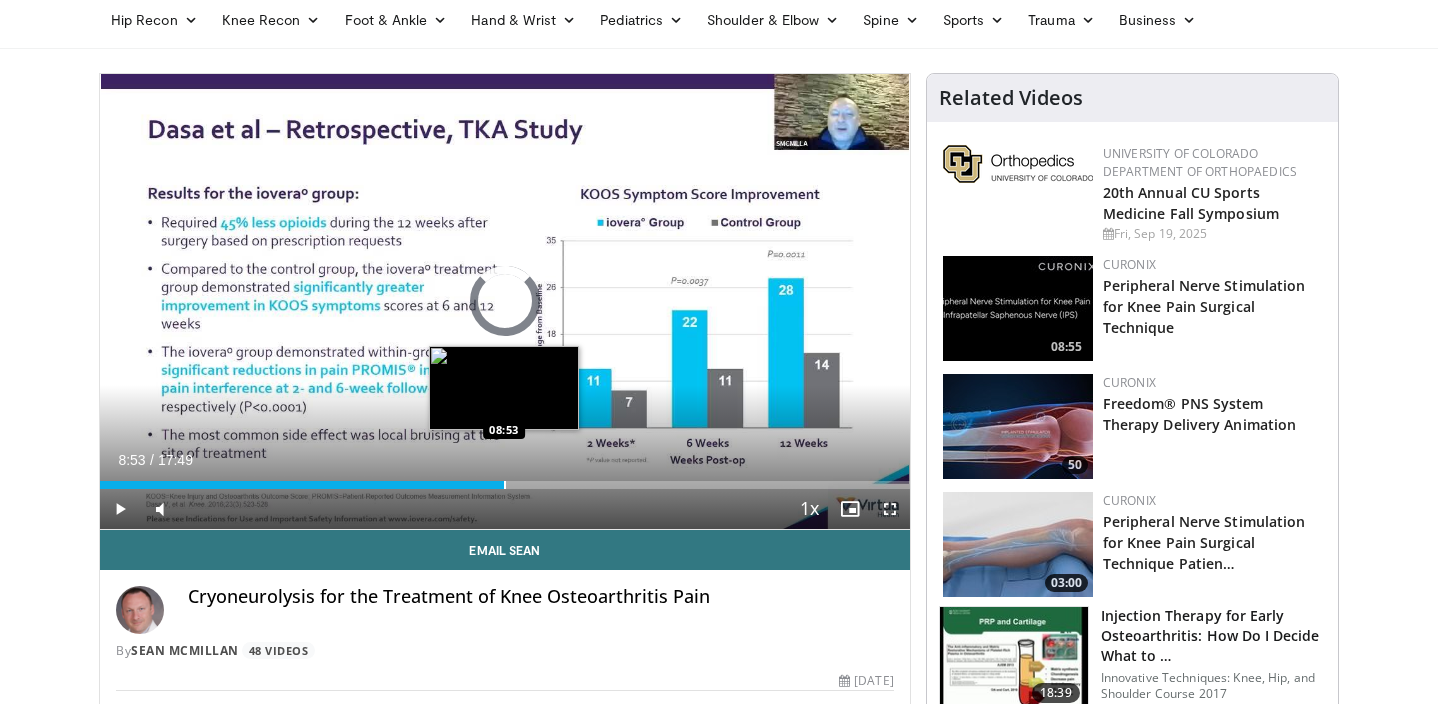 click at bounding box center (505, 485) 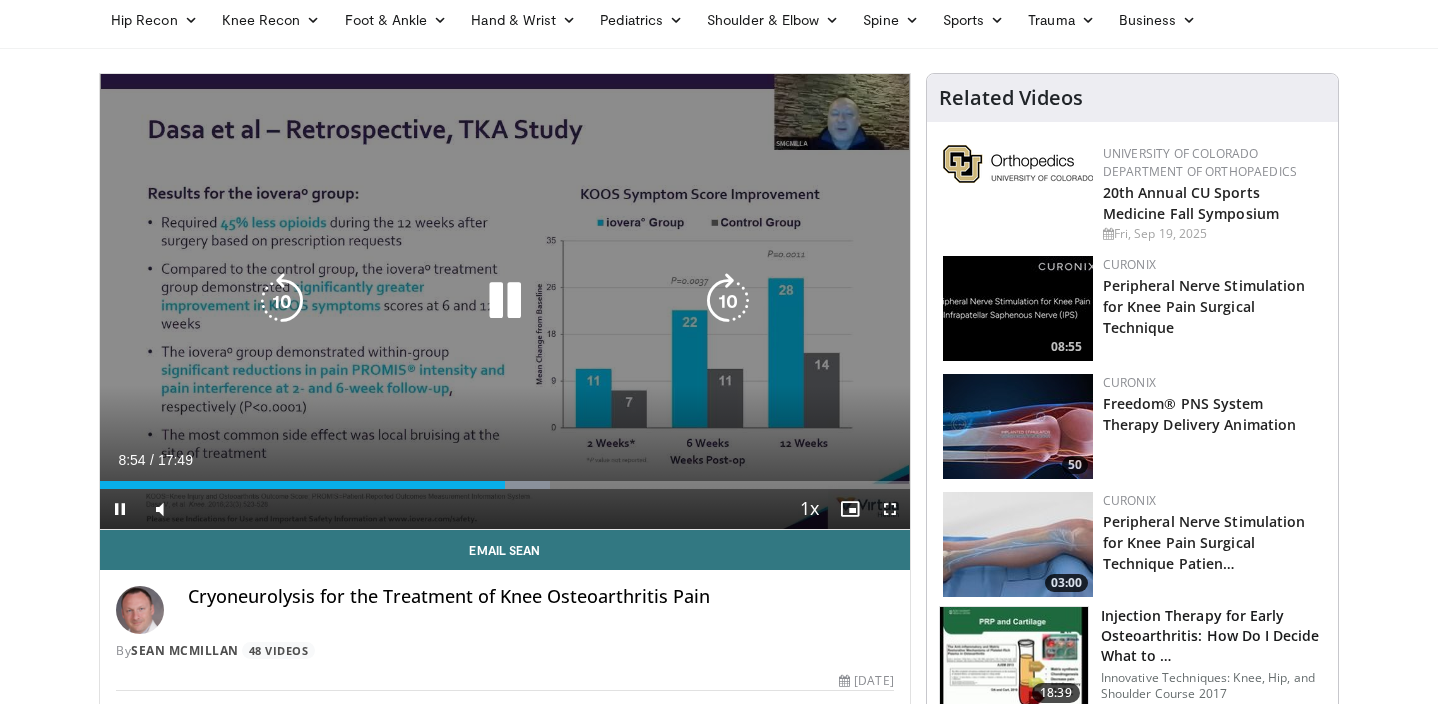 click on "10 seconds
Tap to unmute" at bounding box center (505, 301) 